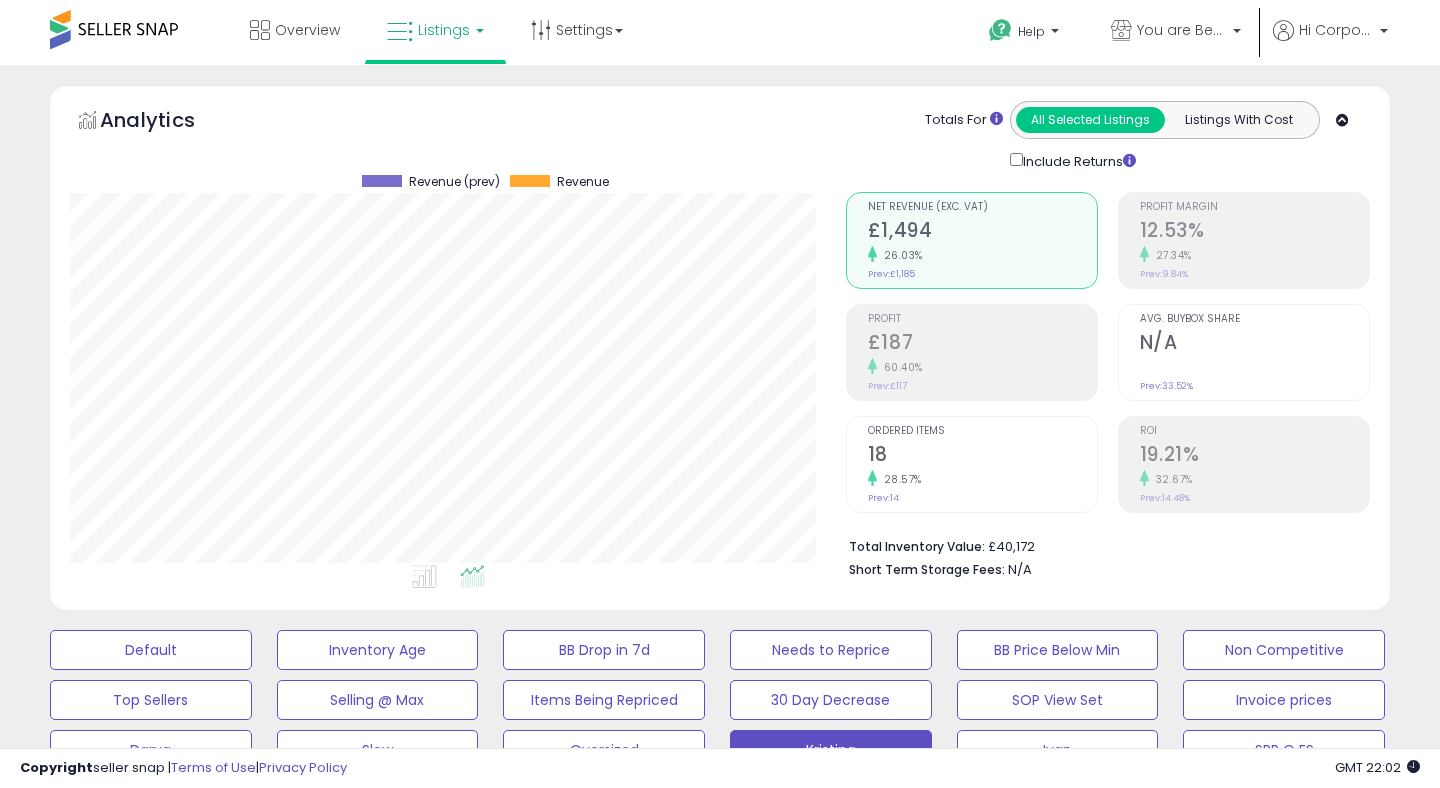 scroll, scrollTop: 0, scrollLeft: 0, axis: both 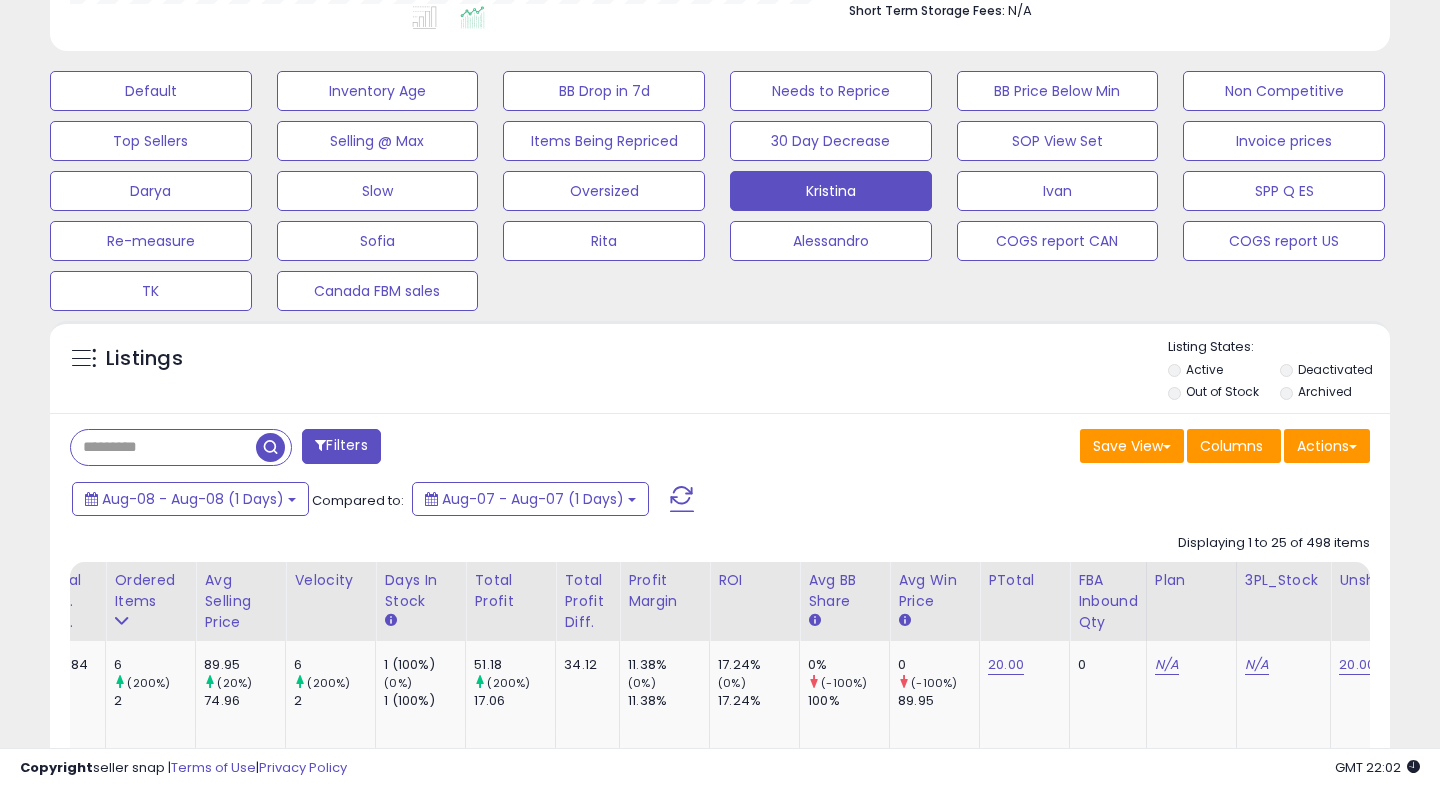 click at bounding box center [682, 499] 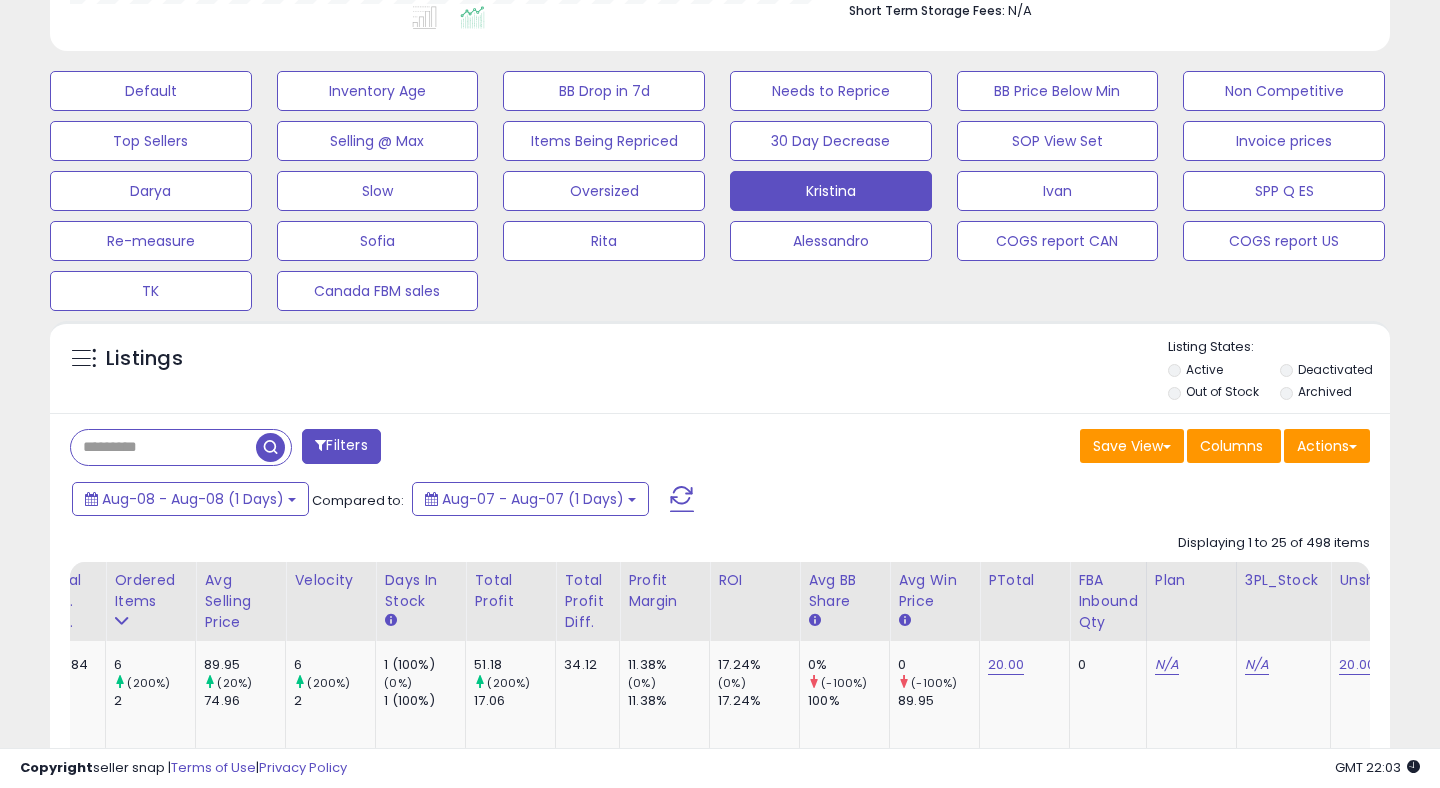 scroll, scrollTop: 999590, scrollLeft: 999224, axis: both 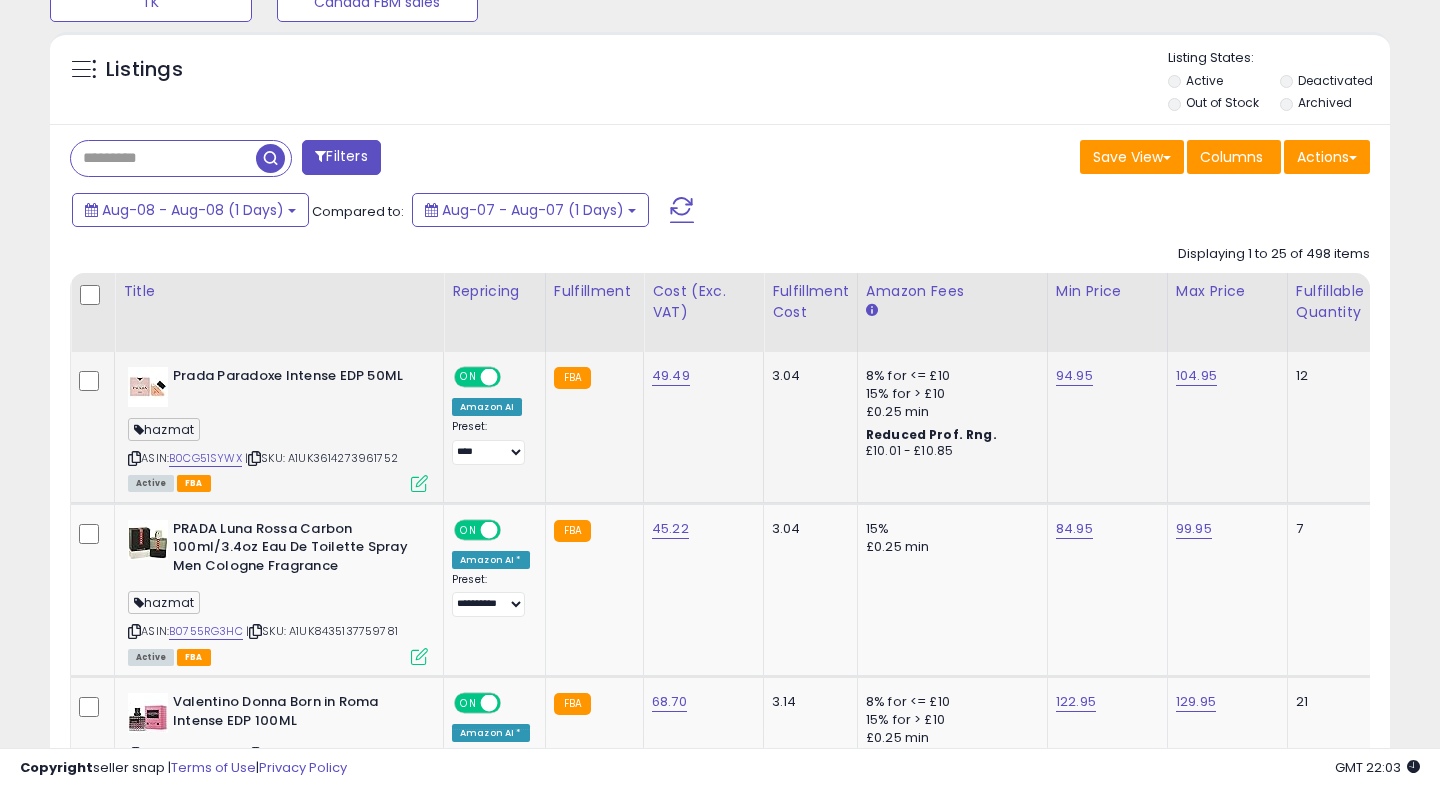 click on "ASIN:  B0CG51SYWX    |   SKU: A1UK3614273961752 Active FBA" at bounding box center [278, 428] 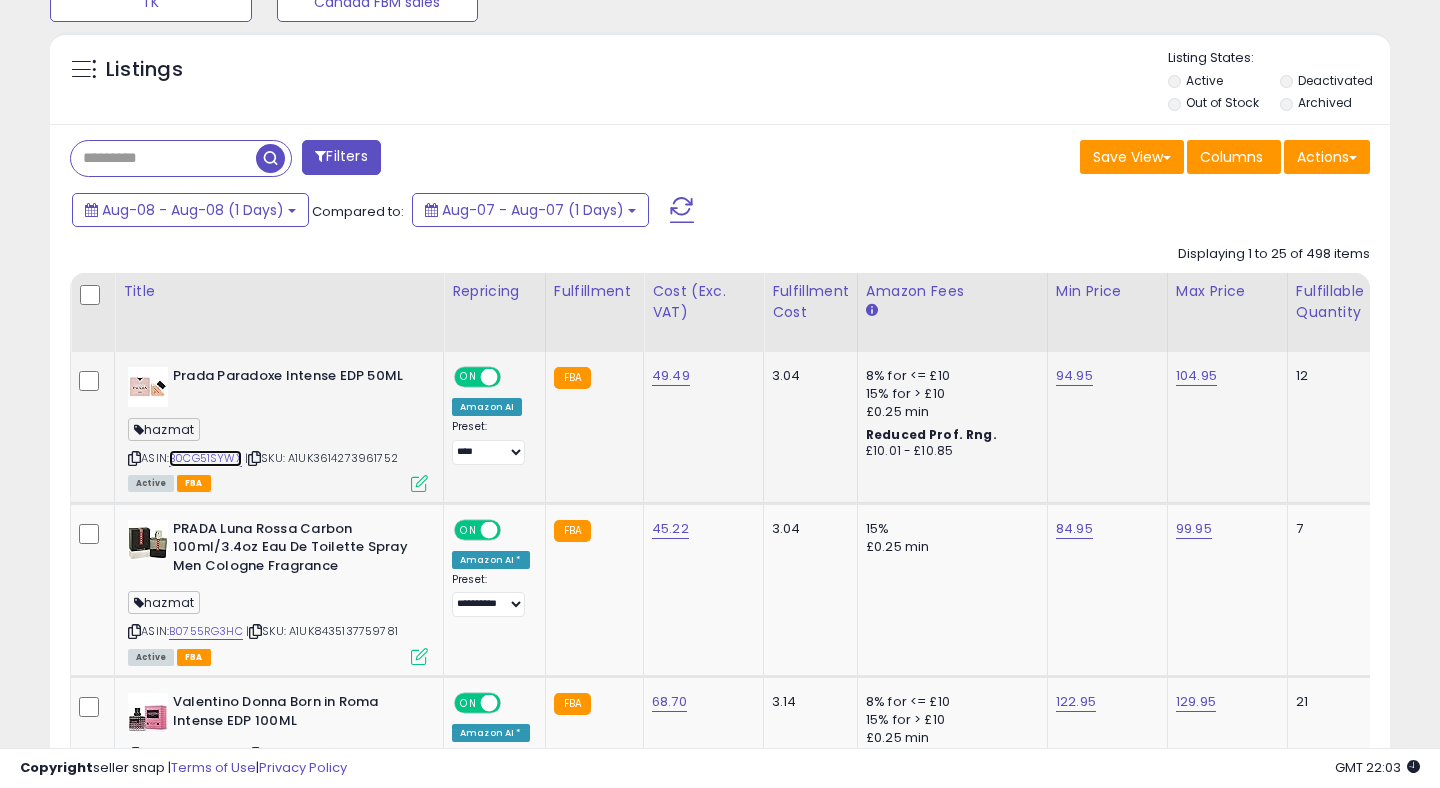 click on "B0CG51SYWX" at bounding box center (205, 458) 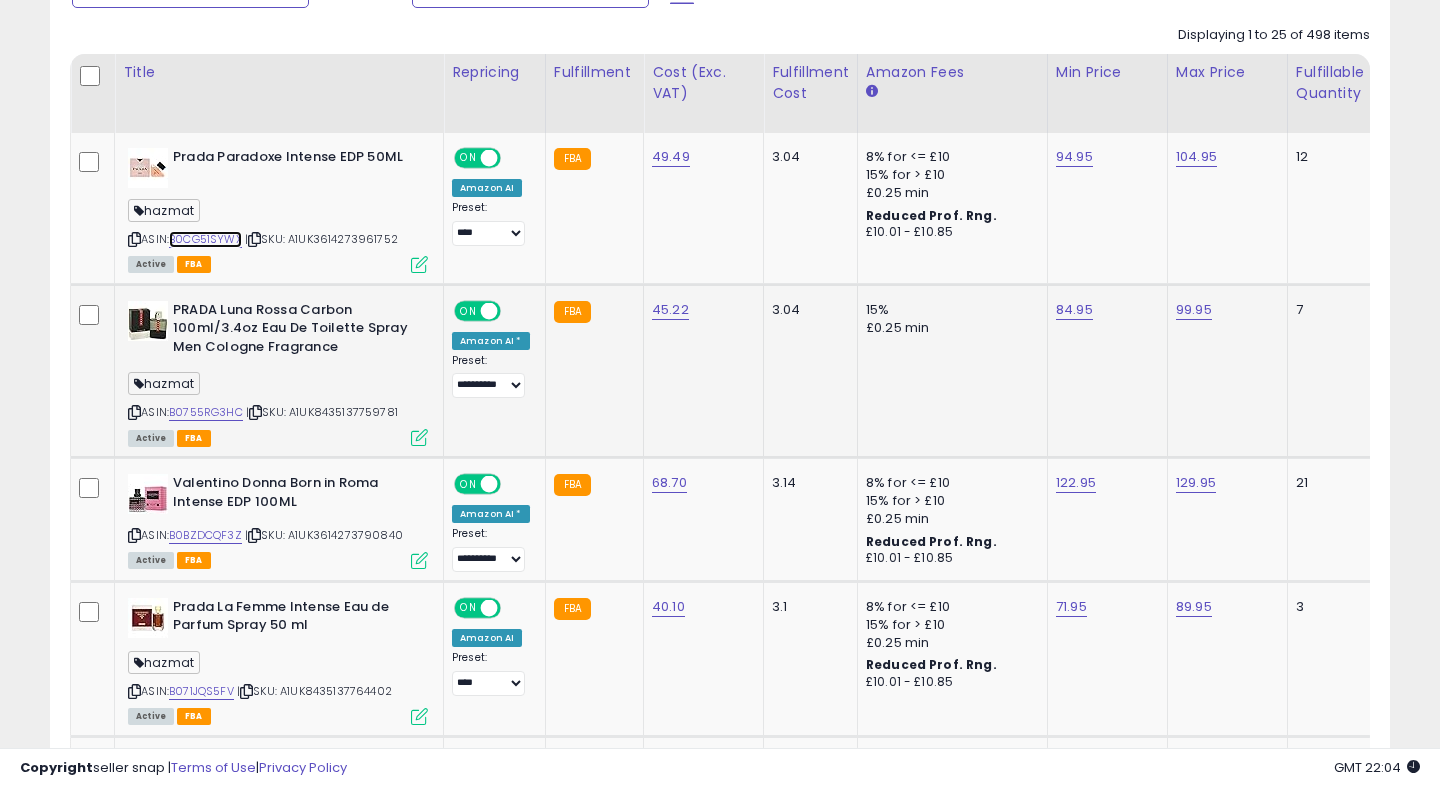 scroll, scrollTop: 1065, scrollLeft: 0, axis: vertical 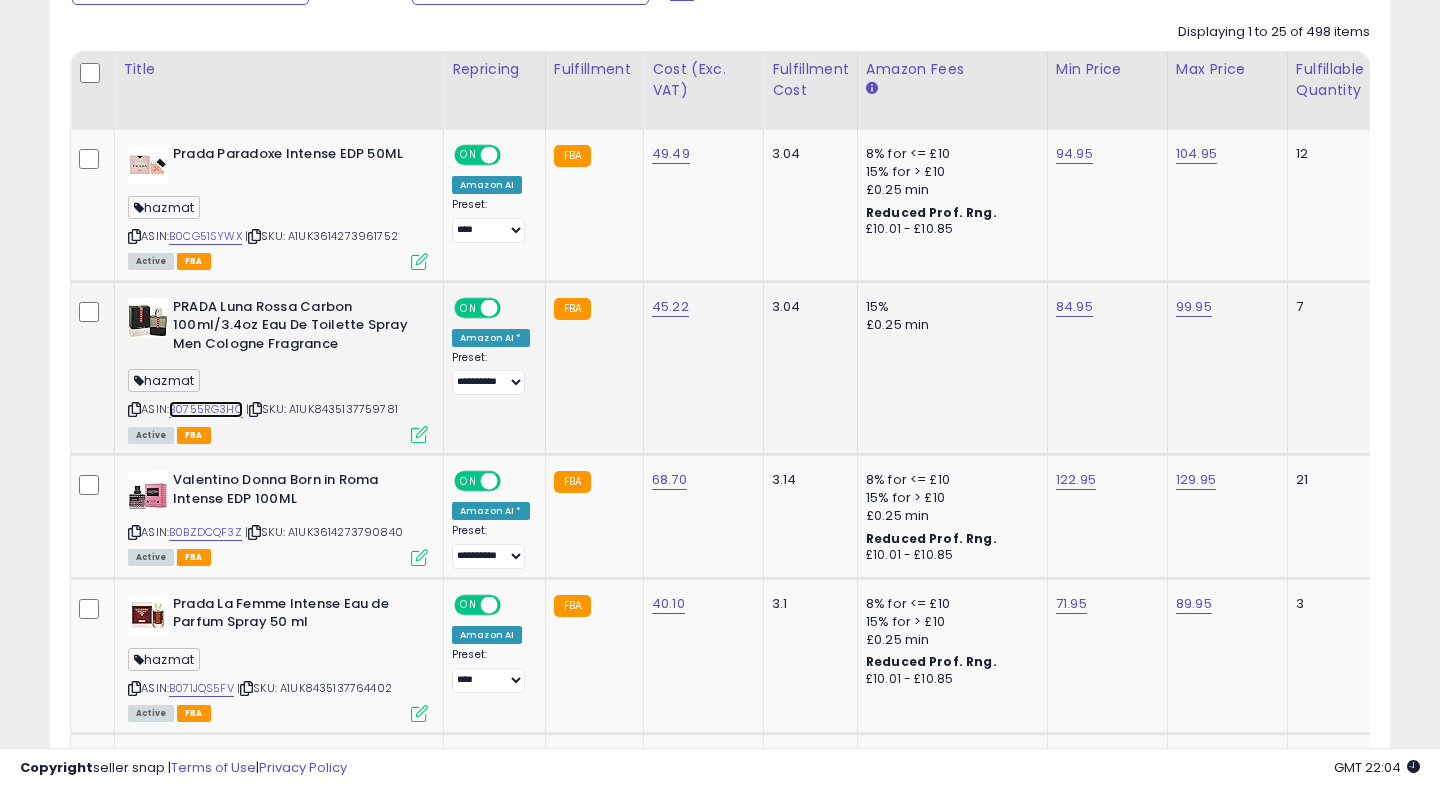 click on "B0755RG3HC" at bounding box center [206, 409] 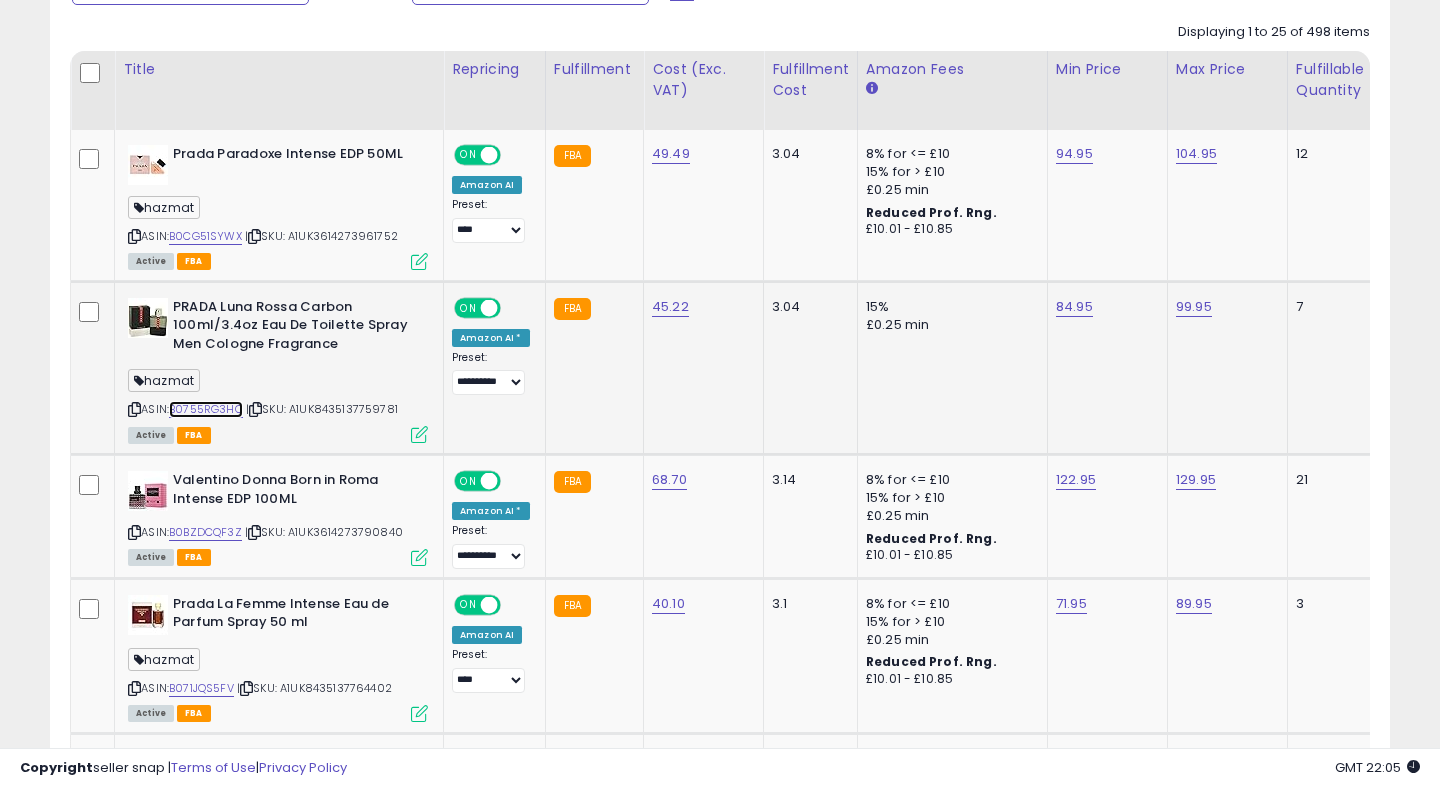 scroll, scrollTop: 1072, scrollLeft: 0, axis: vertical 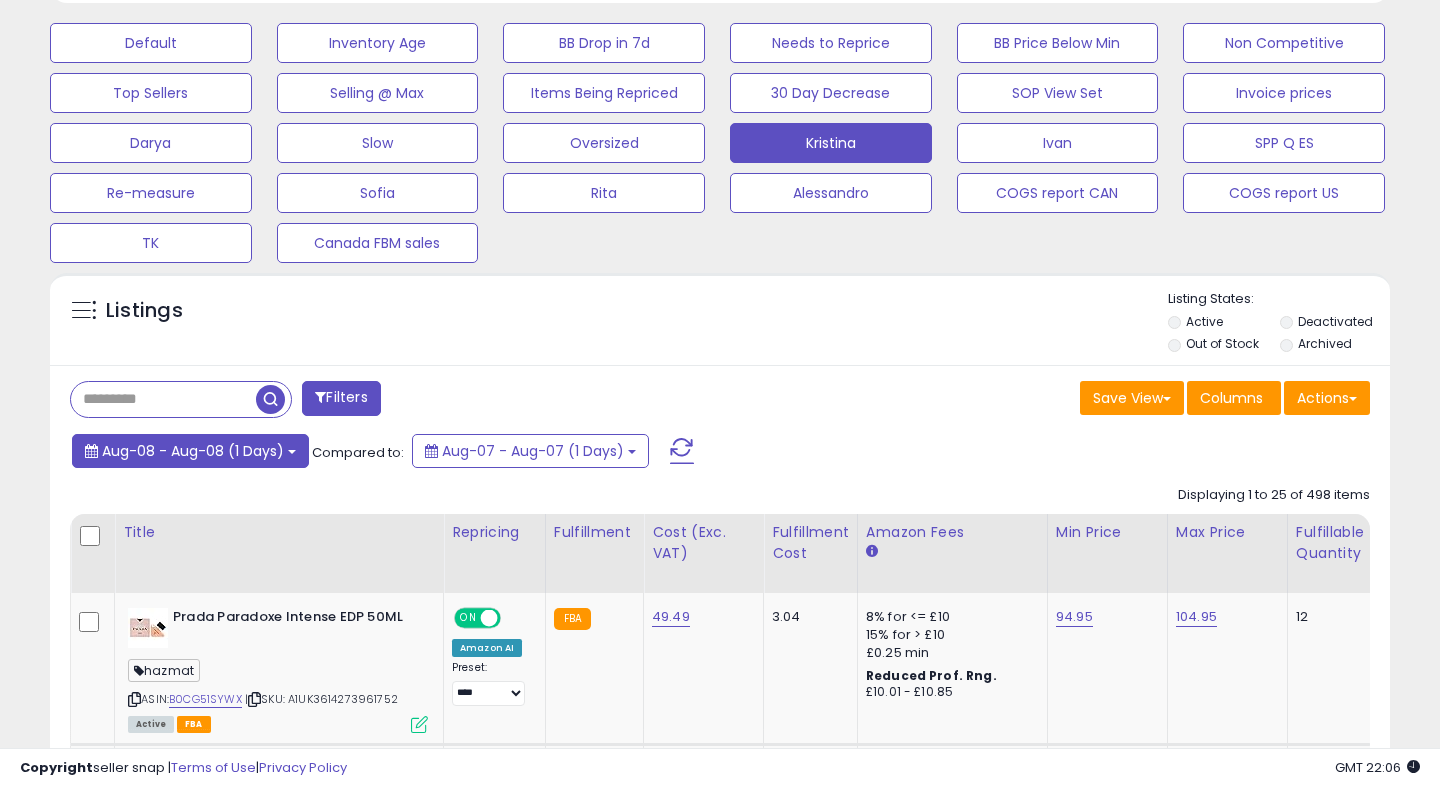 click on "Aug-08 - Aug-08 (1 Days)" at bounding box center (190, 451) 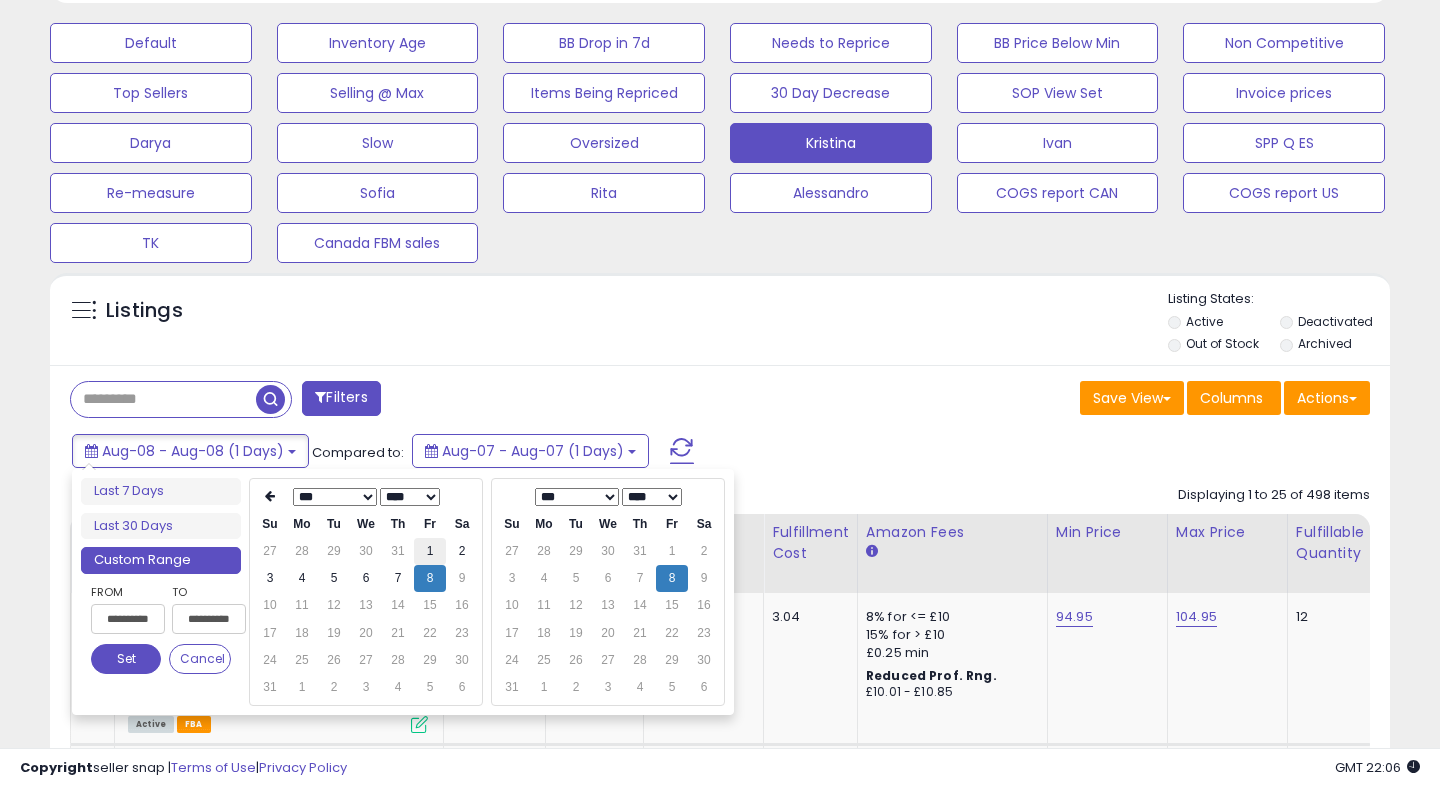 click on "1" at bounding box center [430, 551] 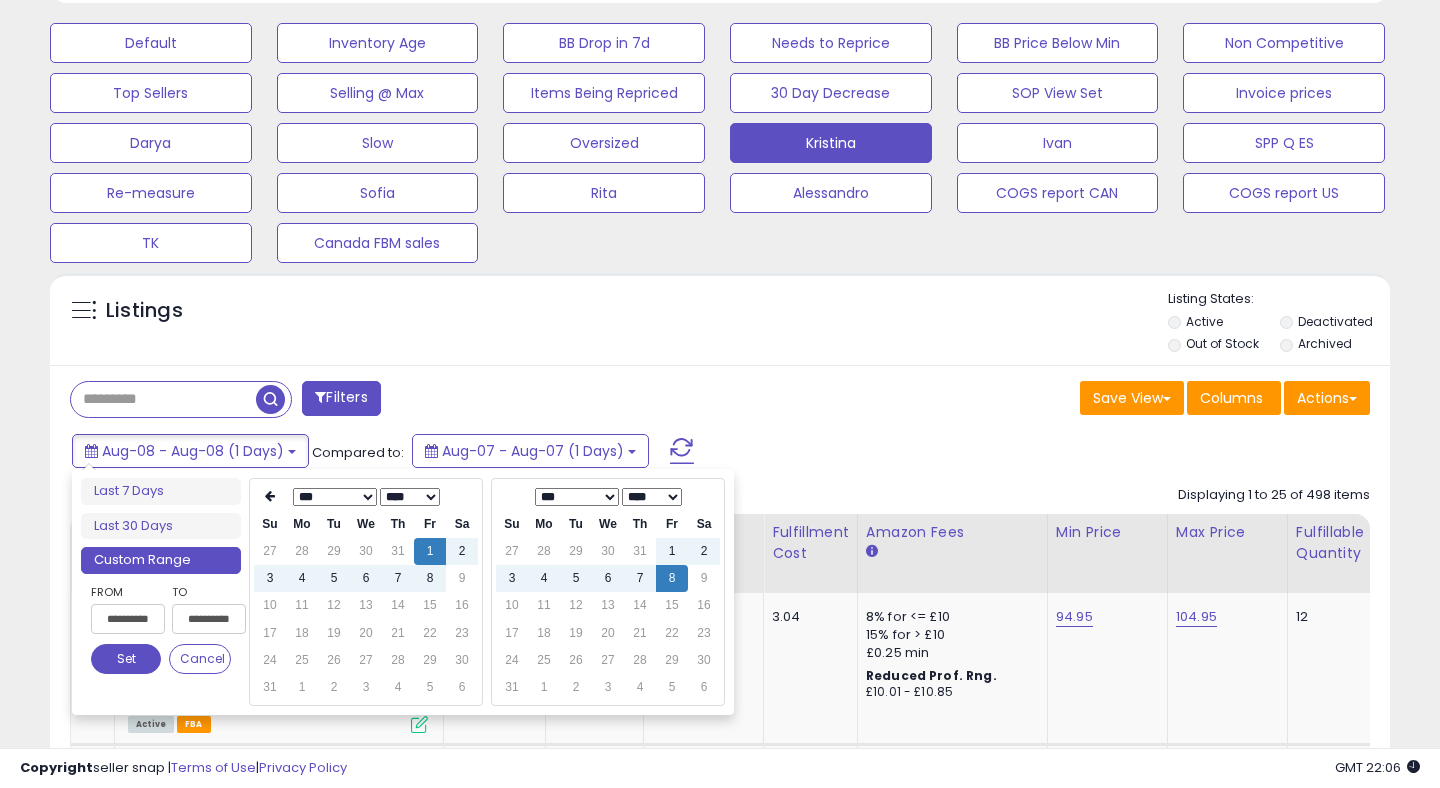 type on "**********" 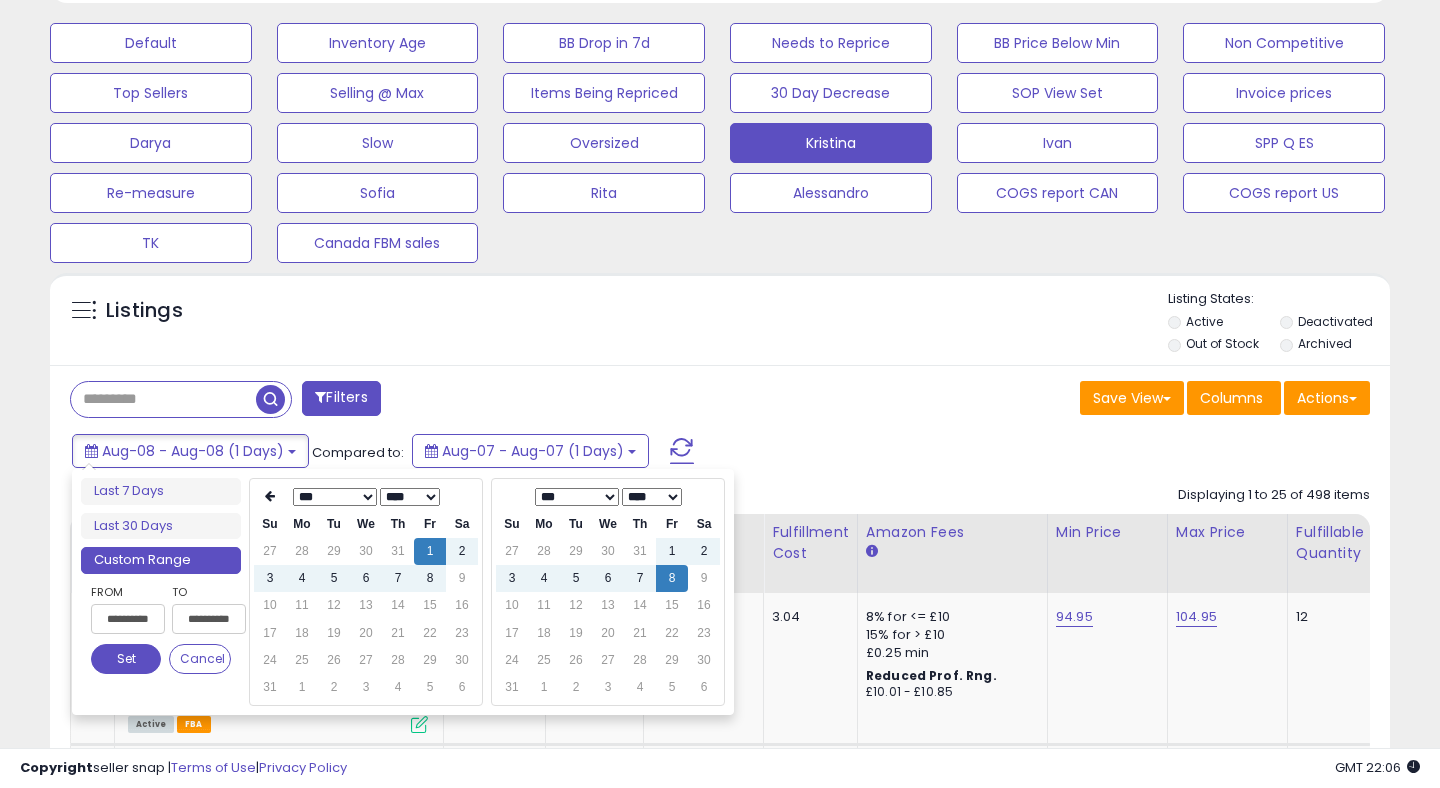 click on "Set" at bounding box center (126, 659) 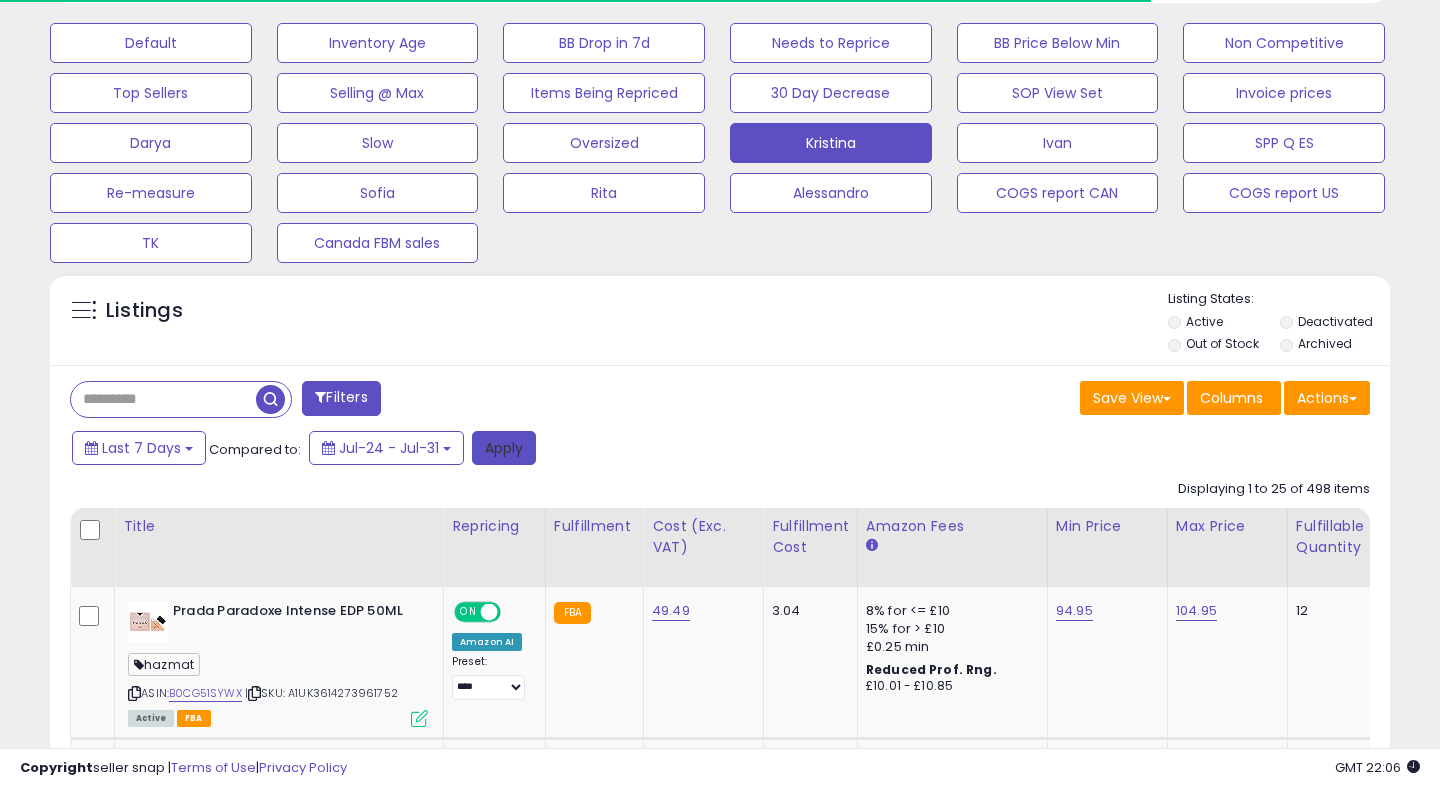 click on "Apply" at bounding box center (504, 448) 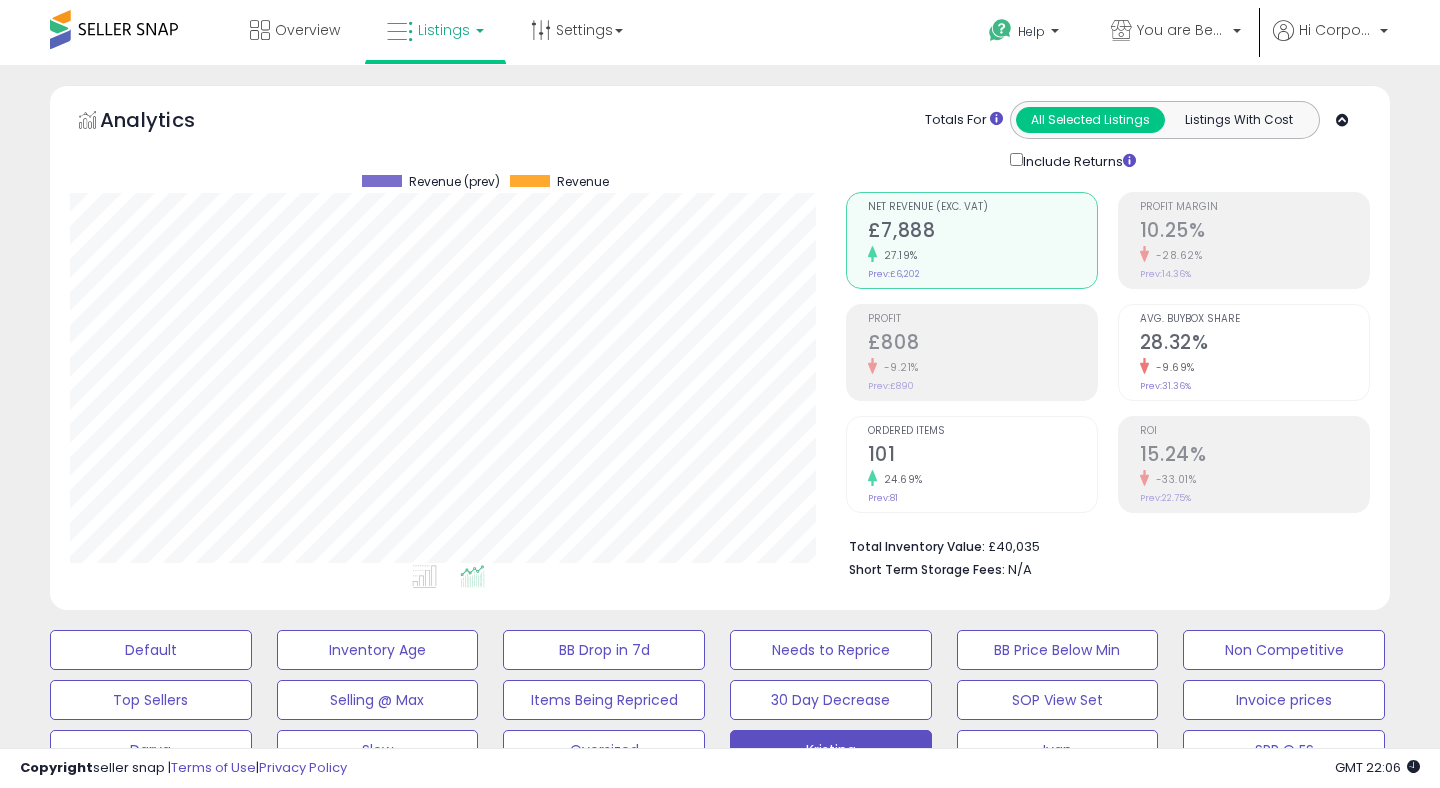 click on "15.24%" at bounding box center (1254, 456) 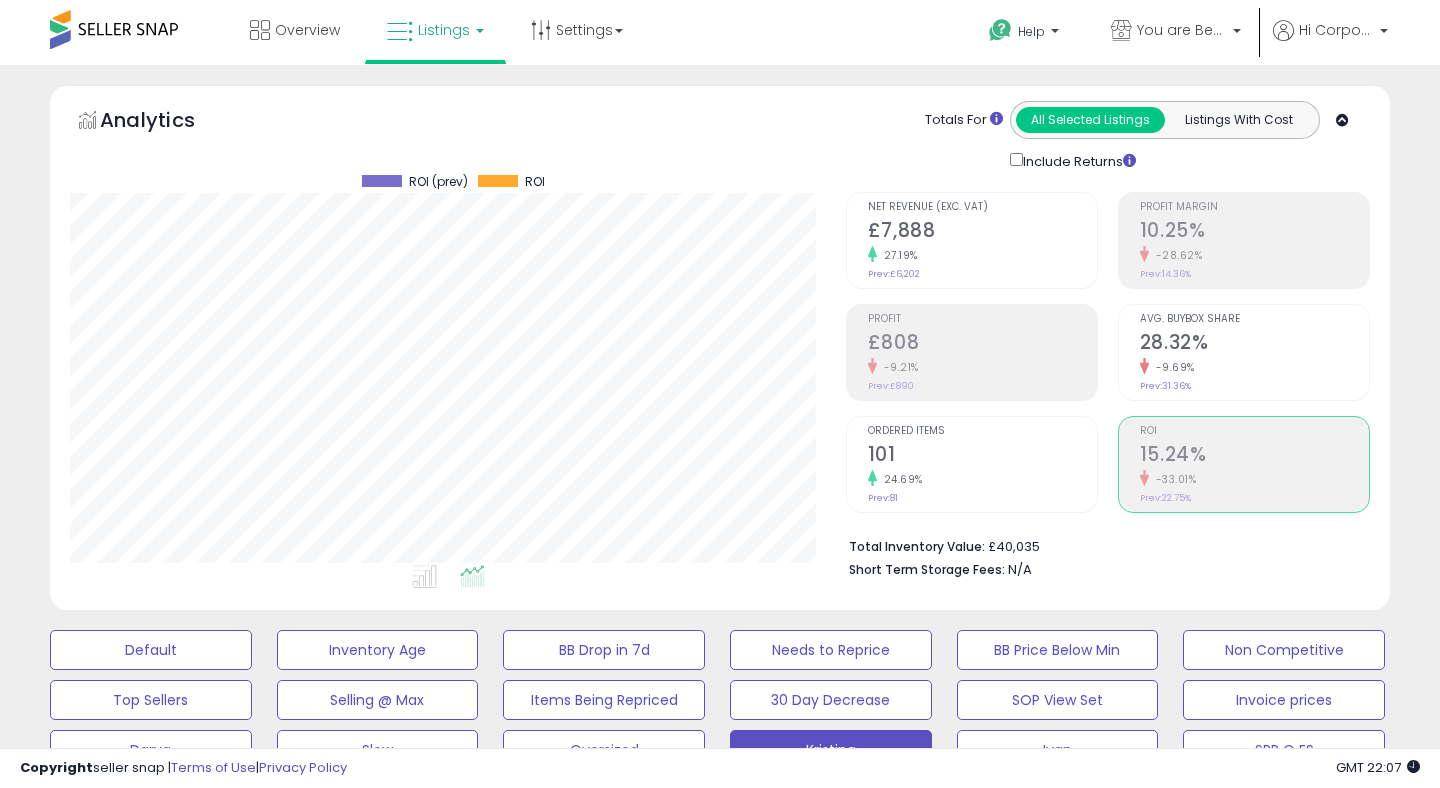 click on "£808" at bounding box center (982, 344) 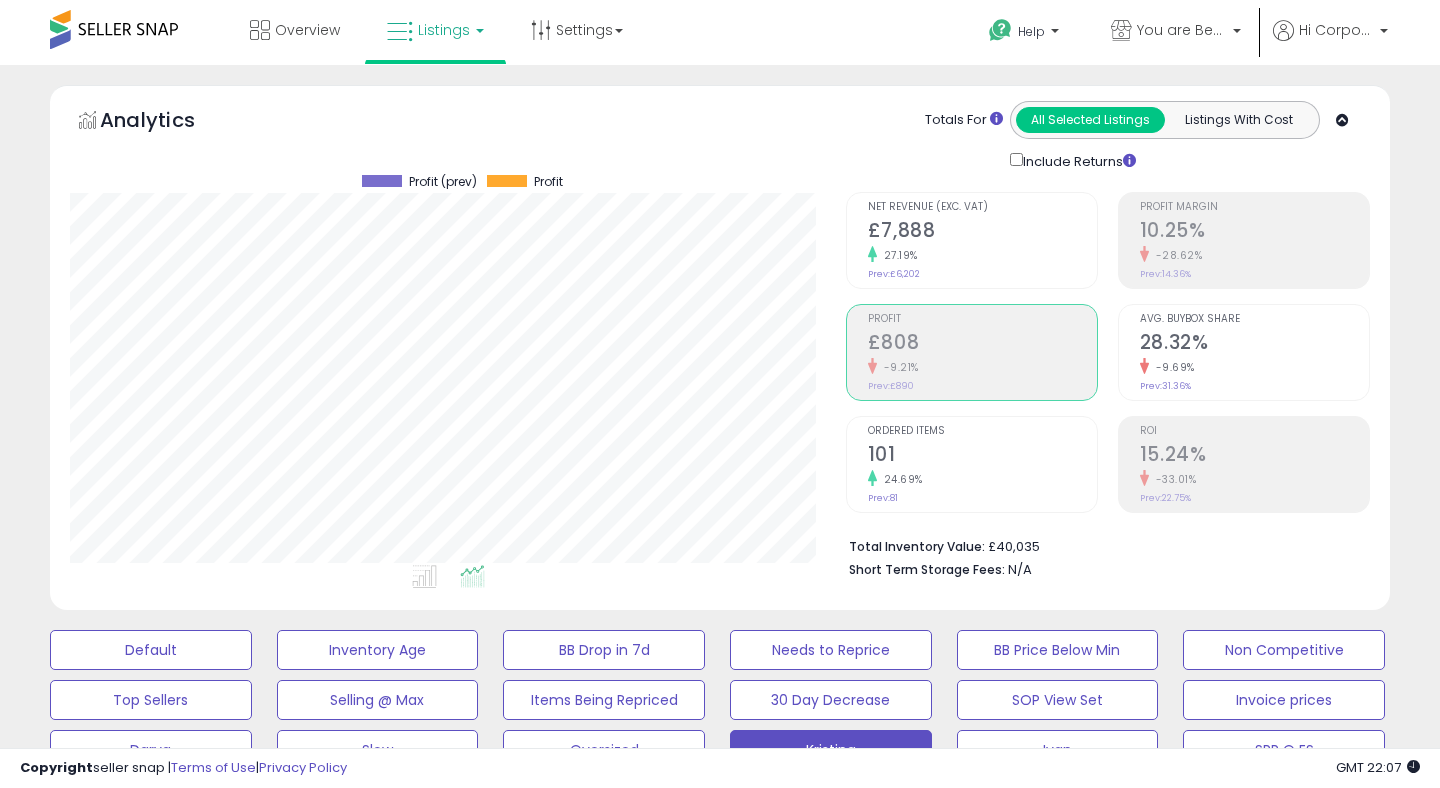 click on "-33.01%" at bounding box center (1254, 479) 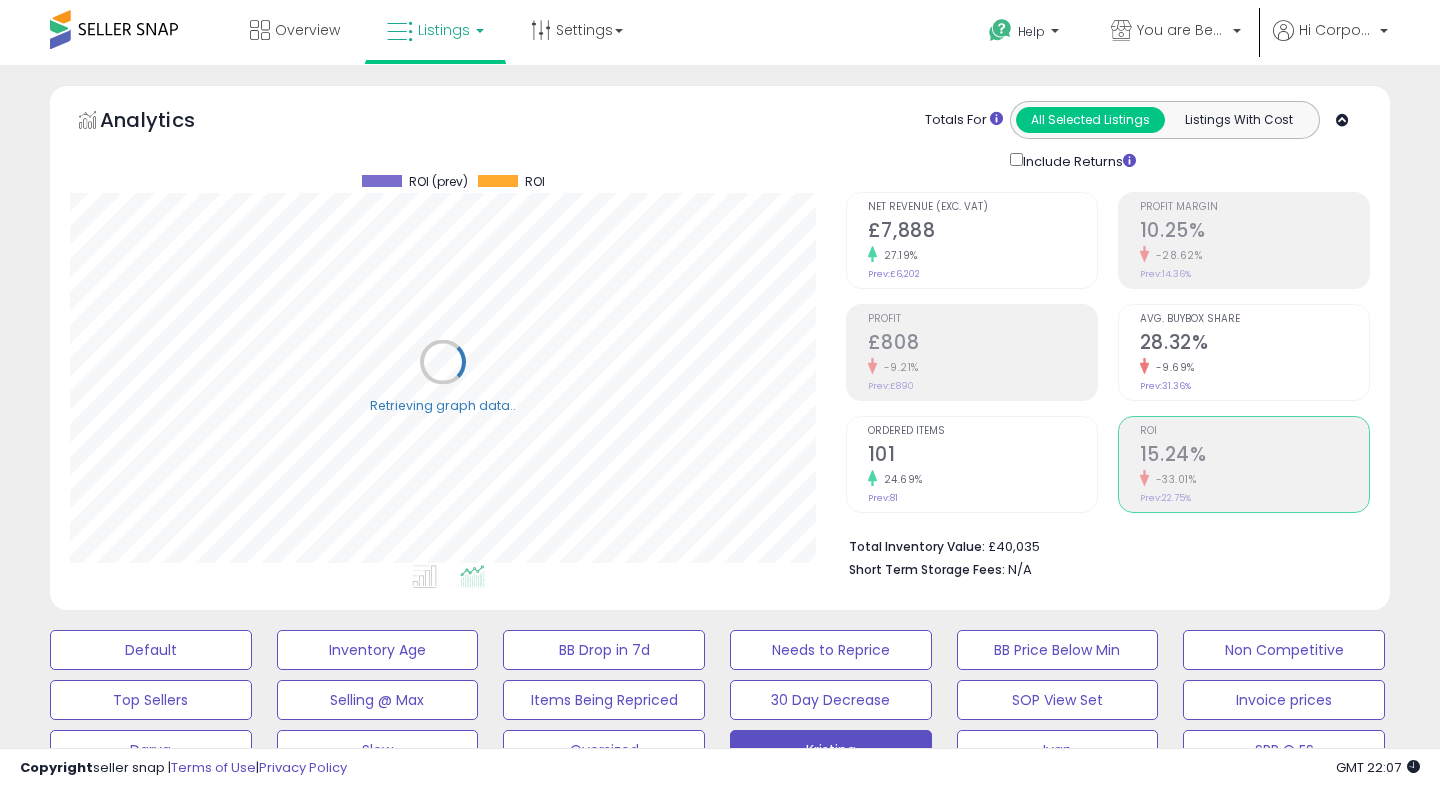 scroll, scrollTop: 999590, scrollLeft: 999224, axis: both 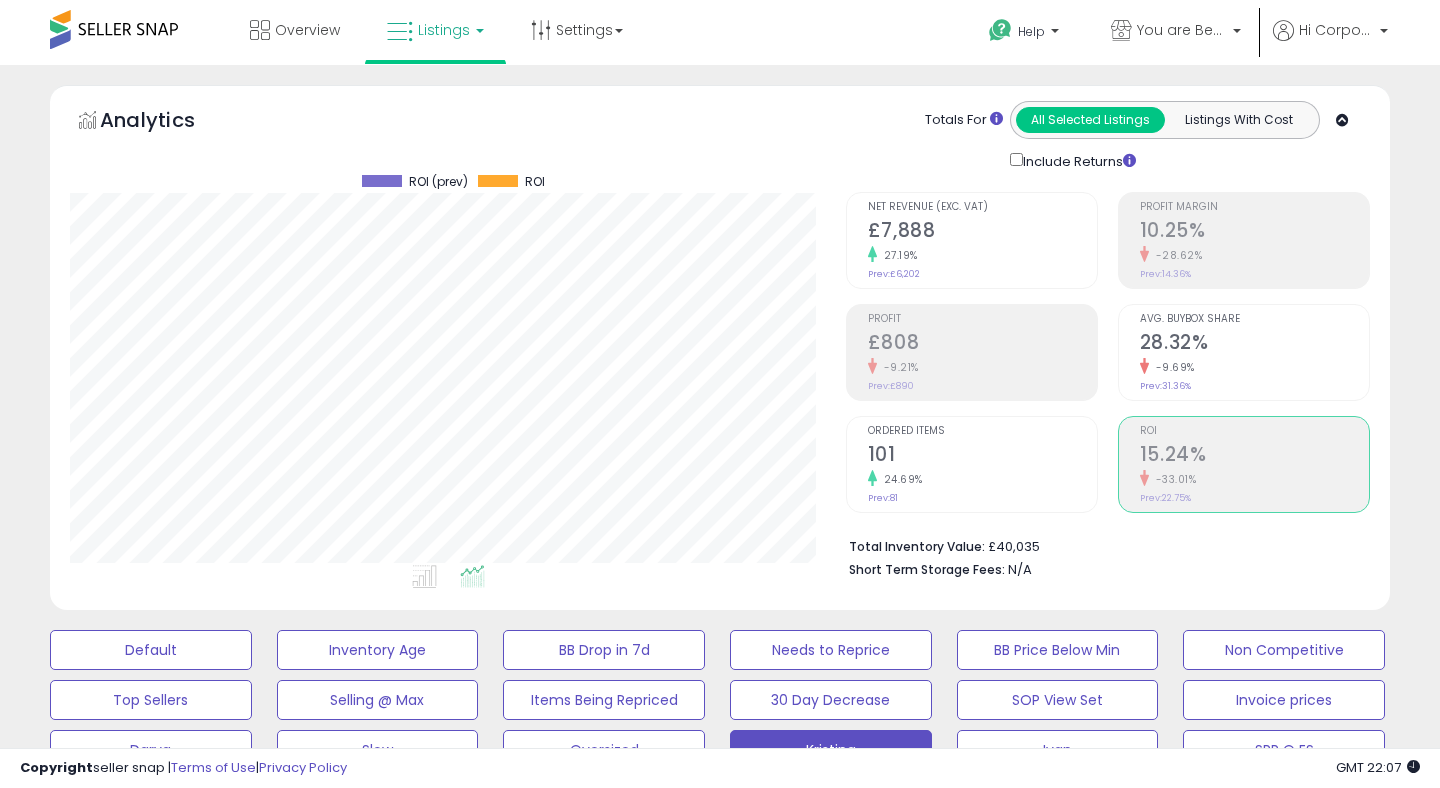 click on "£808" at bounding box center [982, 344] 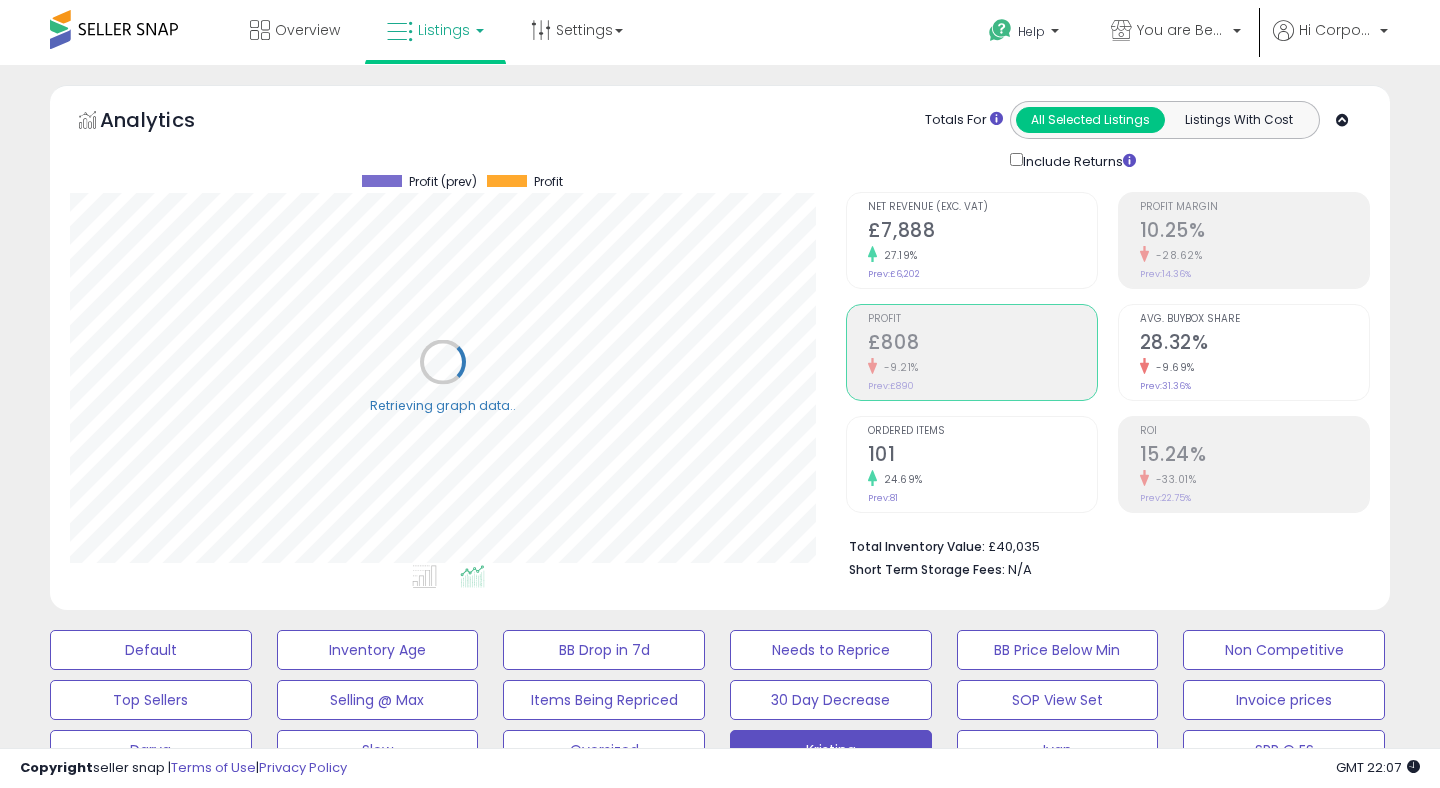 scroll, scrollTop: 999590, scrollLeft: 999224, axis: both 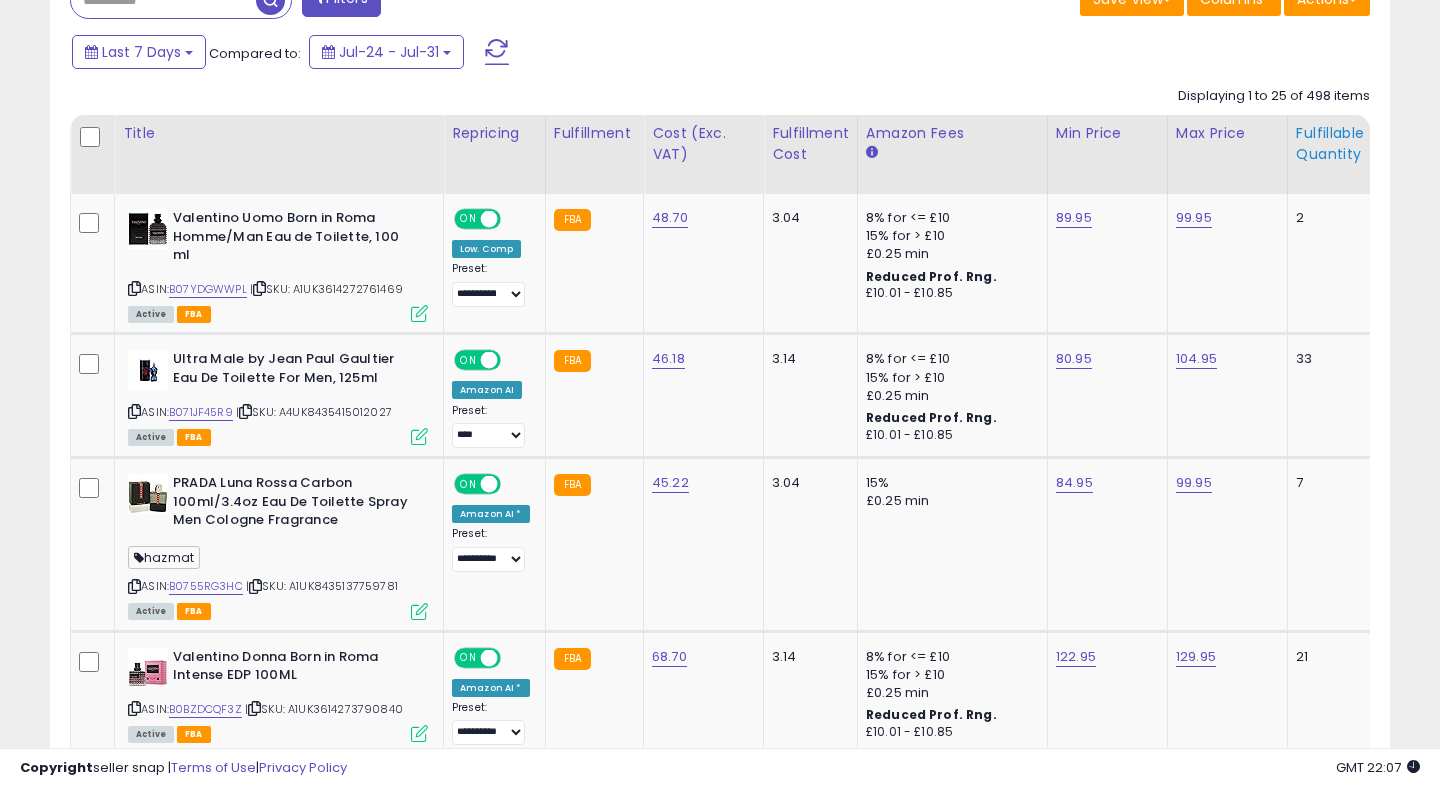 click on "Fulfillable Quantity" at bounding box center (1330, 144) 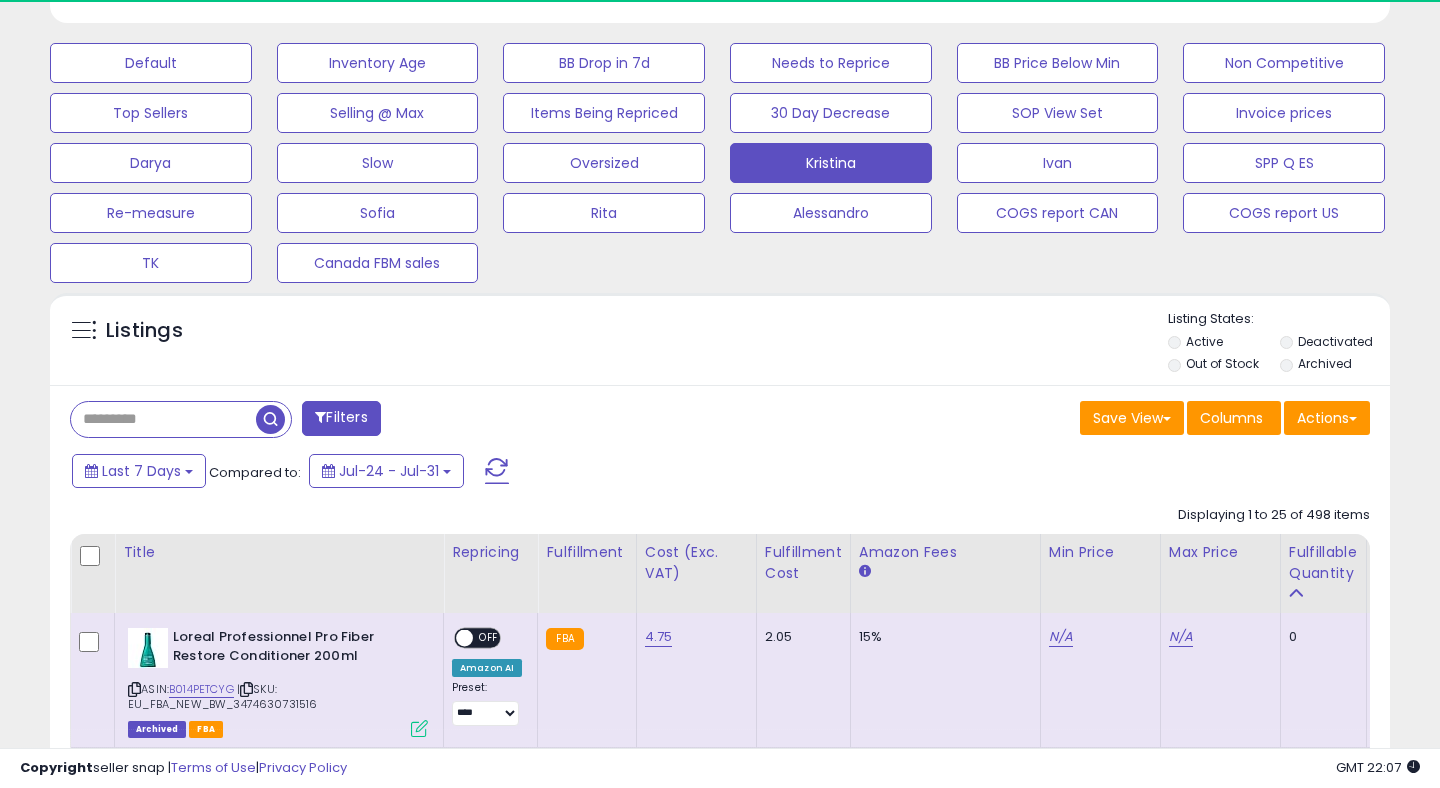 scroll, scrollTop: 1006, scrollLeft: 0, axis: vertical 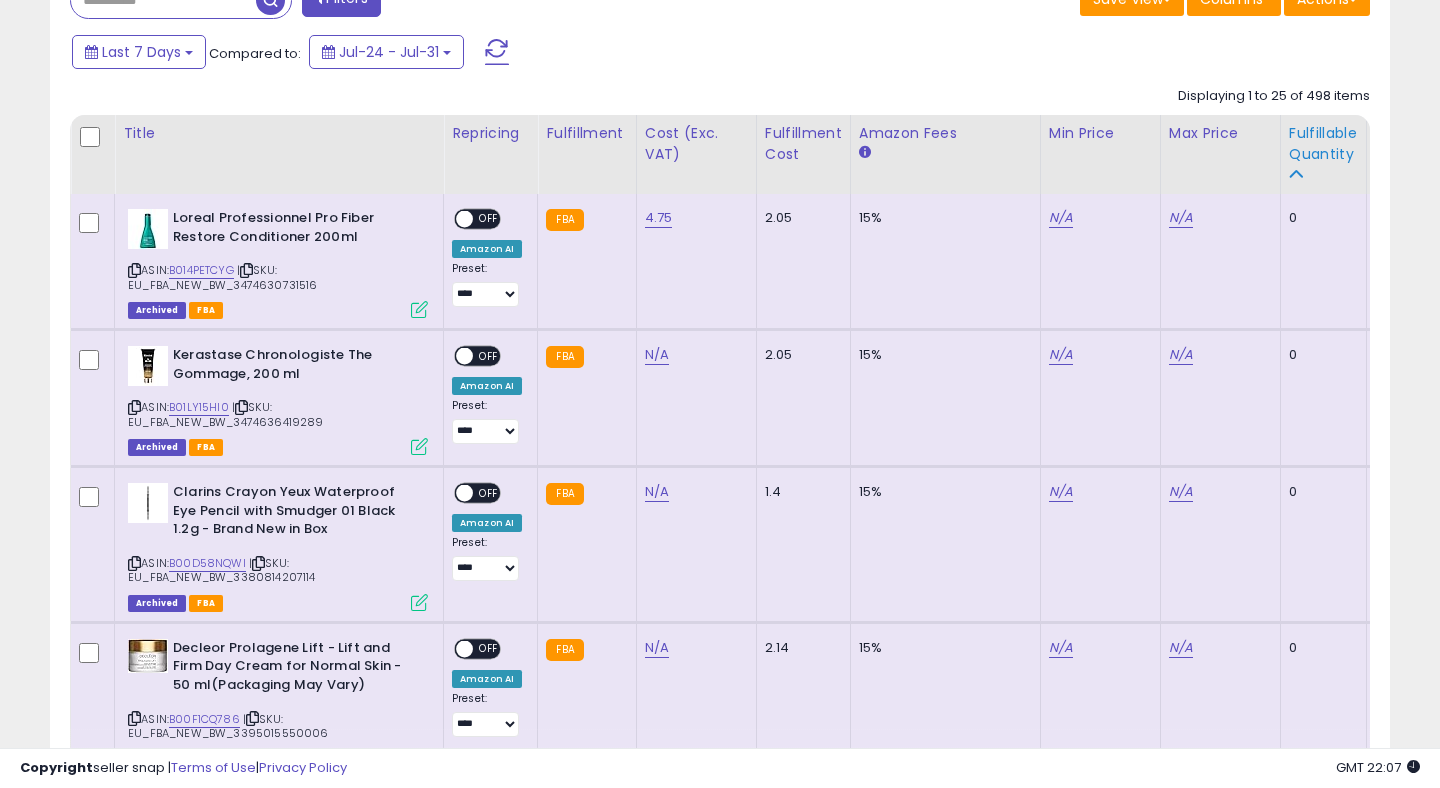 click on "Fulfillable Quantity" at bounding box center [1323, 144] 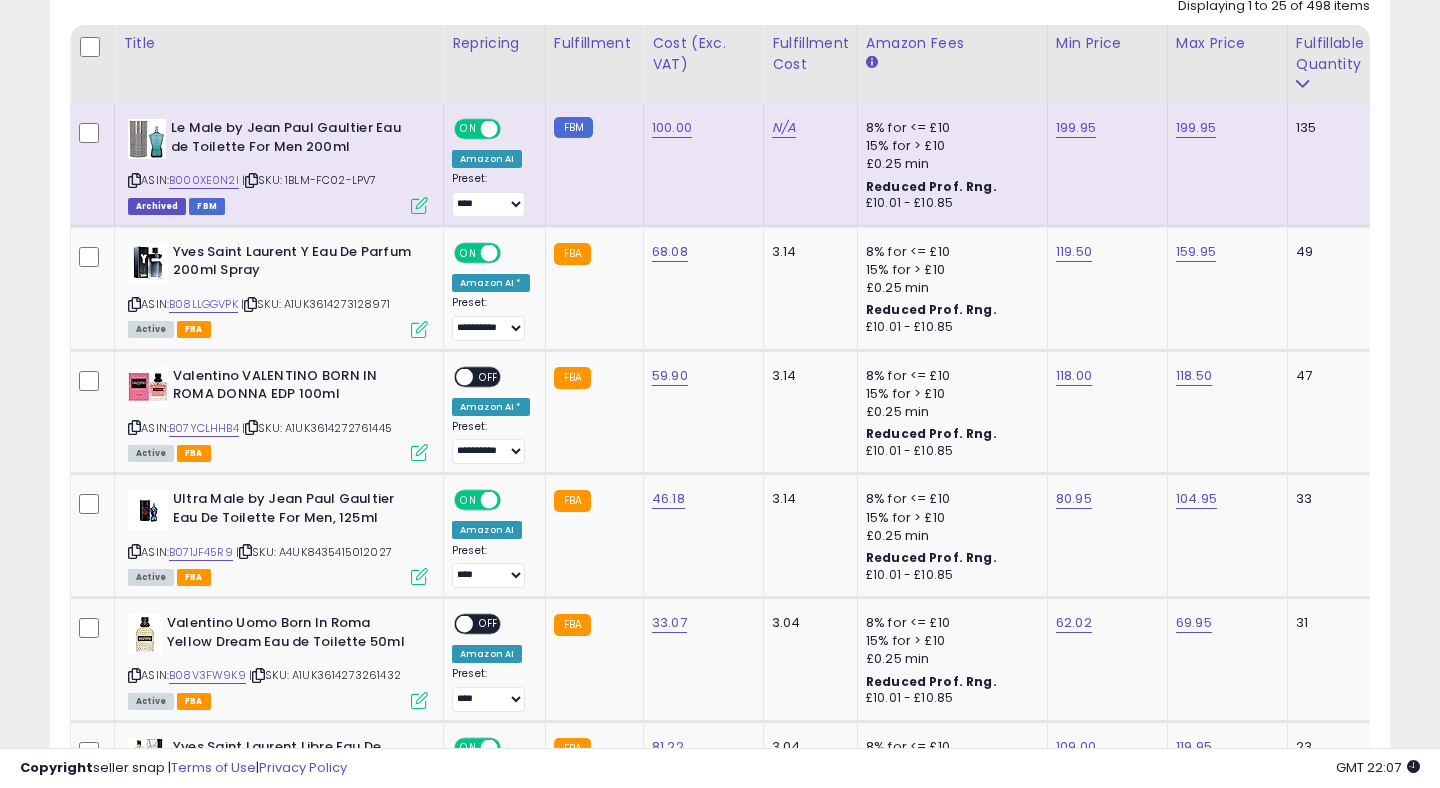scroll, scrollTop: 1100, scrollLeft: 0, axis: vertical 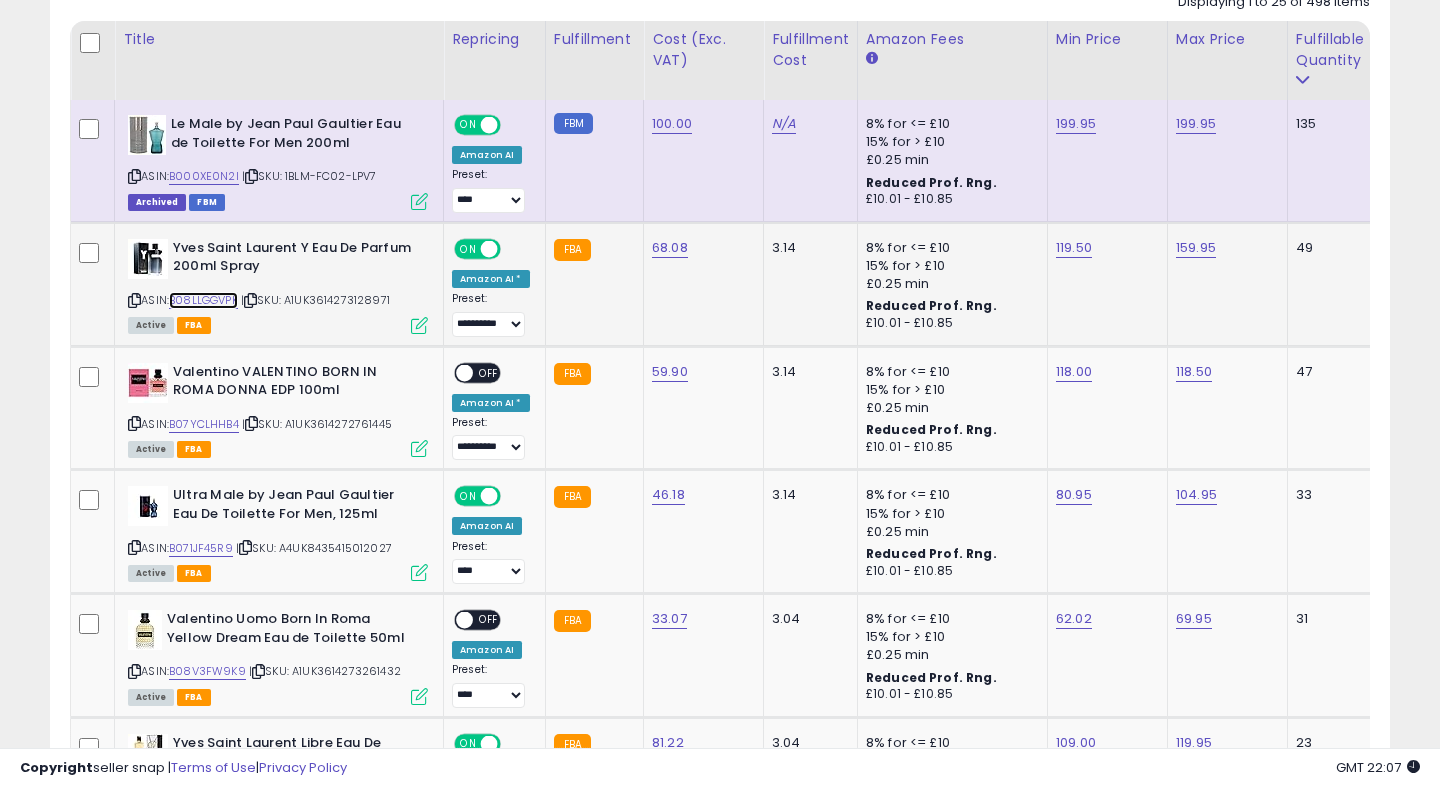 click on "B08LLGGVPK" at bounding box center (203, 300) 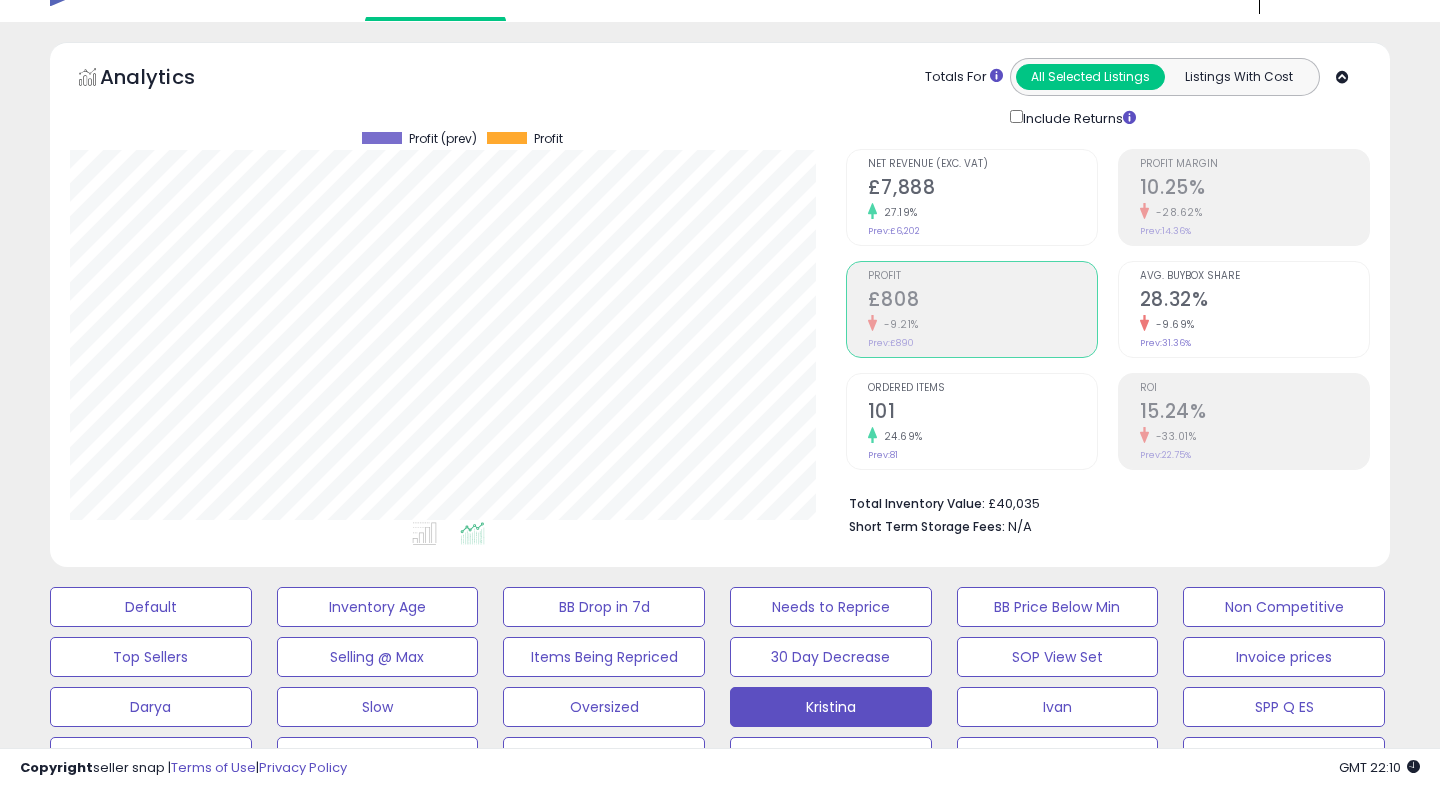 scroll, scrollTop: 0, scrollLeft: 0, axis: both 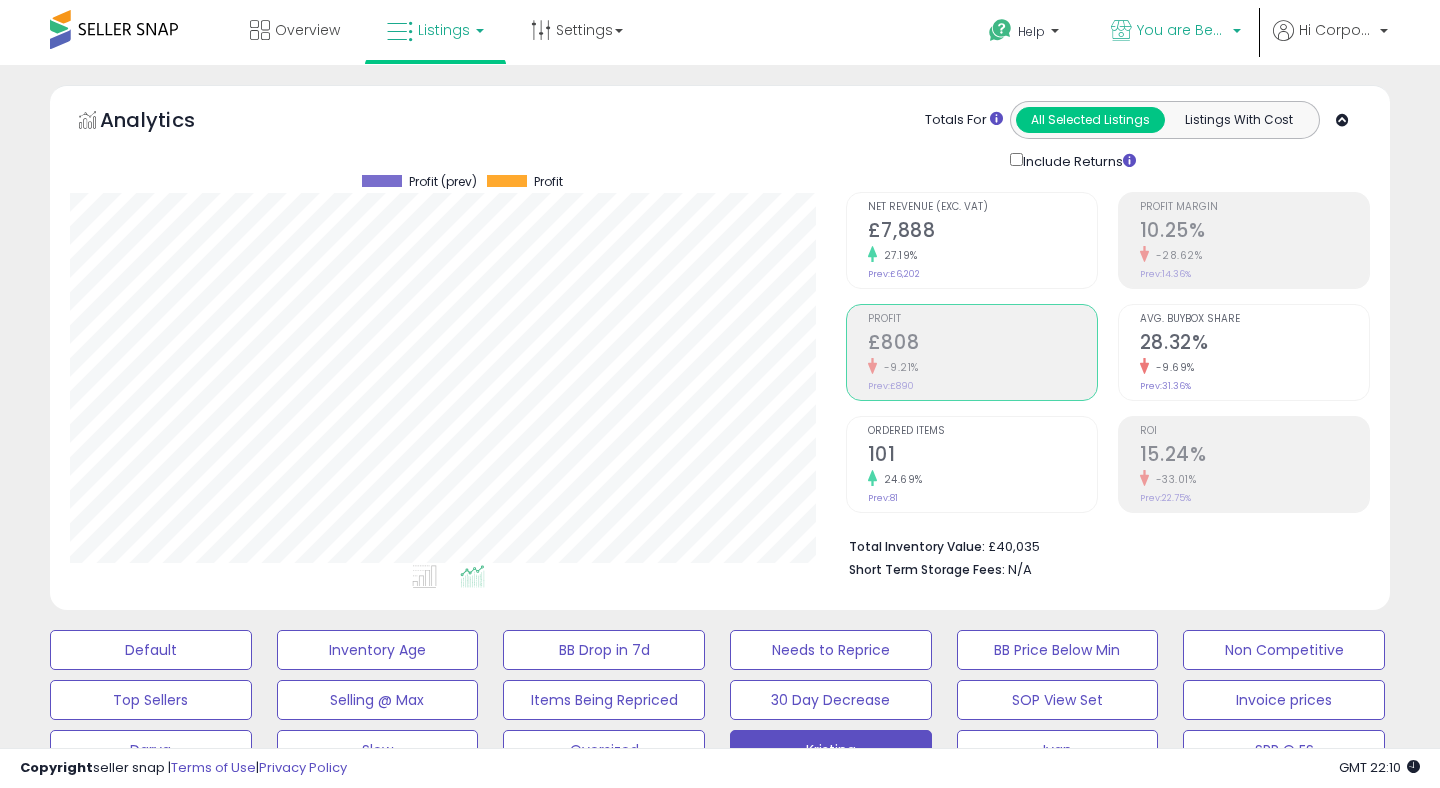 click on "You are Beautiful (UK)" at bounding box center (1176, 32) 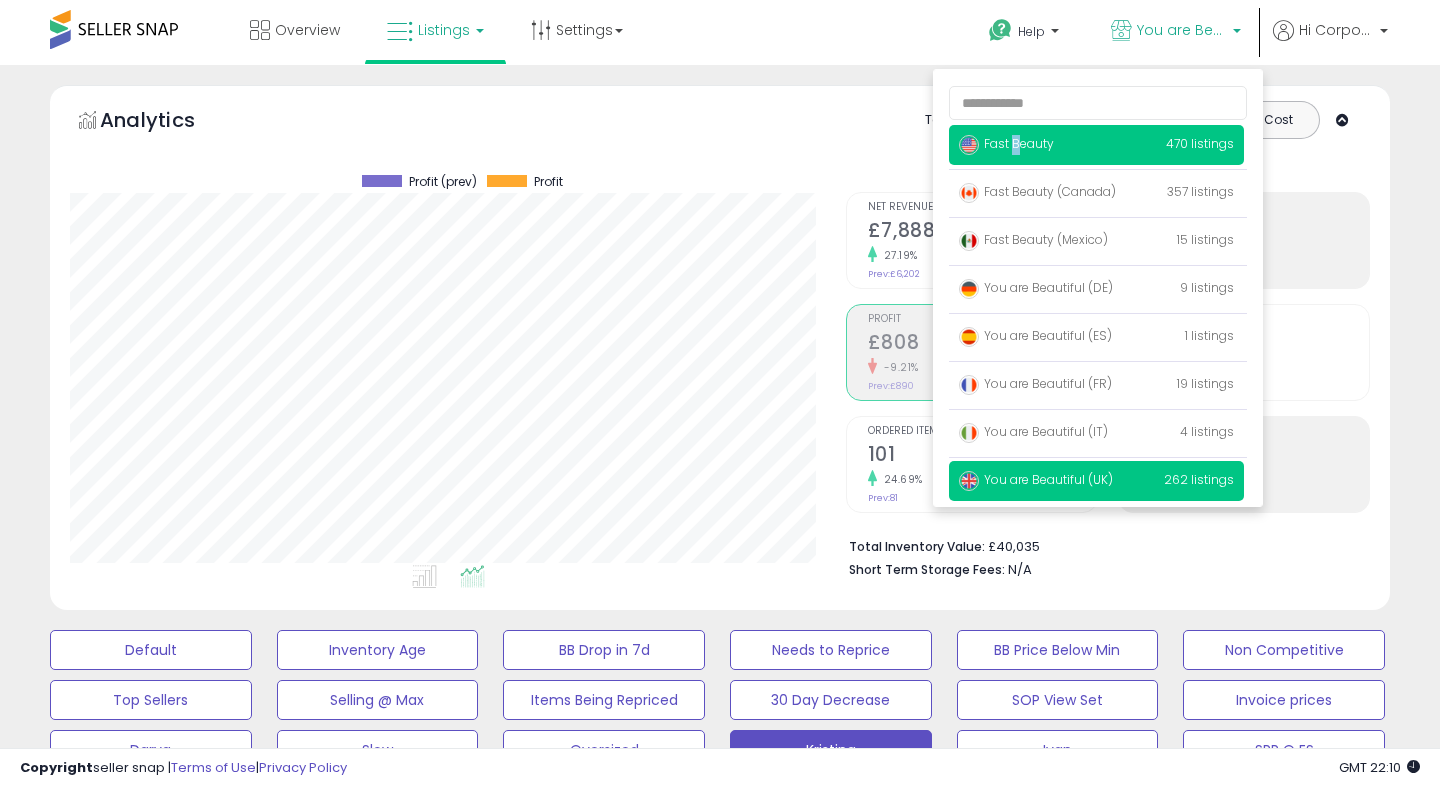 click on "Fast Beauty" at bounding box center (1006, 143) 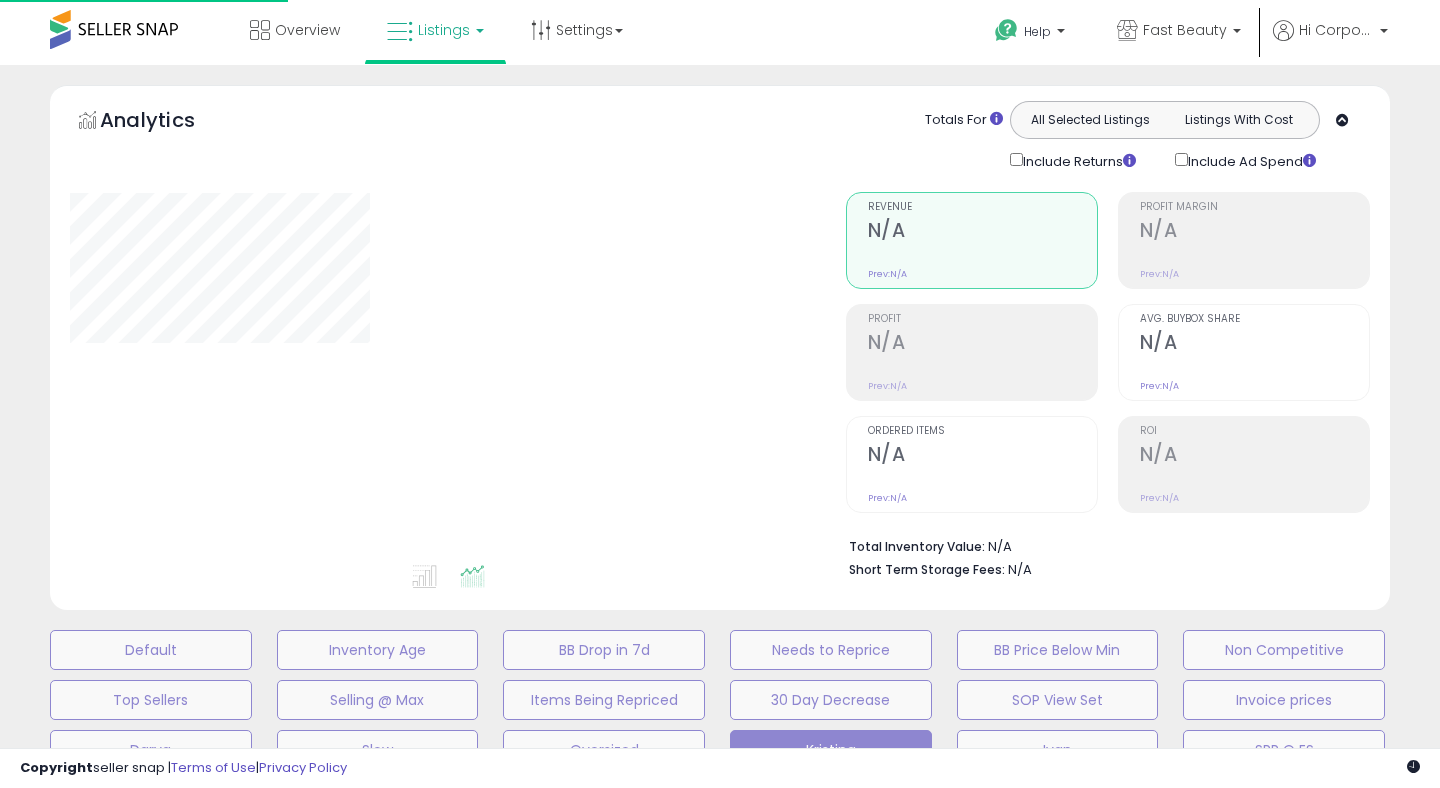 scroll, scrollTop: 0, scrollLeft: 0, axis: both 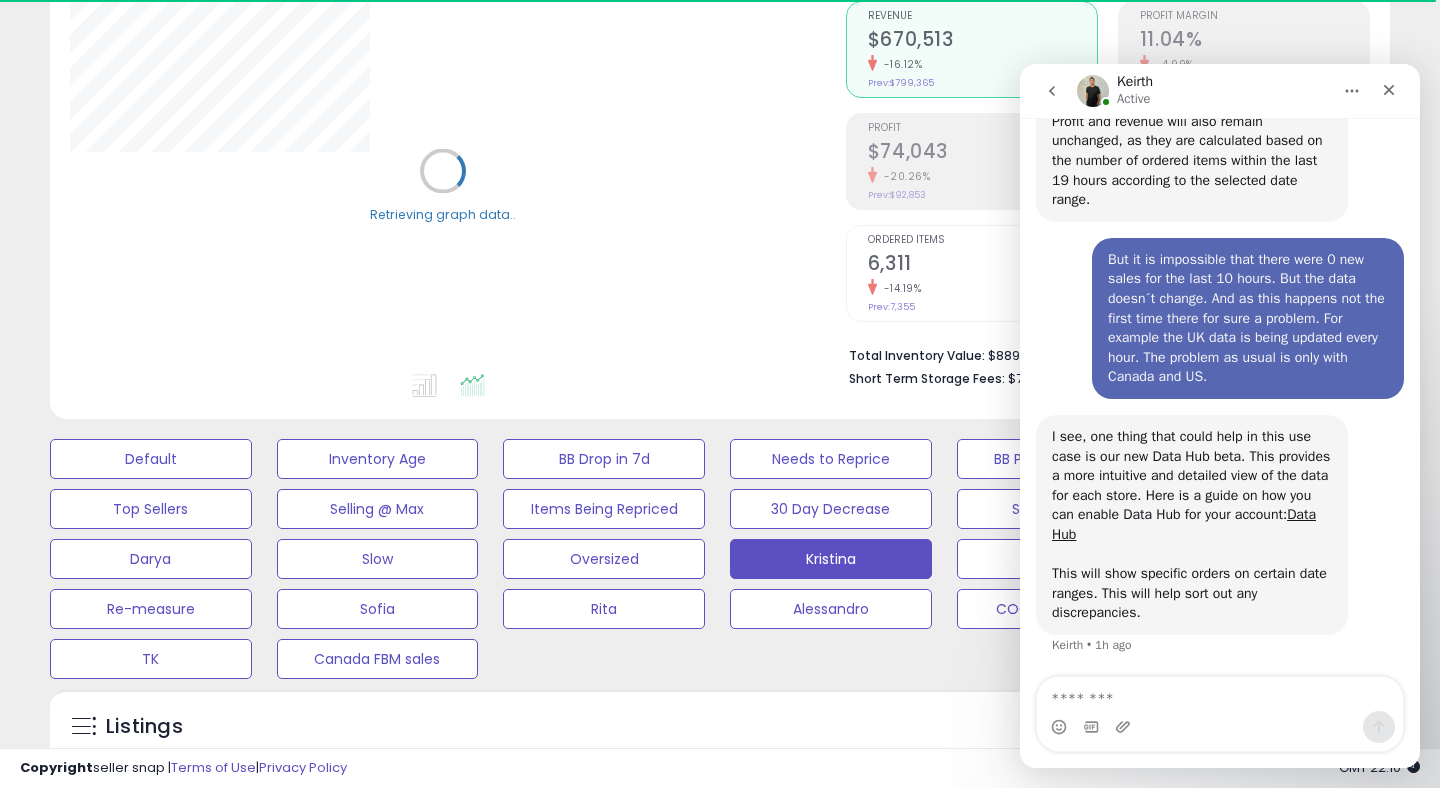 click 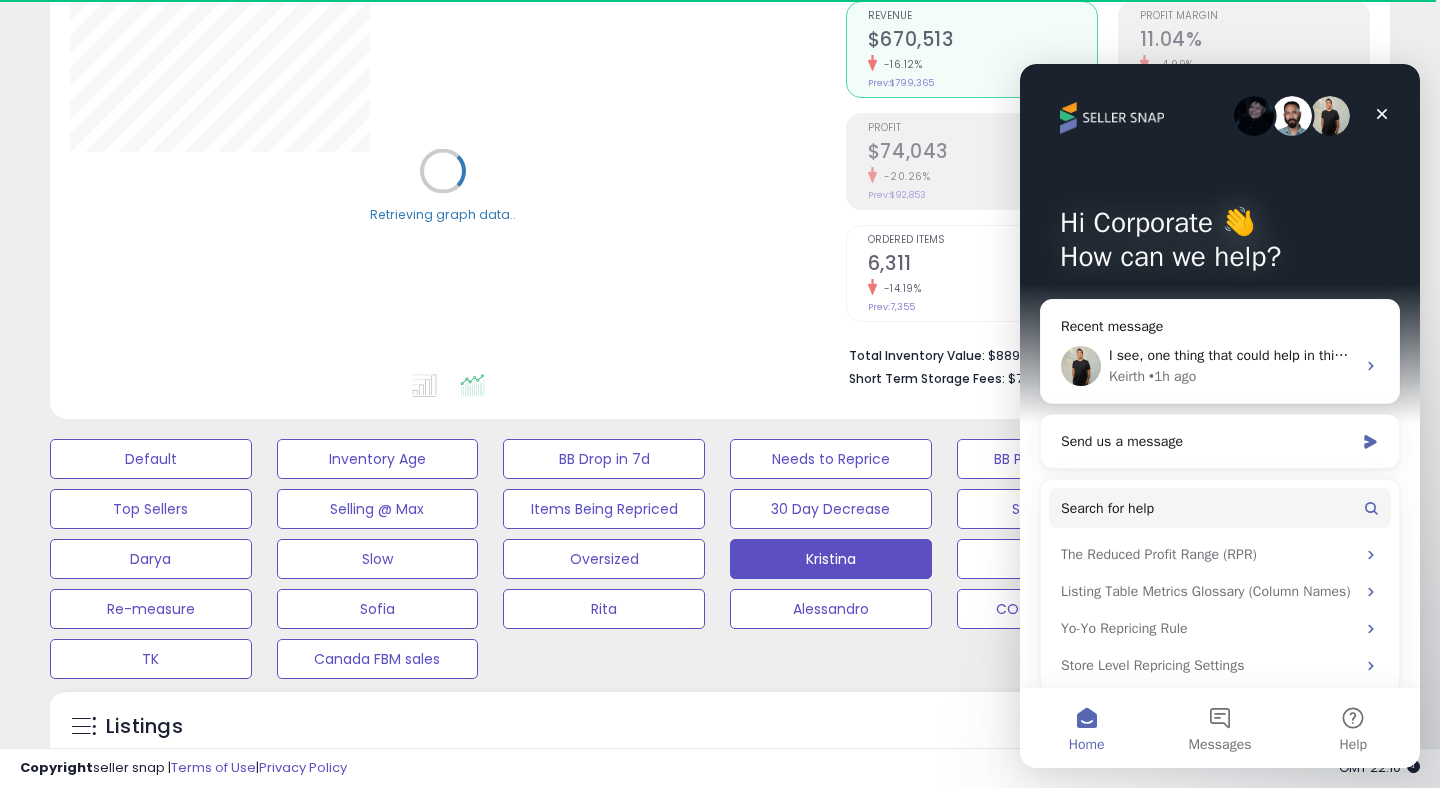 scroll, scrollTop: 0, scrollLeft: 0, axis: both 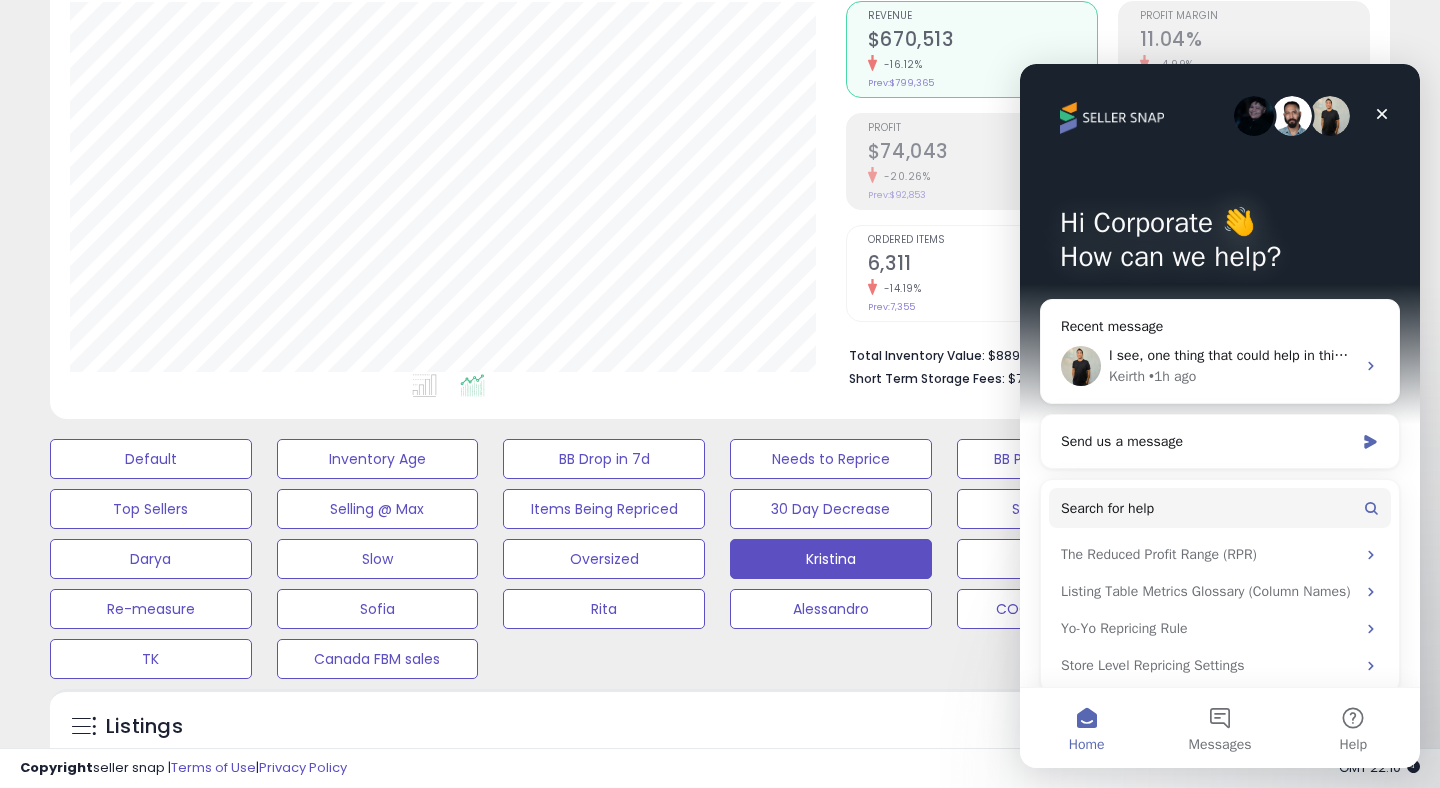 click on "Home" at bounding box center [1086, 728] 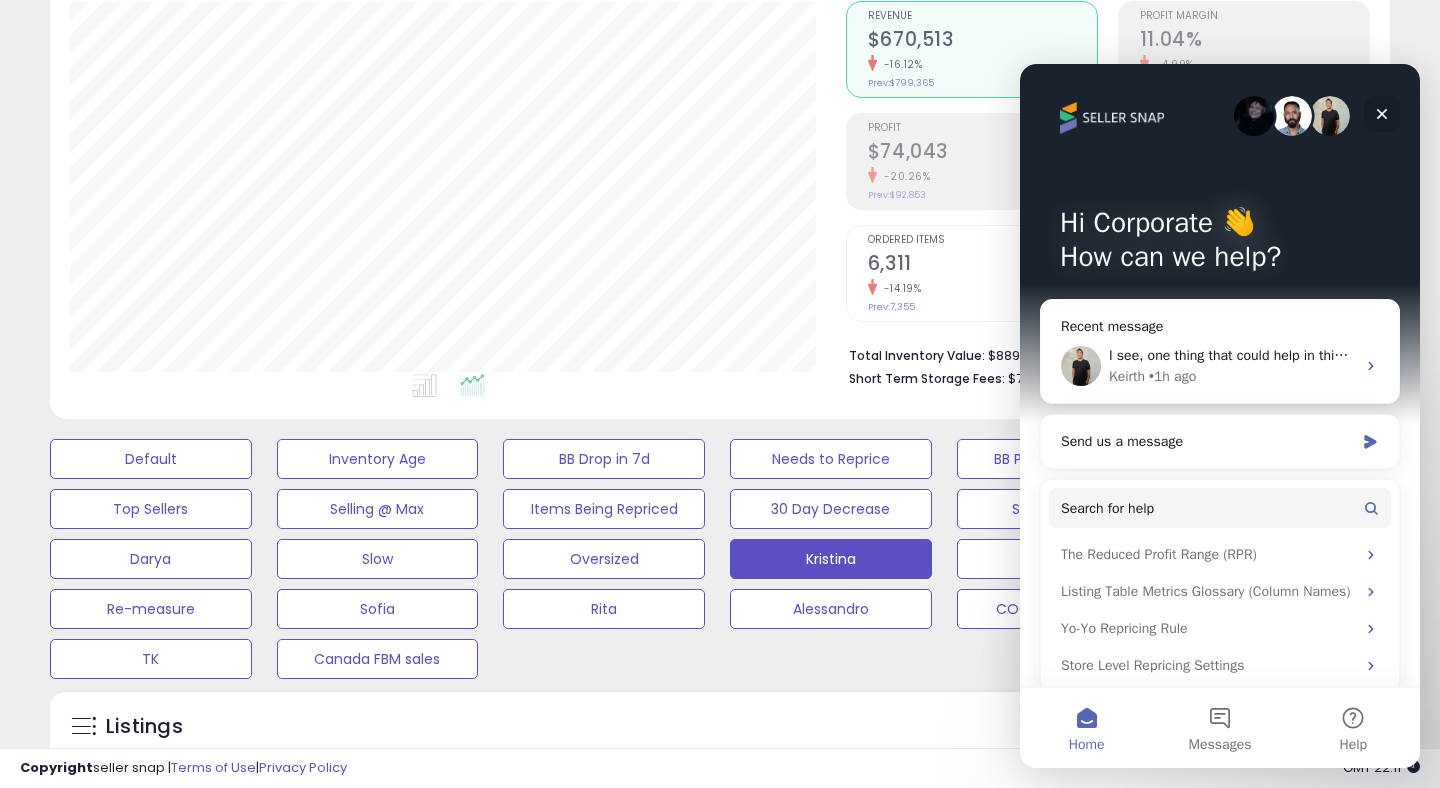 click 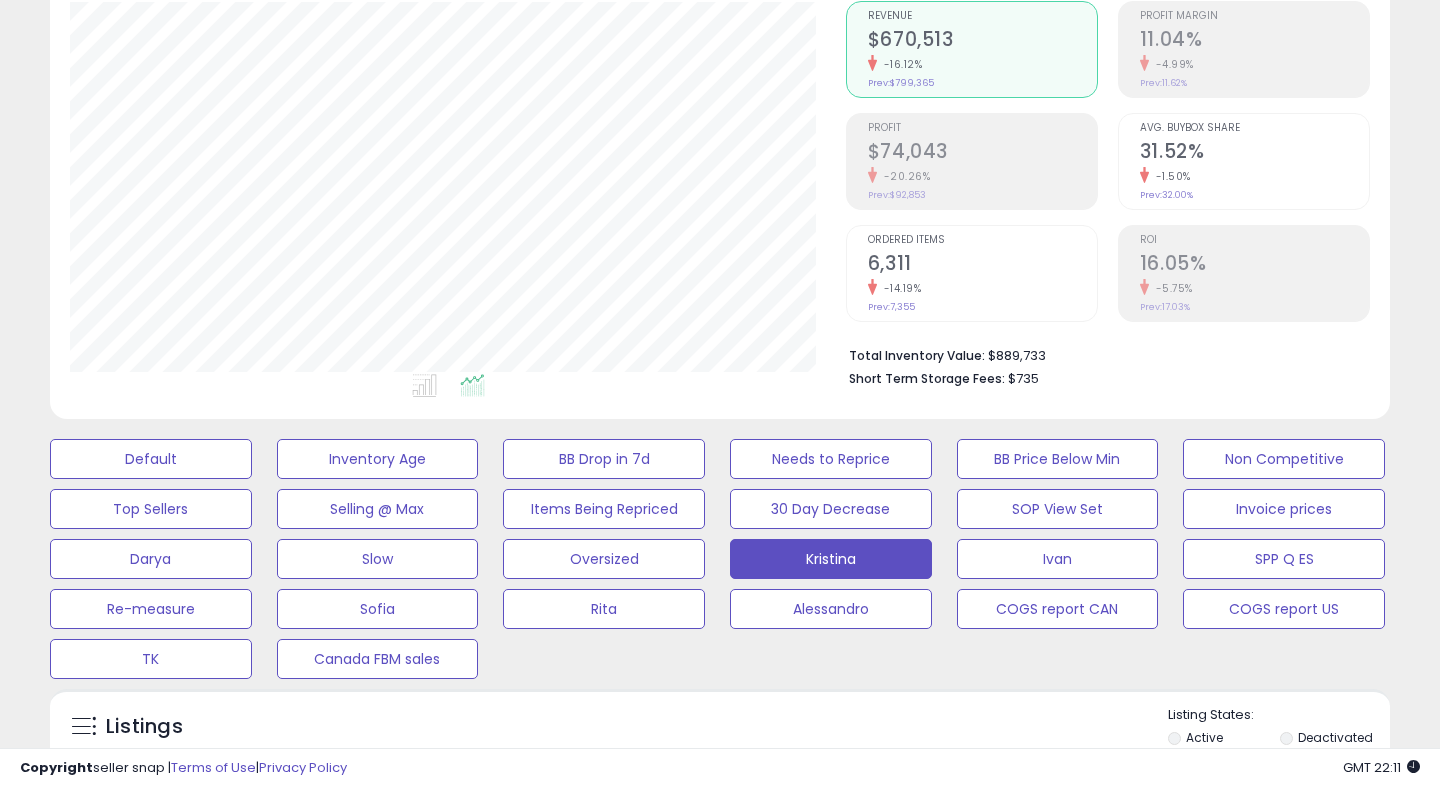 scroll, scrollTop: 0, scrollLeft: 0, axis: both 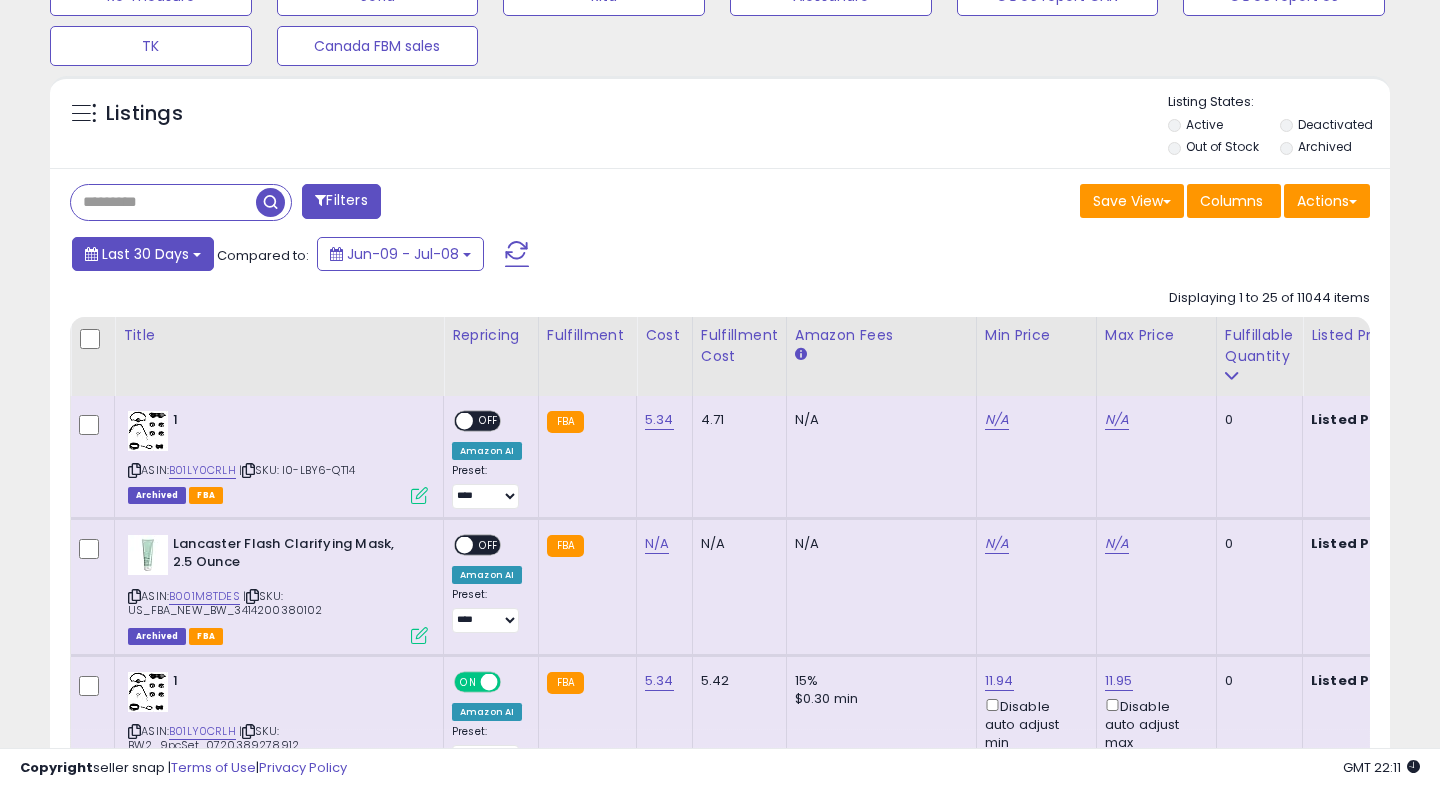 click on "Last 30 Days" at bounding box center (145, 254) 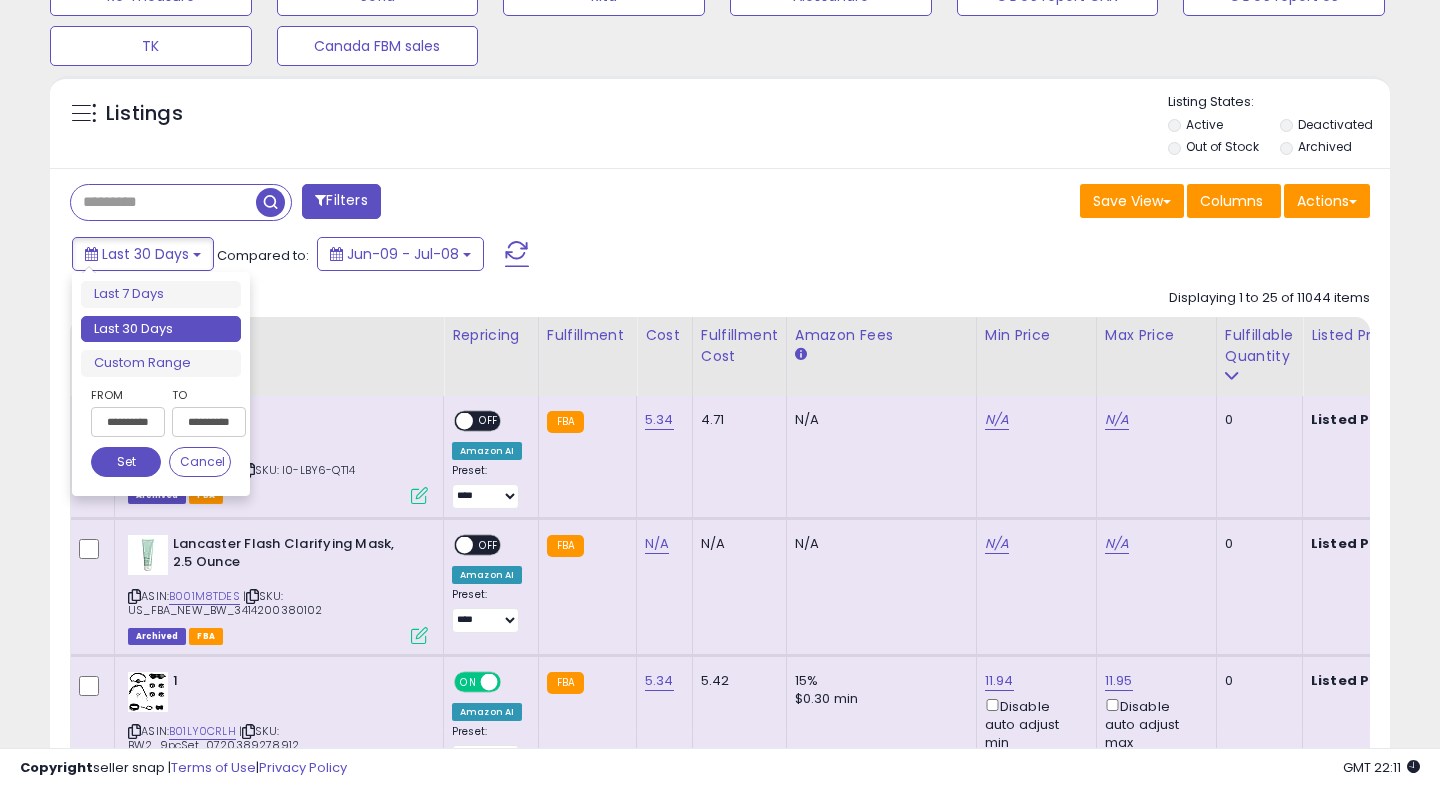 click on "**********" at bounding box center (128, 422) 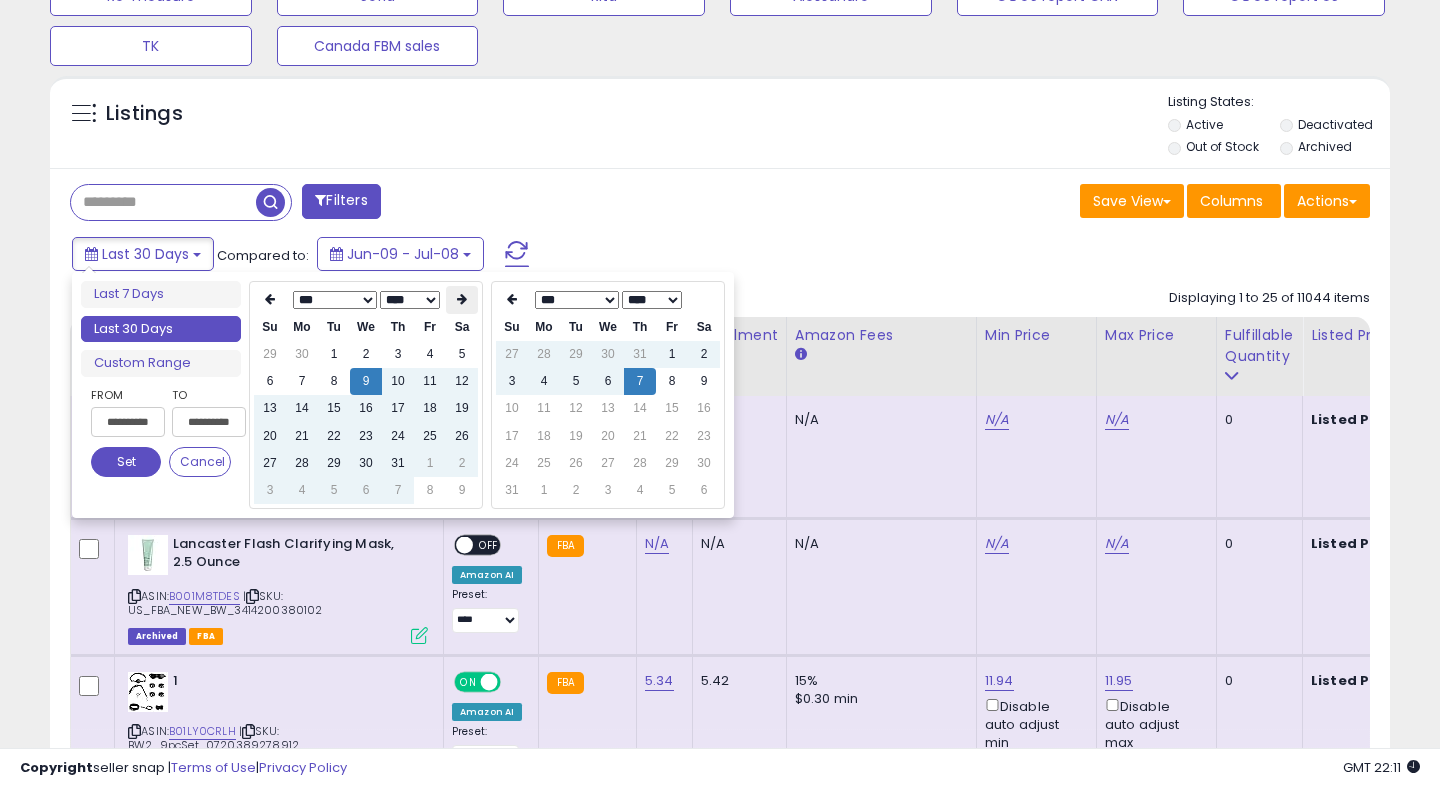 click at bounding box center (462, 300) 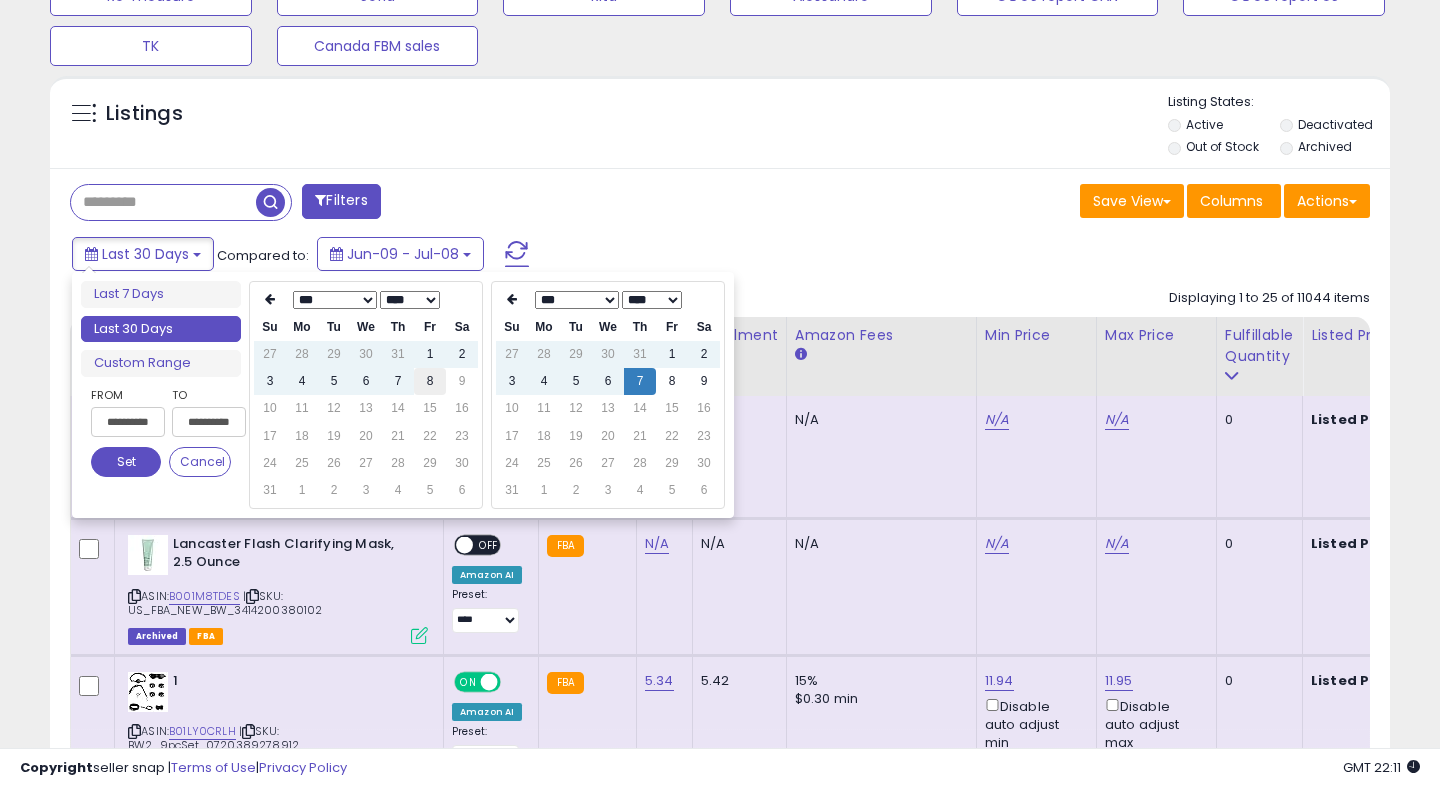 type on "**********" 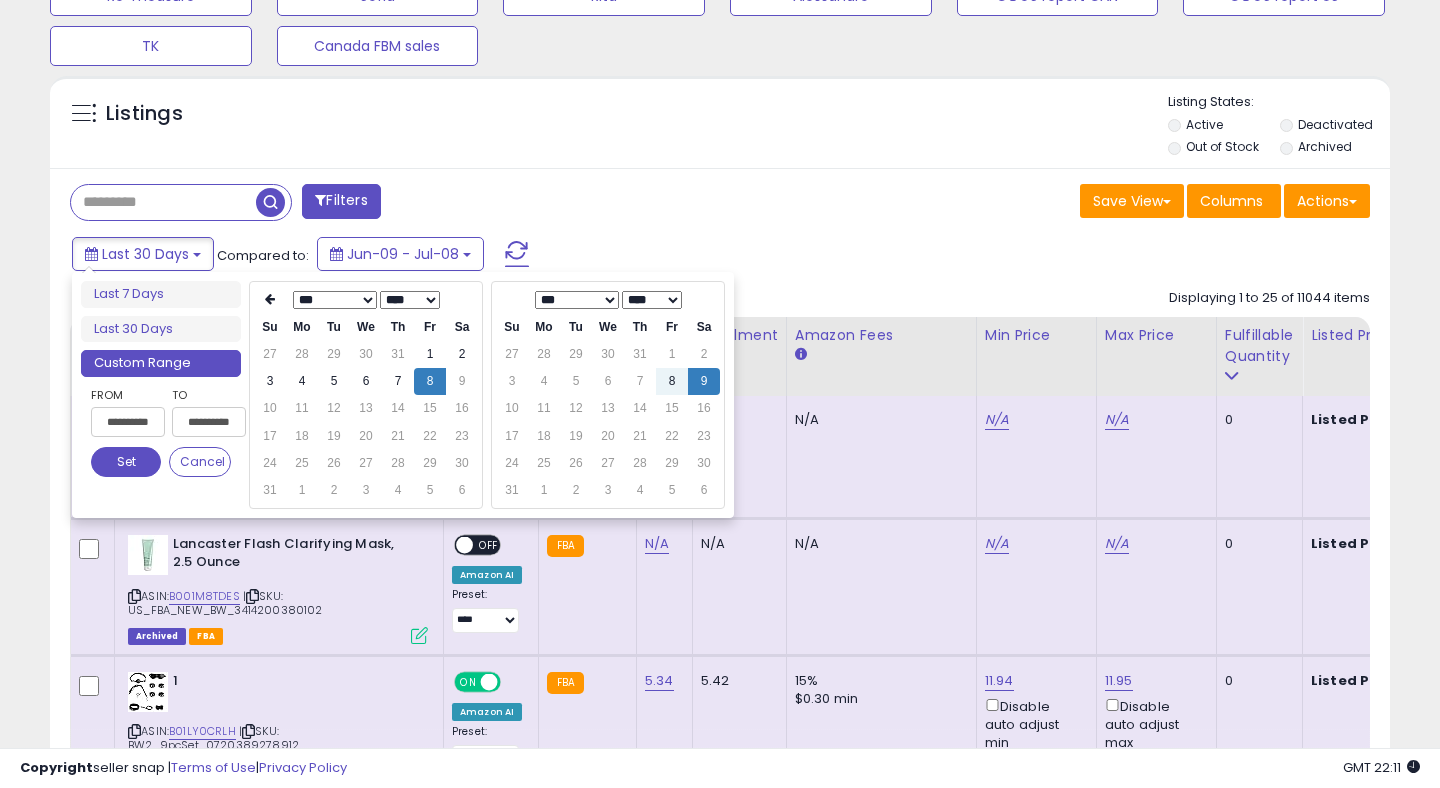 type on "**********" 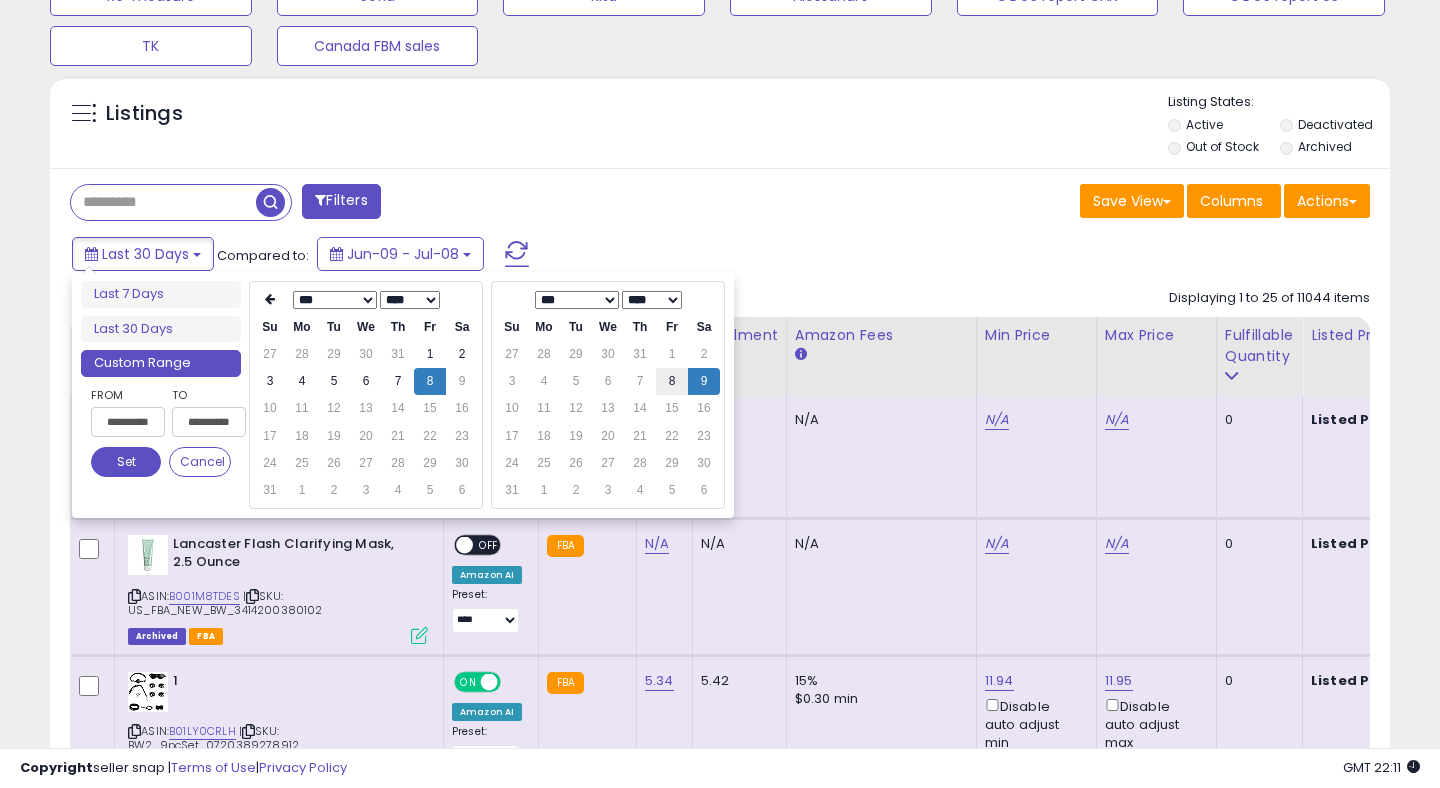 type on "**********" 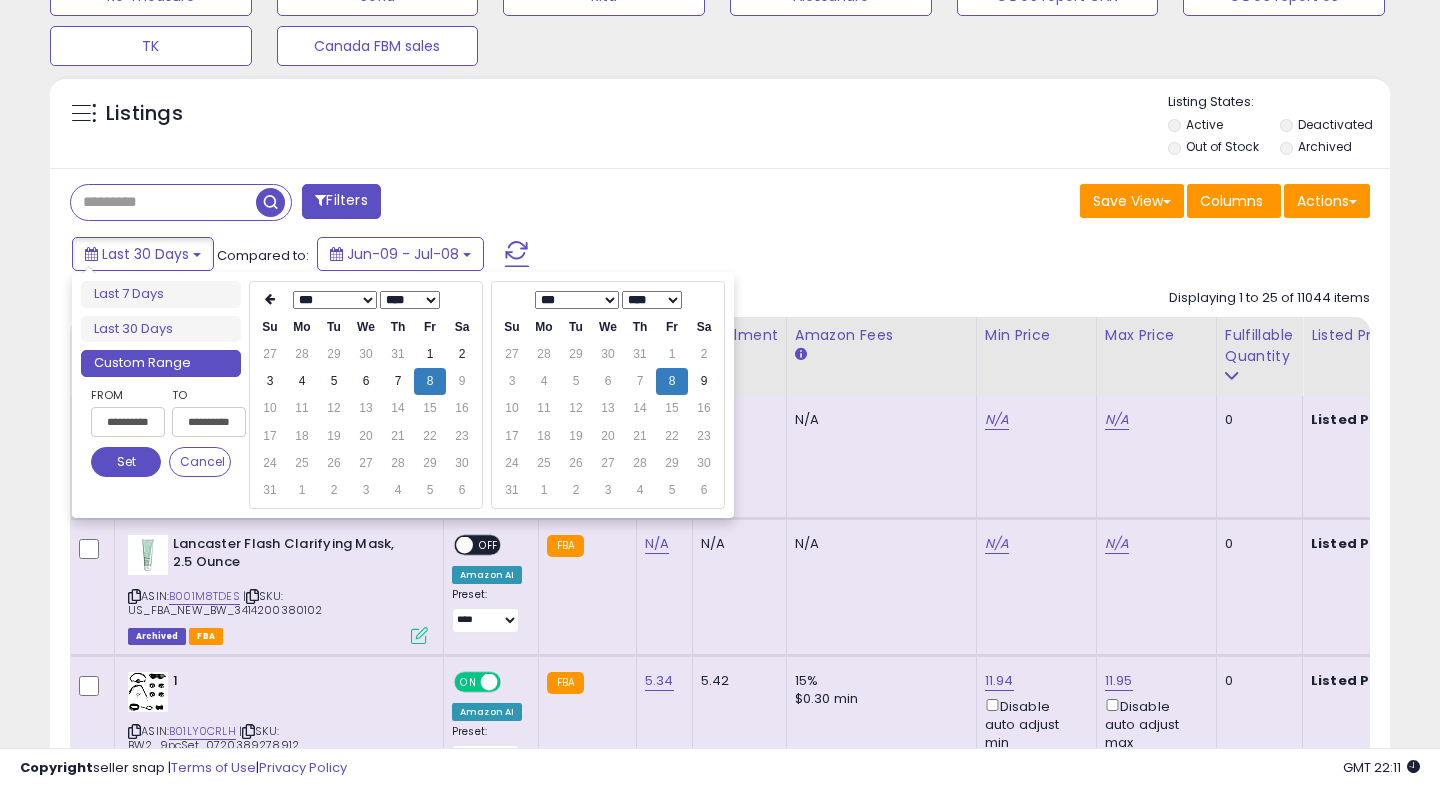 type on "**********" 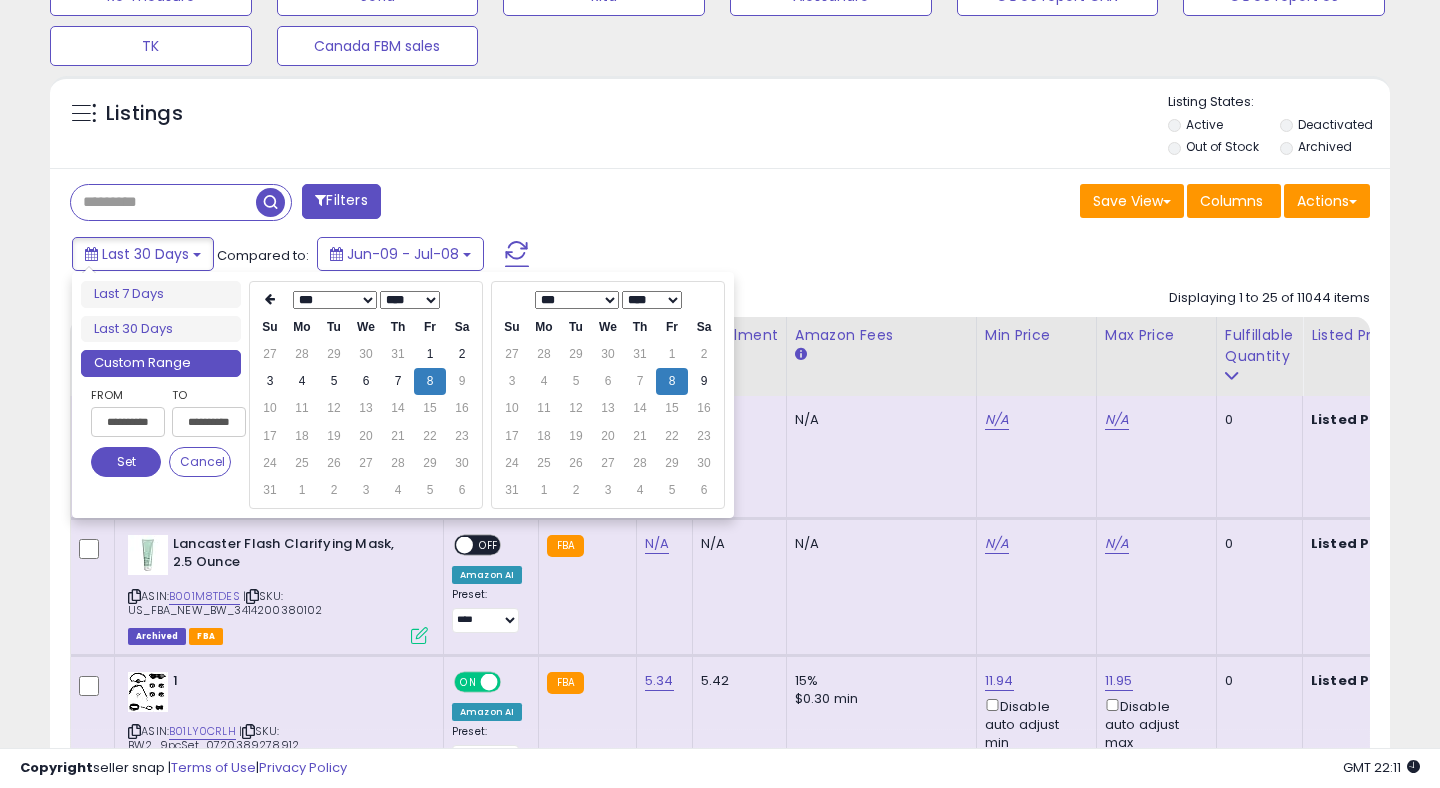click on "Set" at bounding box center (126, 462) 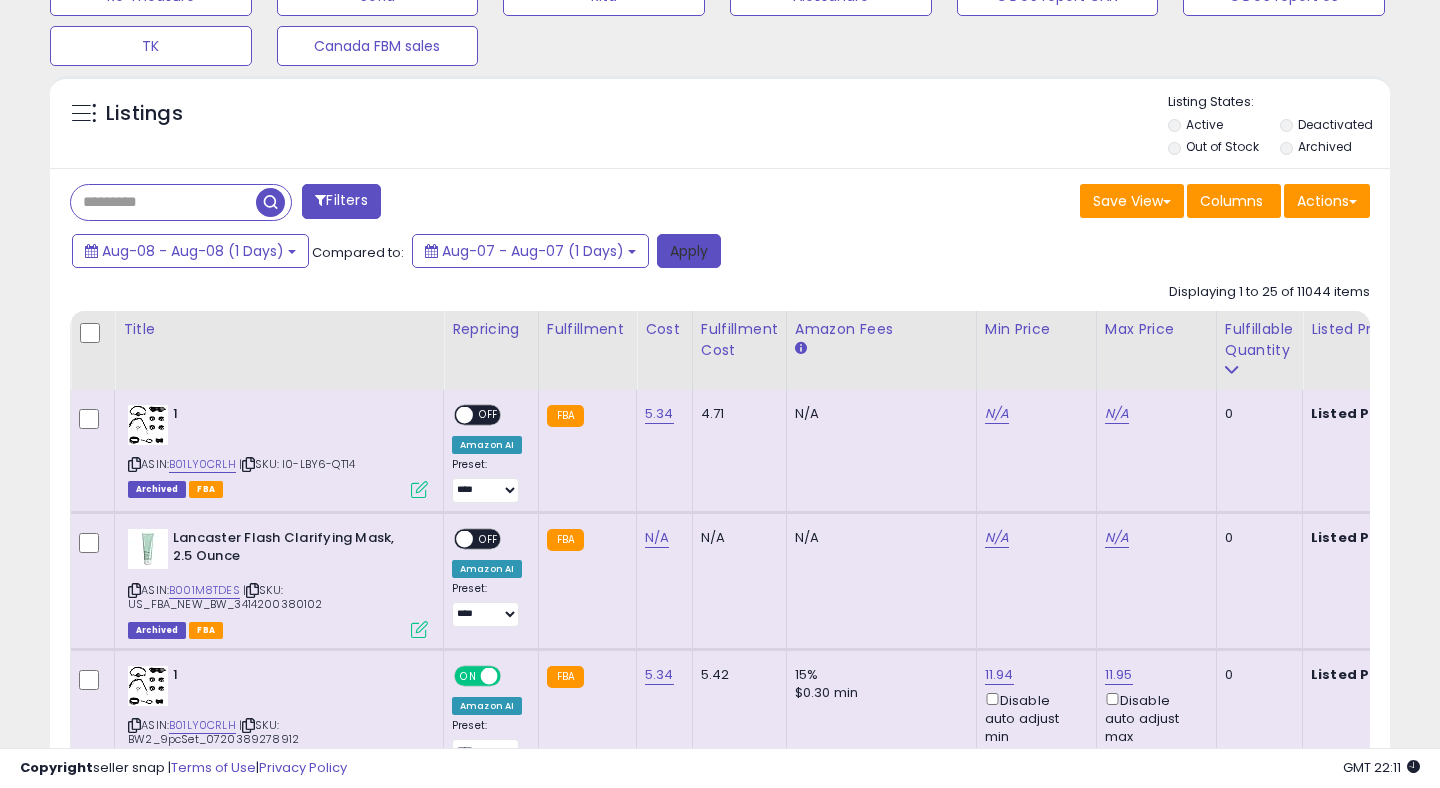 click on "Apply" at bounding box center (689, 251) 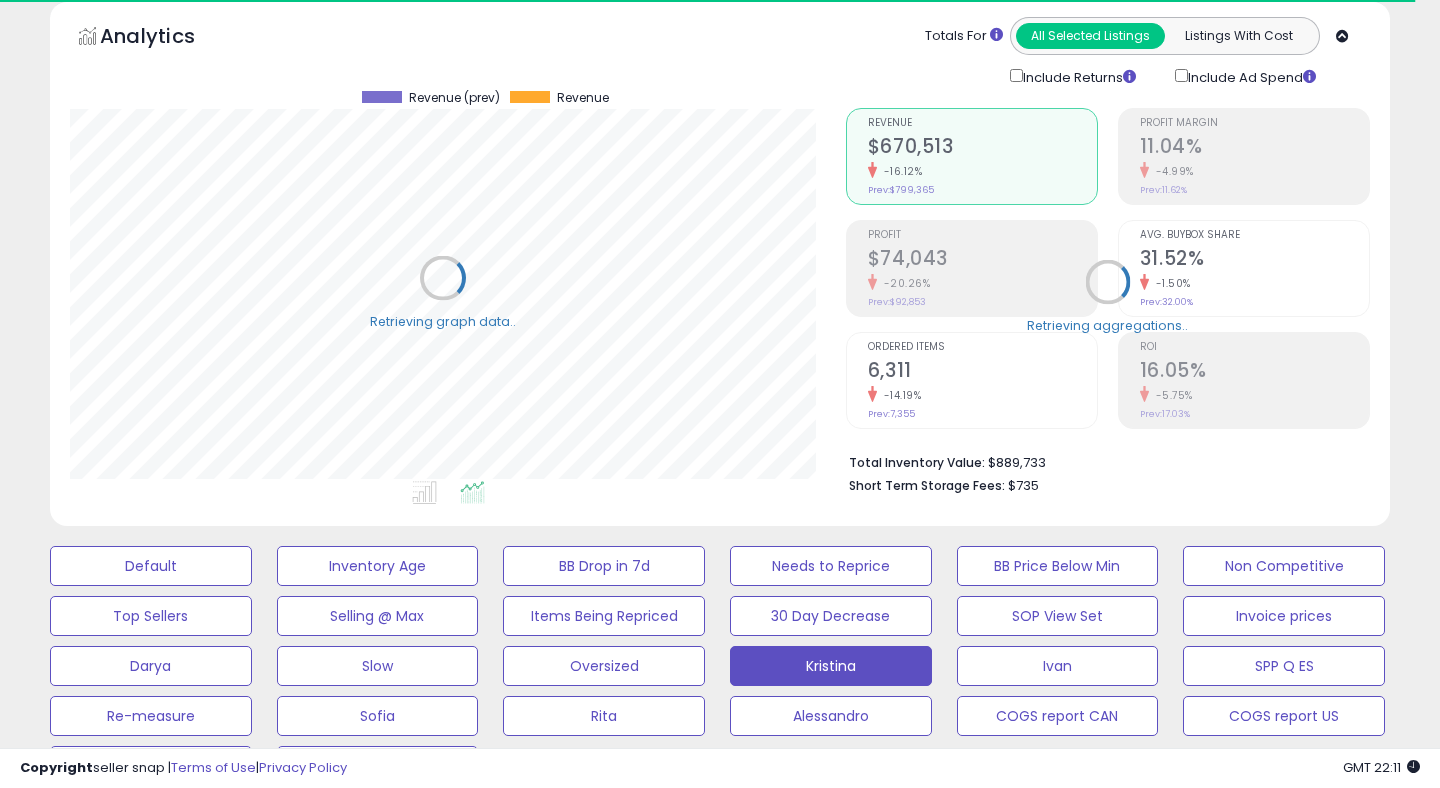 scroll, scrollTop: 0, scrollLeft: 0, axis: both 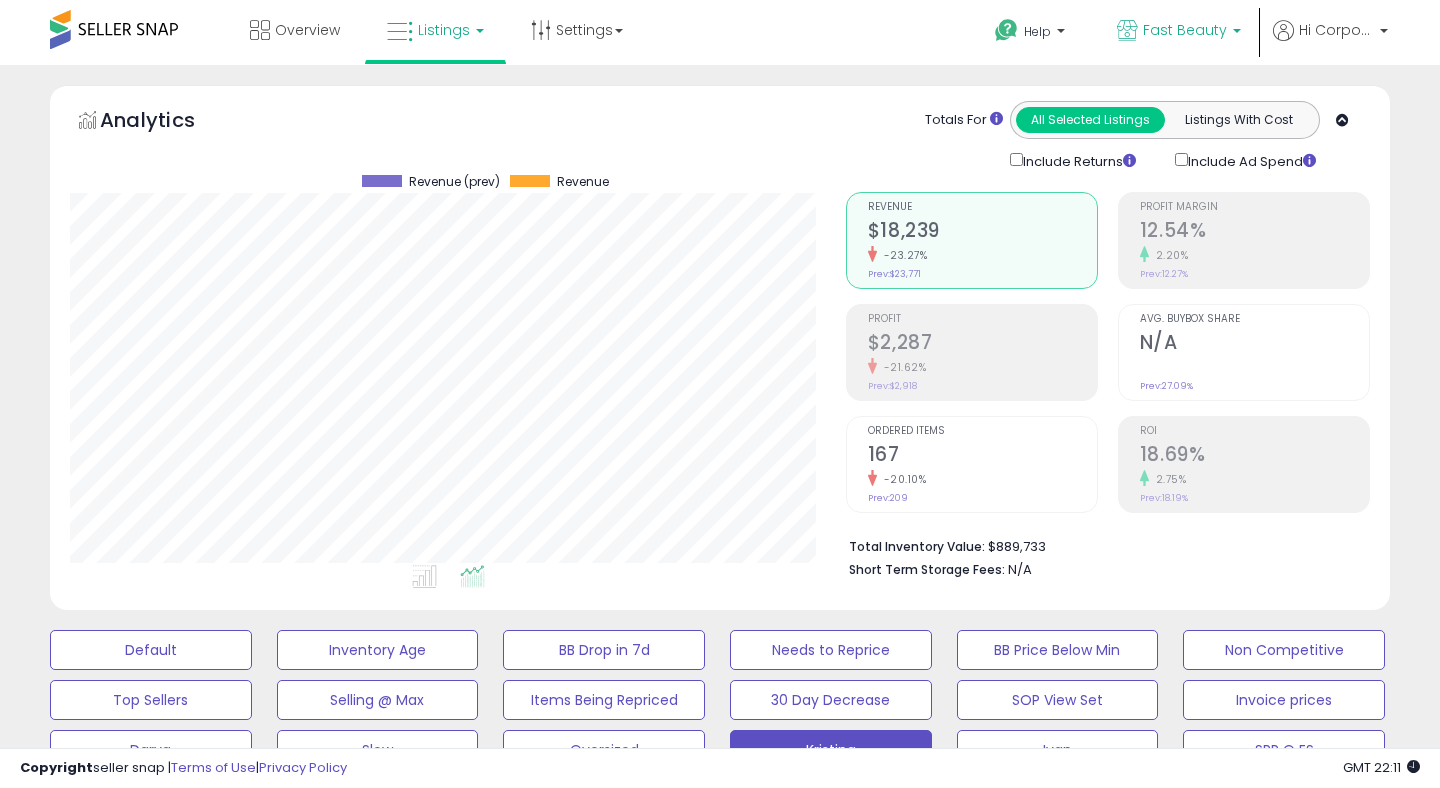 click on "Fast Beauty" at bounding box center [1179, 32] 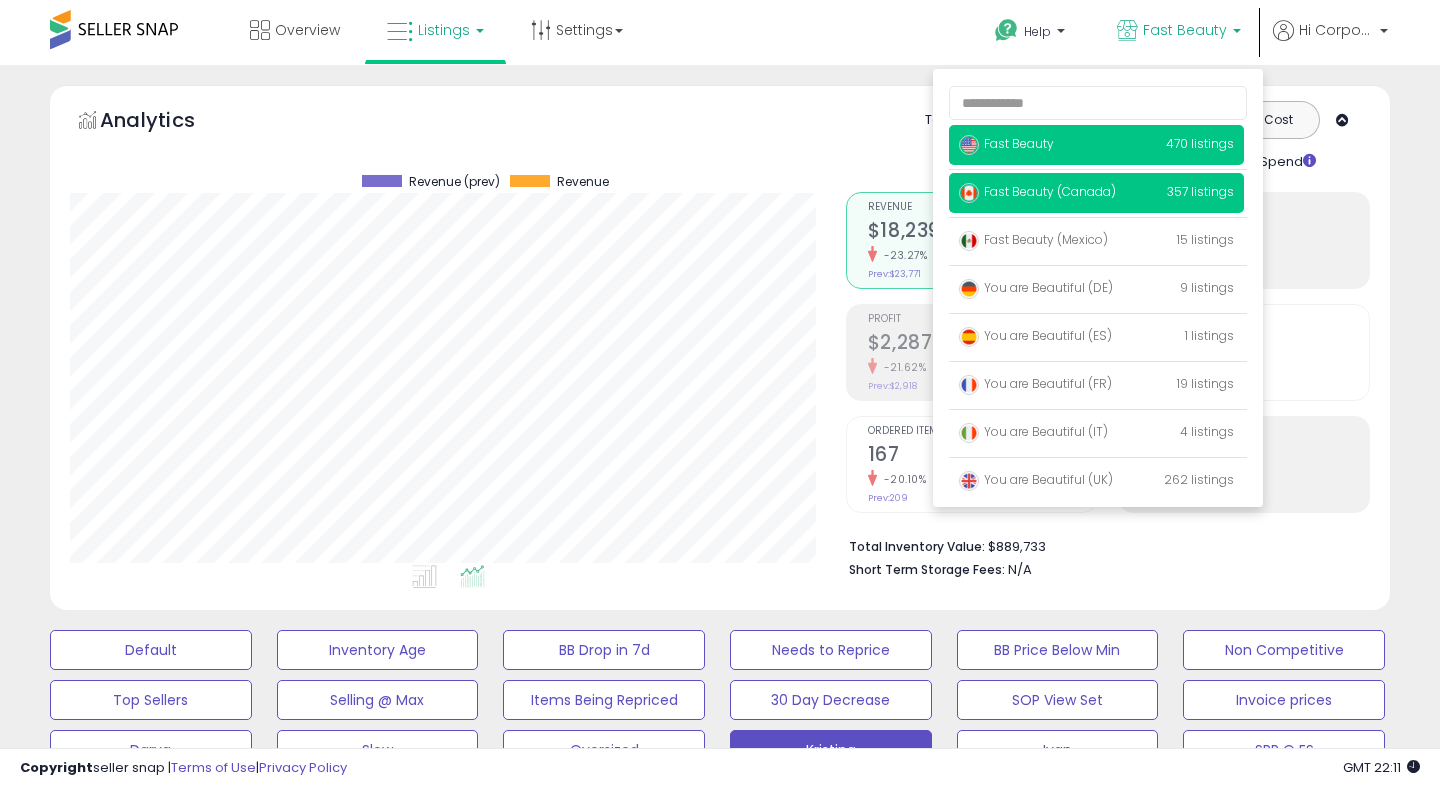 click on "Fast Beauty (Canada)" at bounding box center [1037, 191] 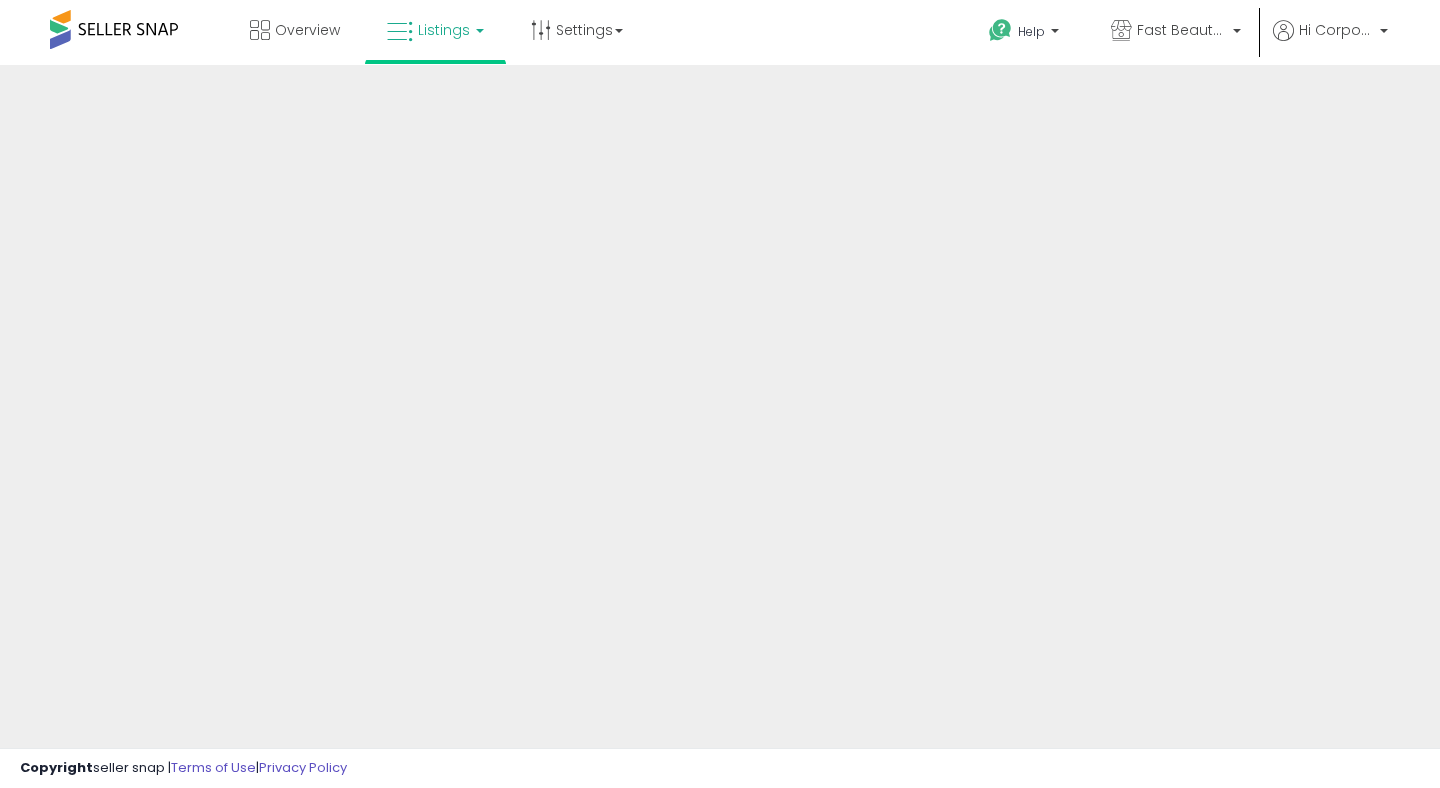 scroll, scrollTop: 0, scrollLeft: 0, axis: both 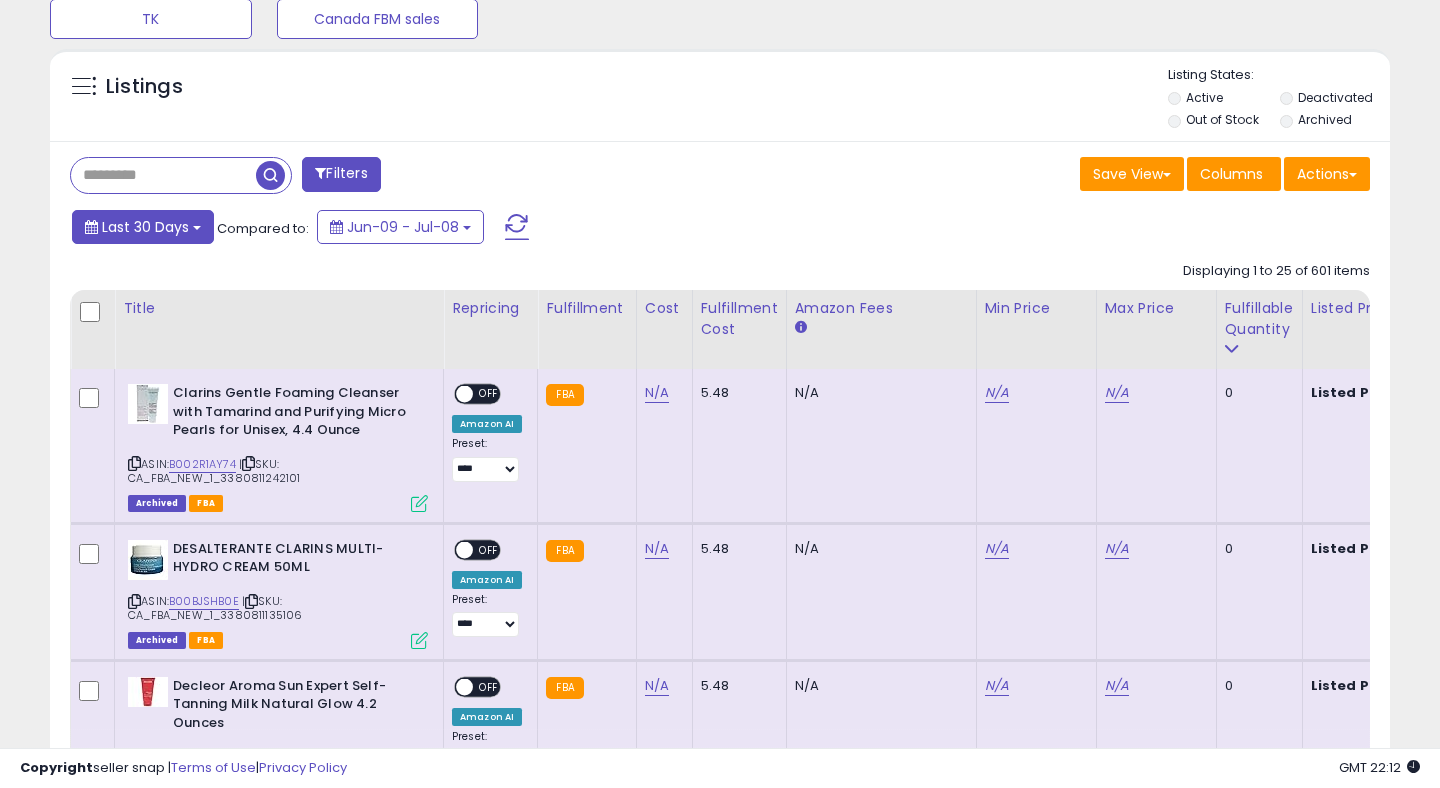click on "Last 30 Days" at bounding box center [145, 227] 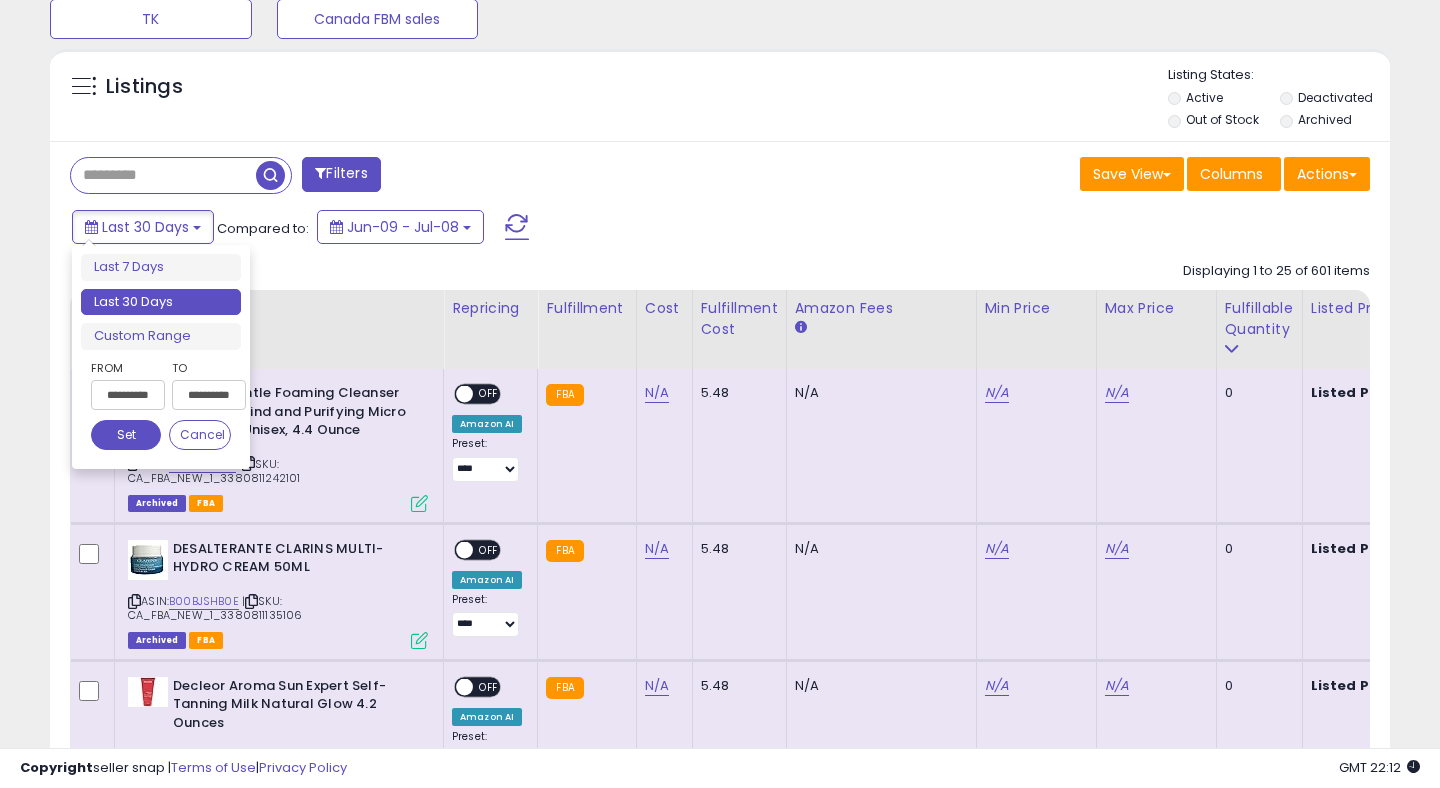 click on "**********" at bounding box center [128, 395] 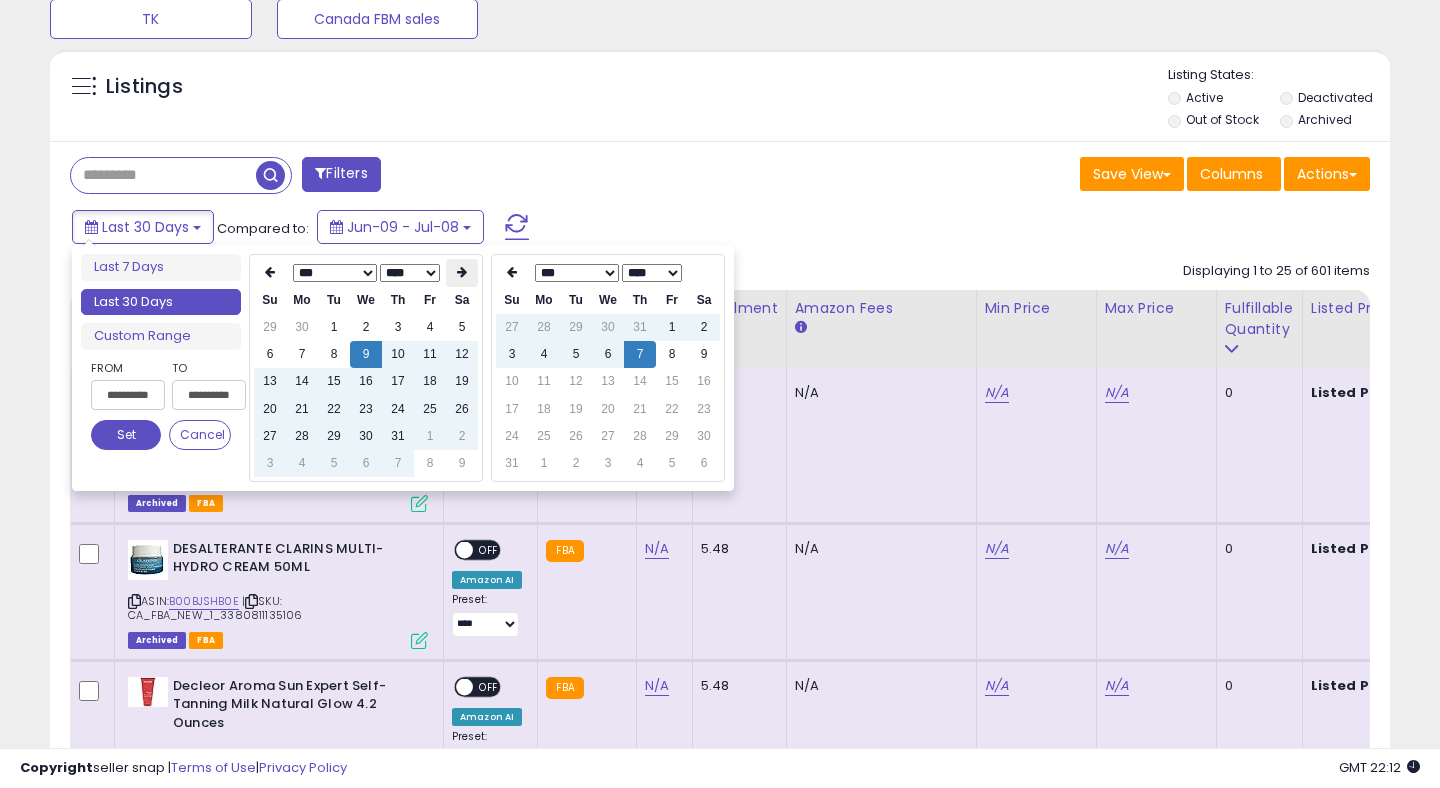 click at bounding box center [462, 272] 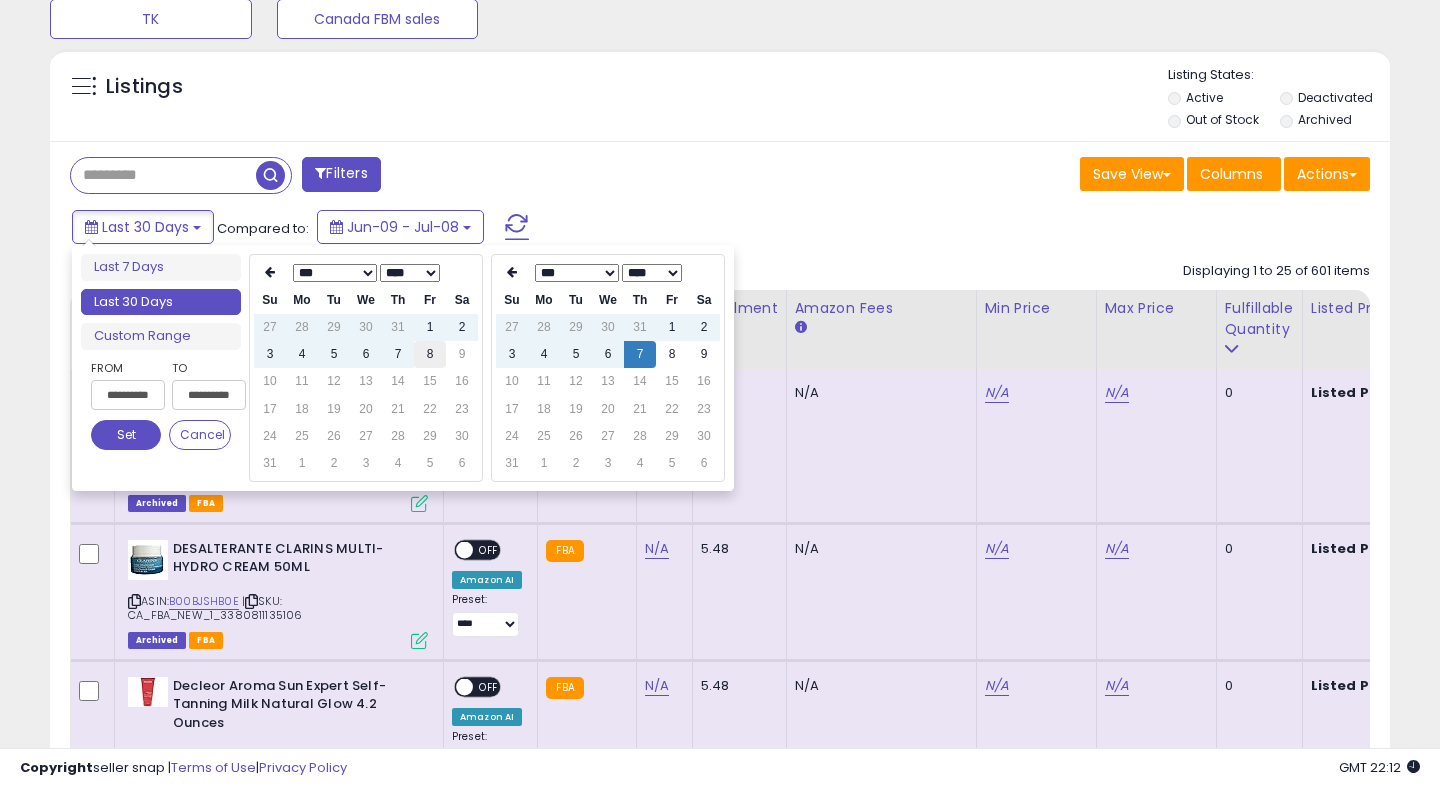 type on "**********" 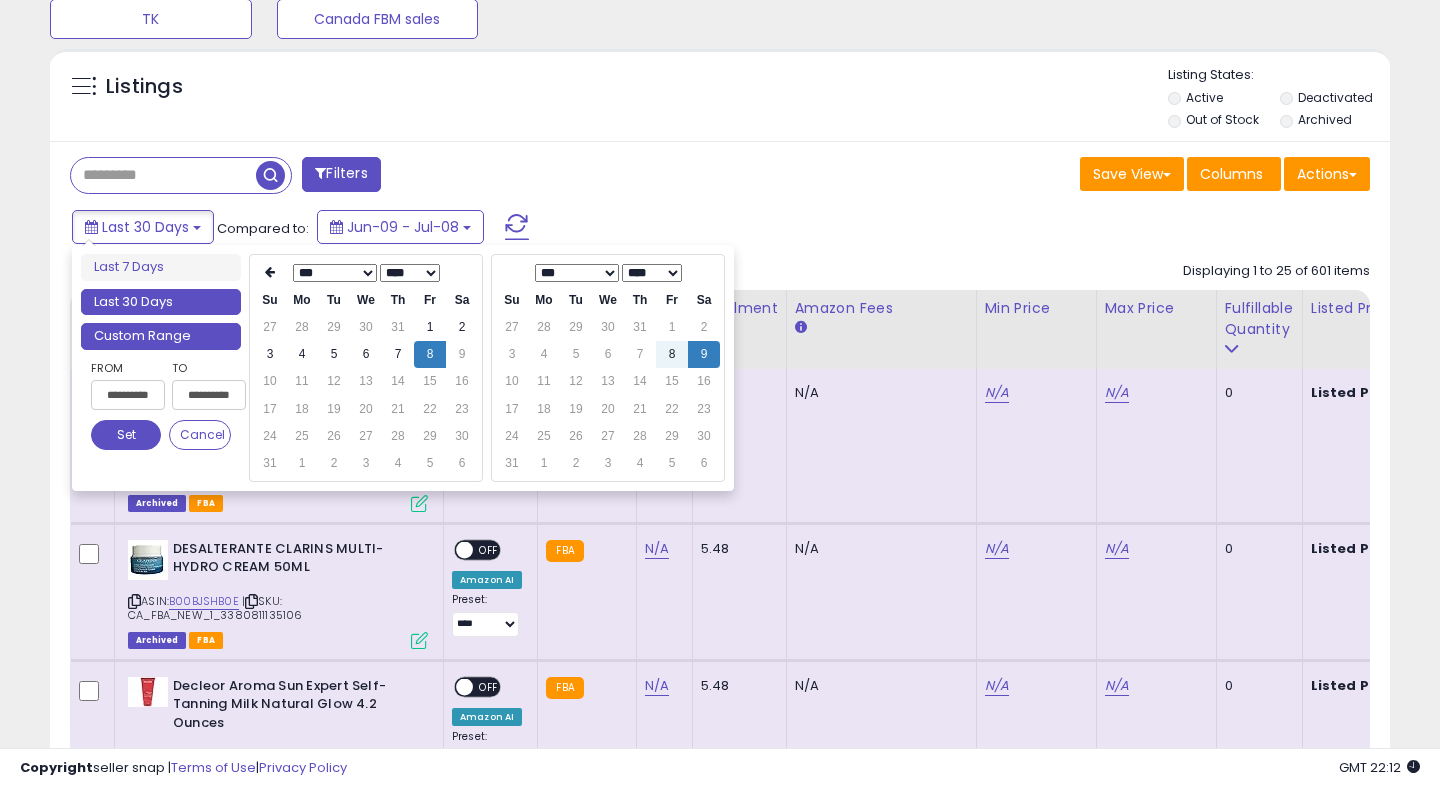 type on "**********" 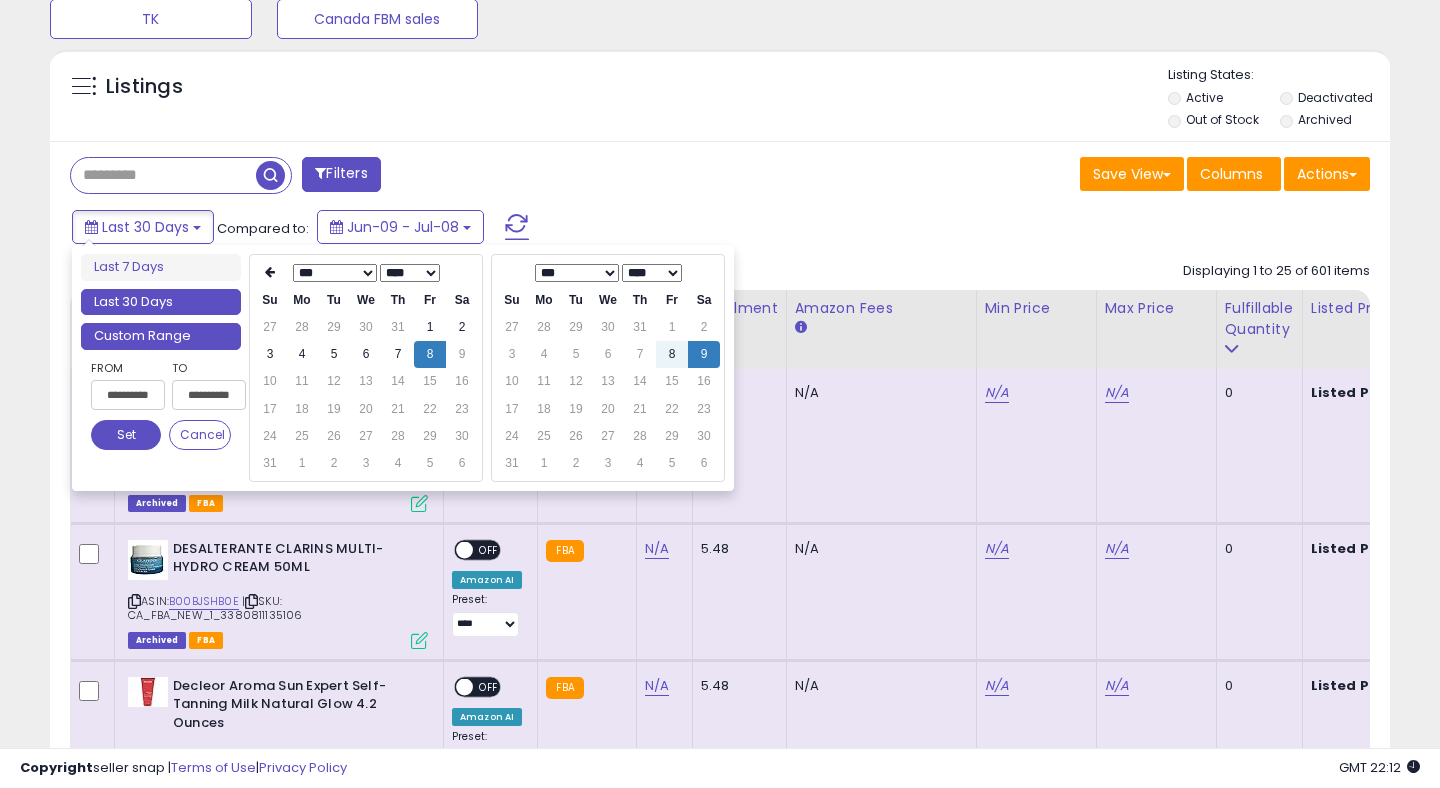 type on "**********" 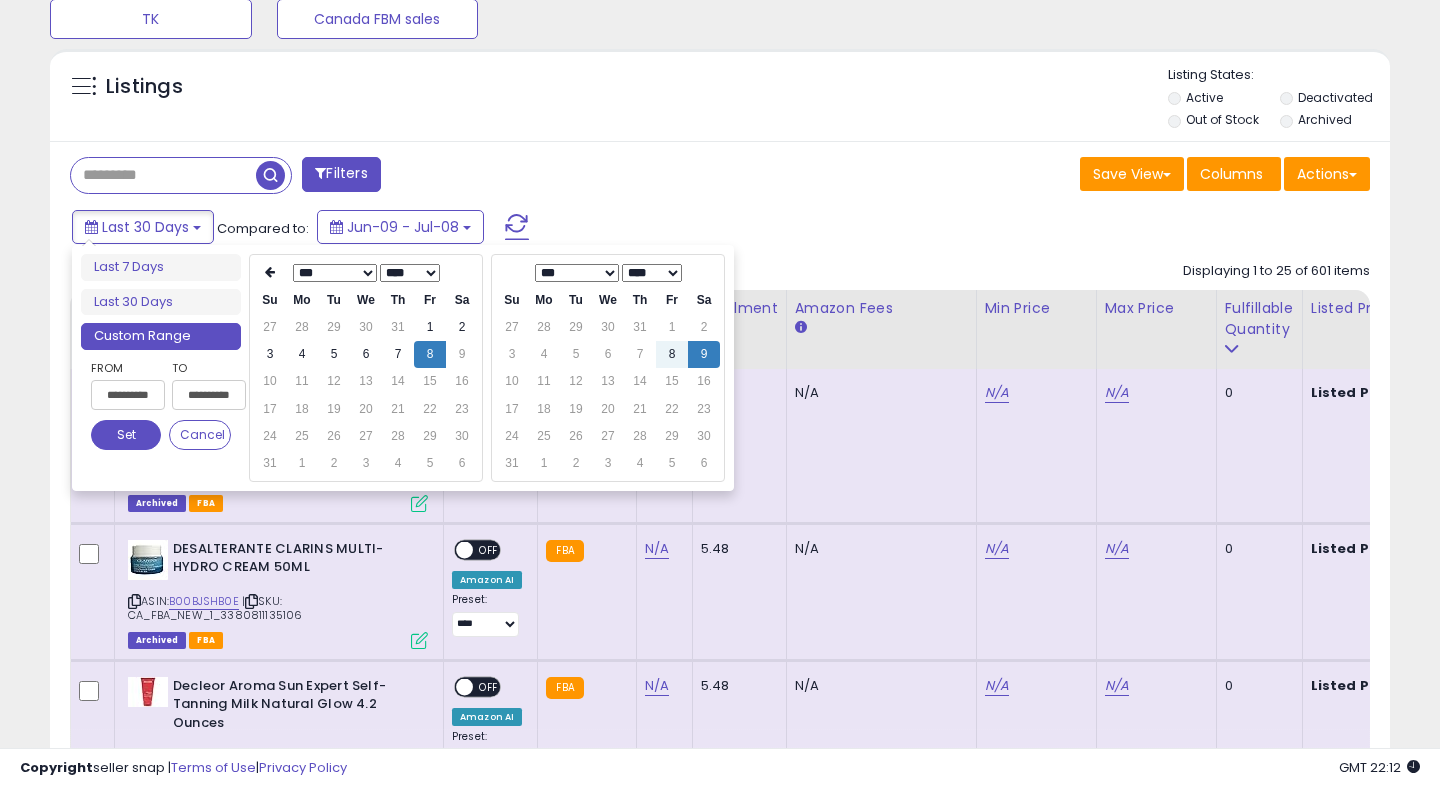 type on "**********" 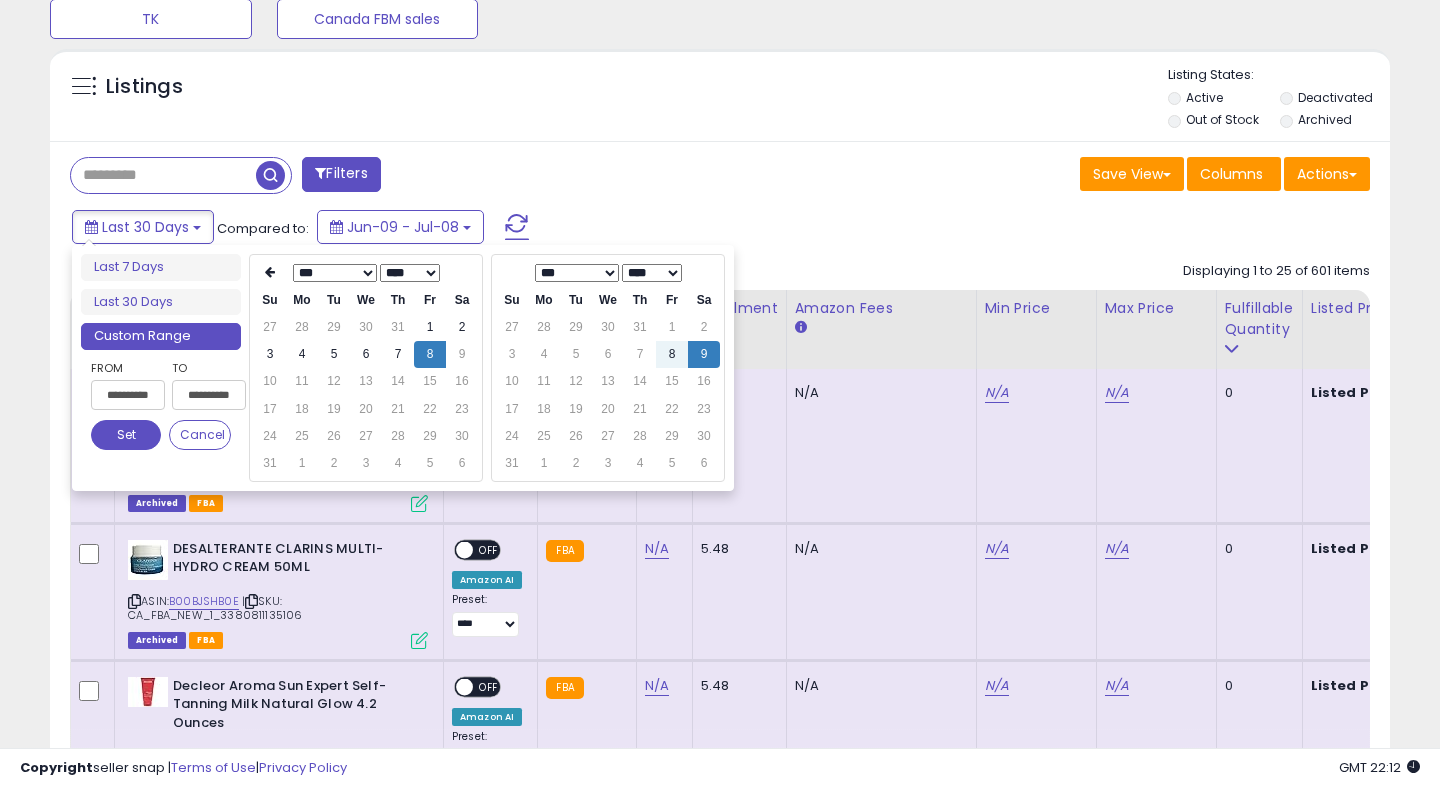 type on "**********" 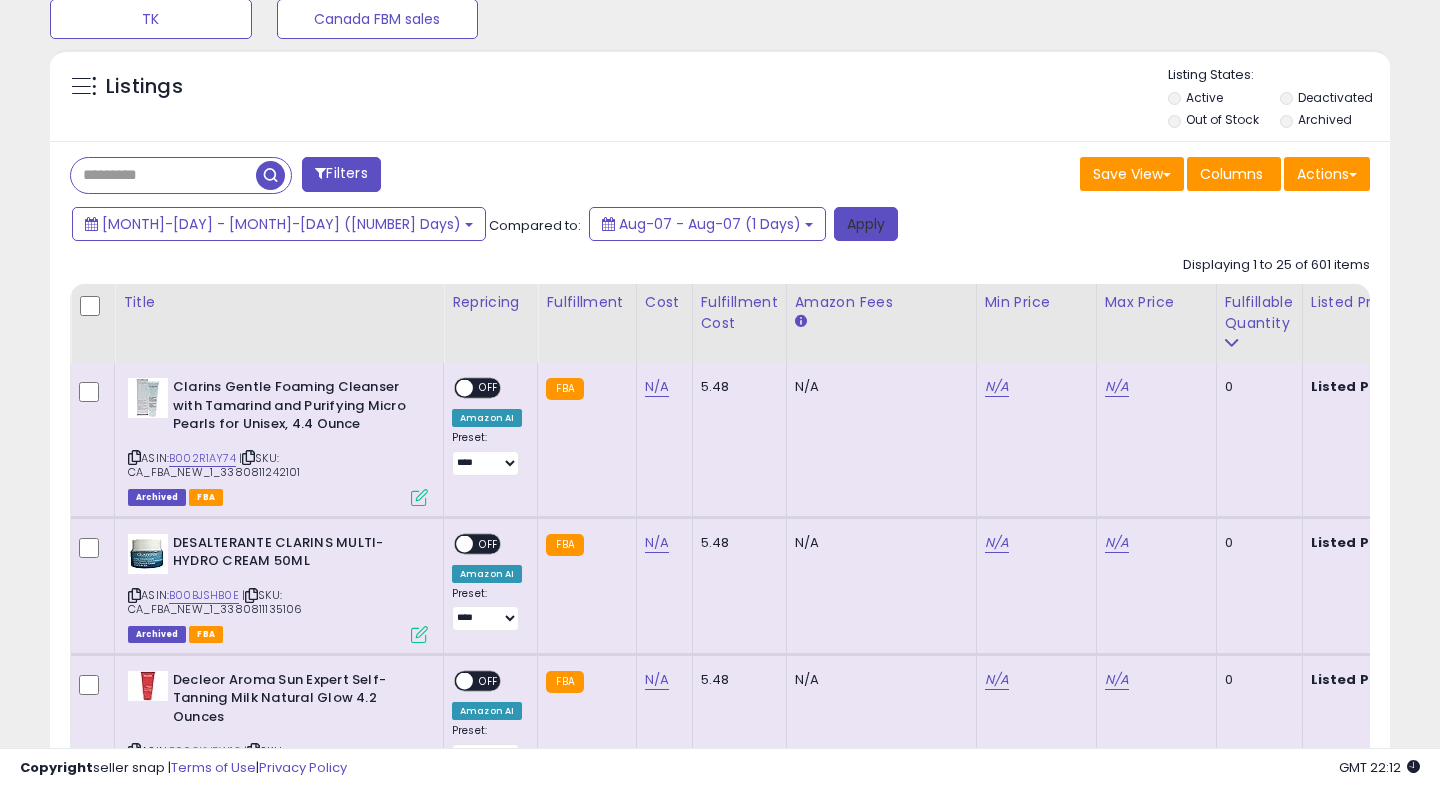 click on "Apply" at bounding box center (866, 224) 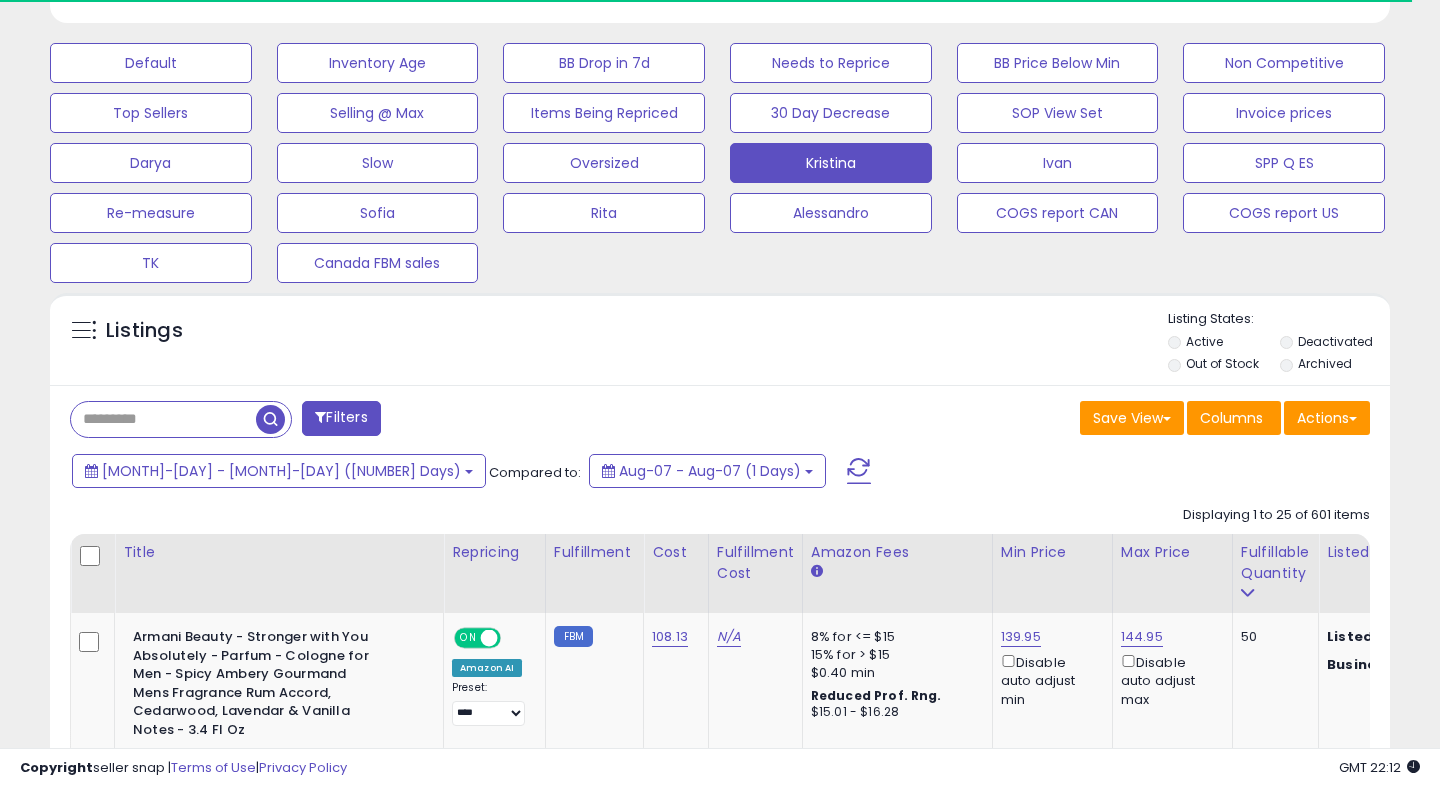 scroll, scrollTop: 831, scrollLeft: 0, axis: vertical 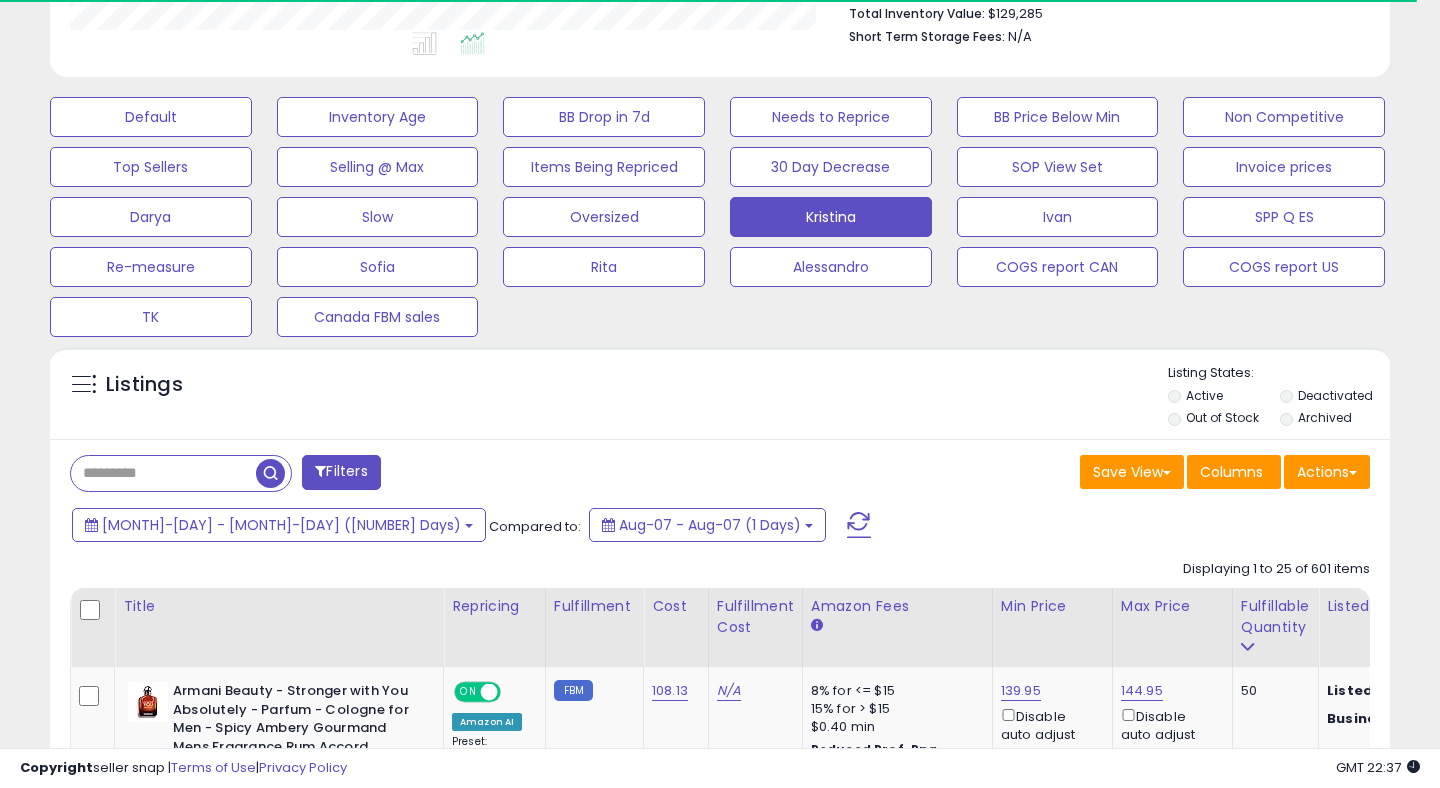 click at bounding box center [859, 525] 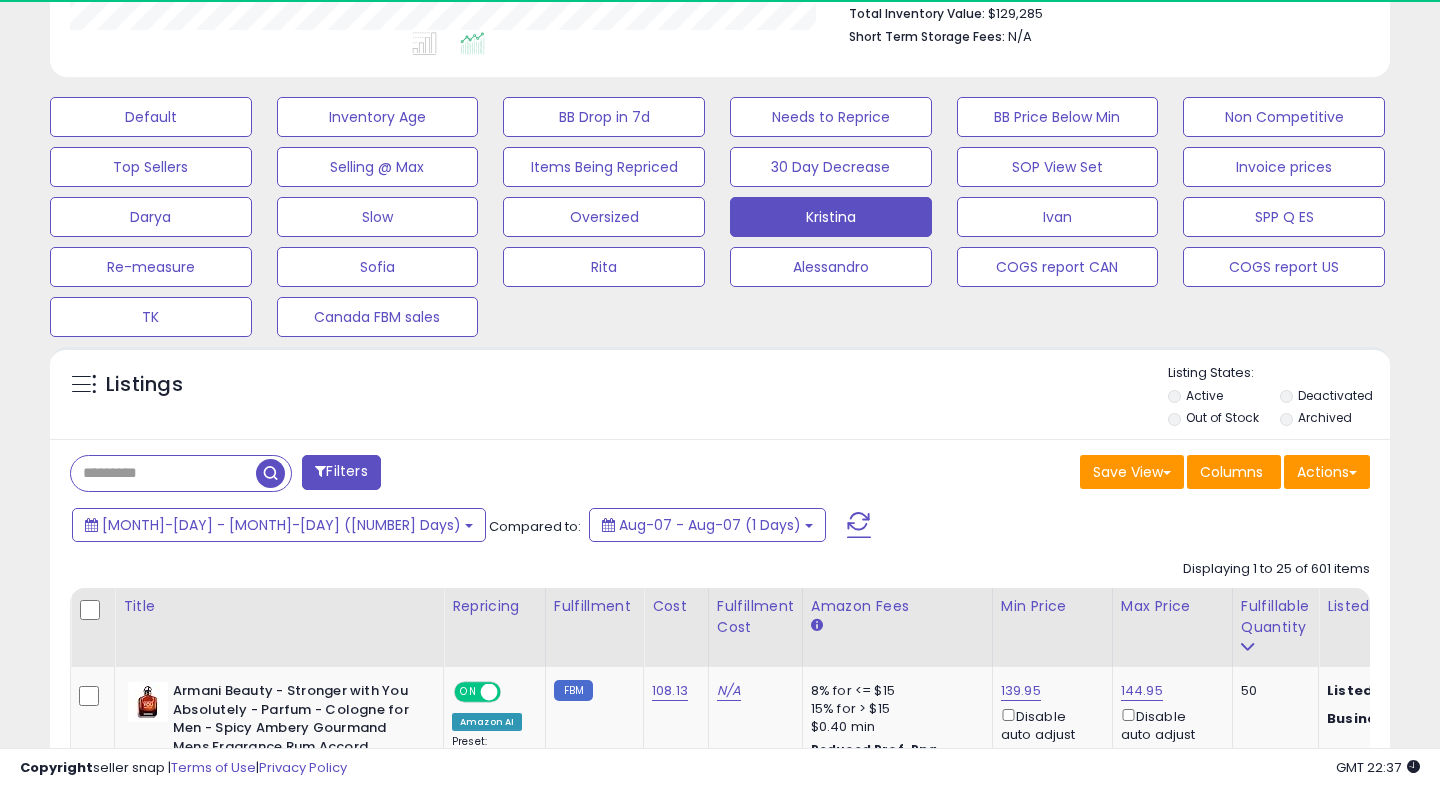 scroll, scrollTop: 999590, scrollLeft: 999224, axis: both 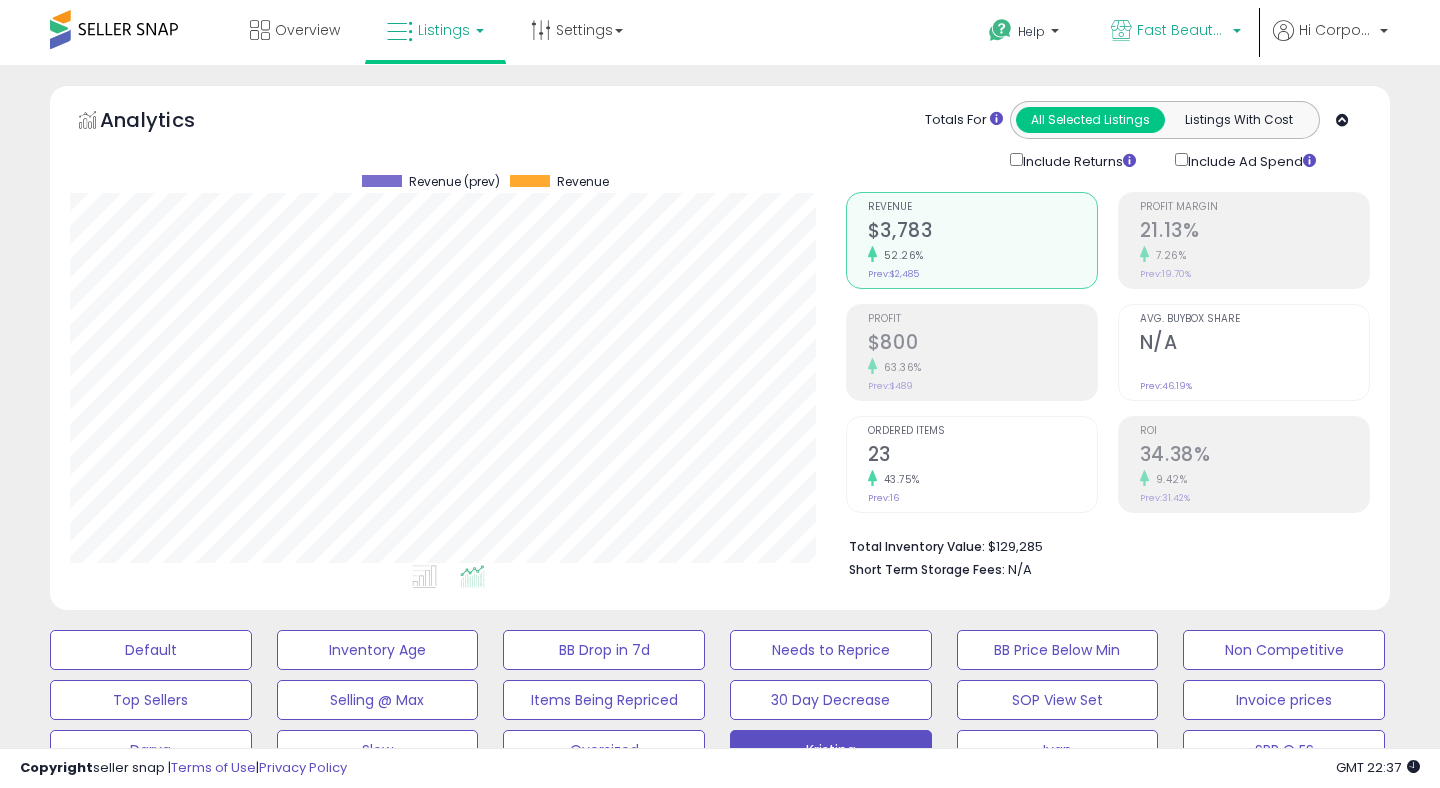 click on "Fast Beauty (Canada)" at bounding box center (1182, 30) 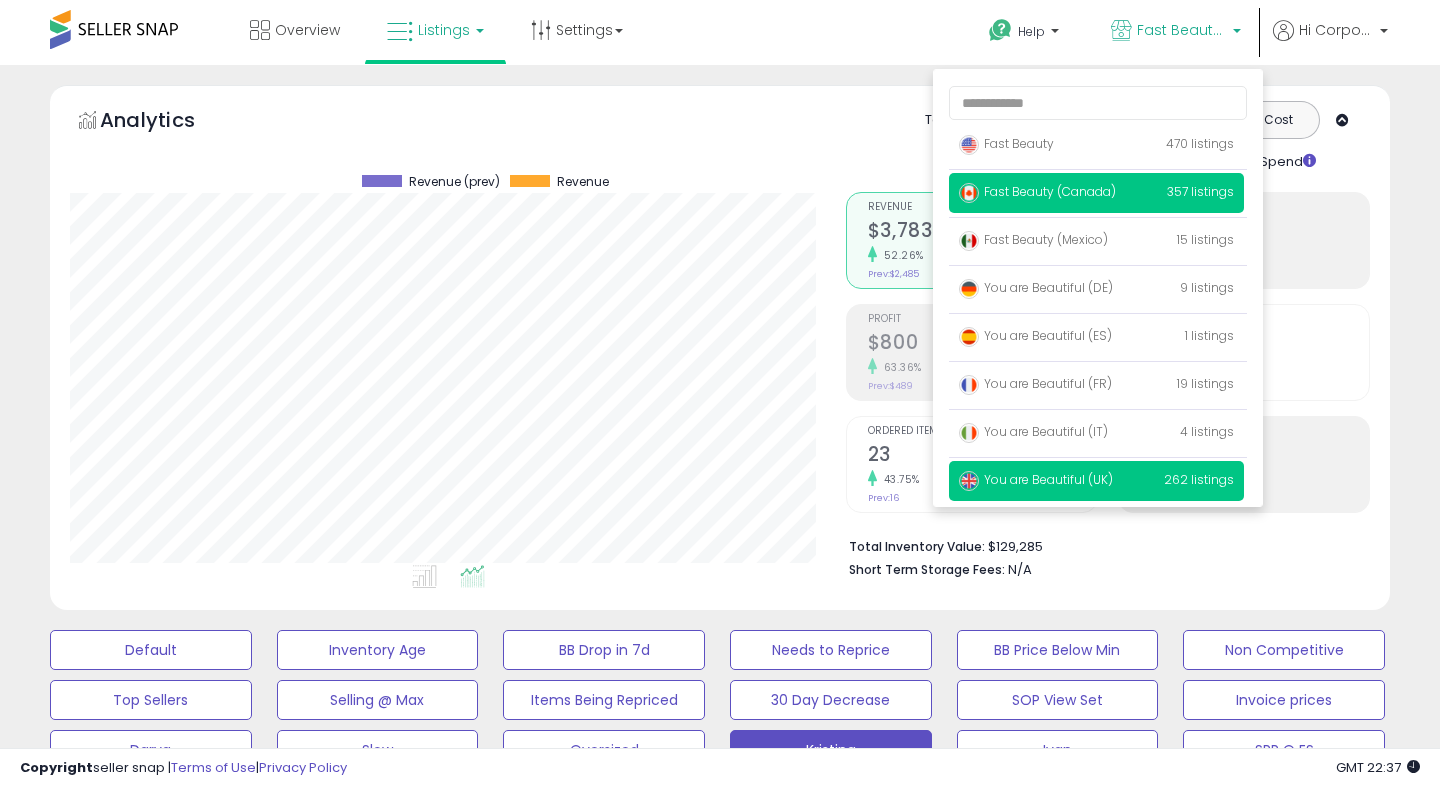 click on "You are Beautiful (UK)
262
listings" at bounding box center (1096, 481) 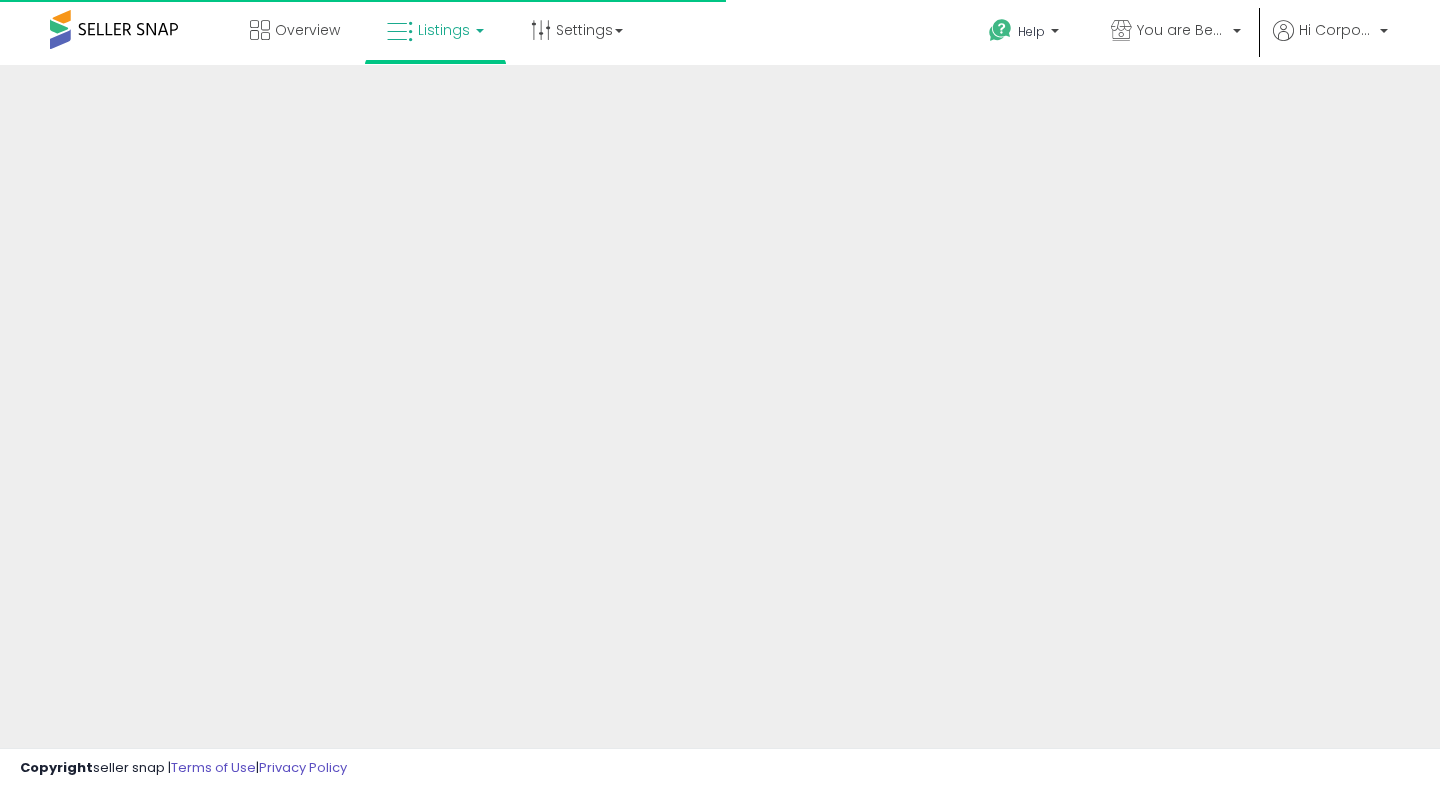 scroll, scrollTop: 0, scrollLeft: 0, axis: both 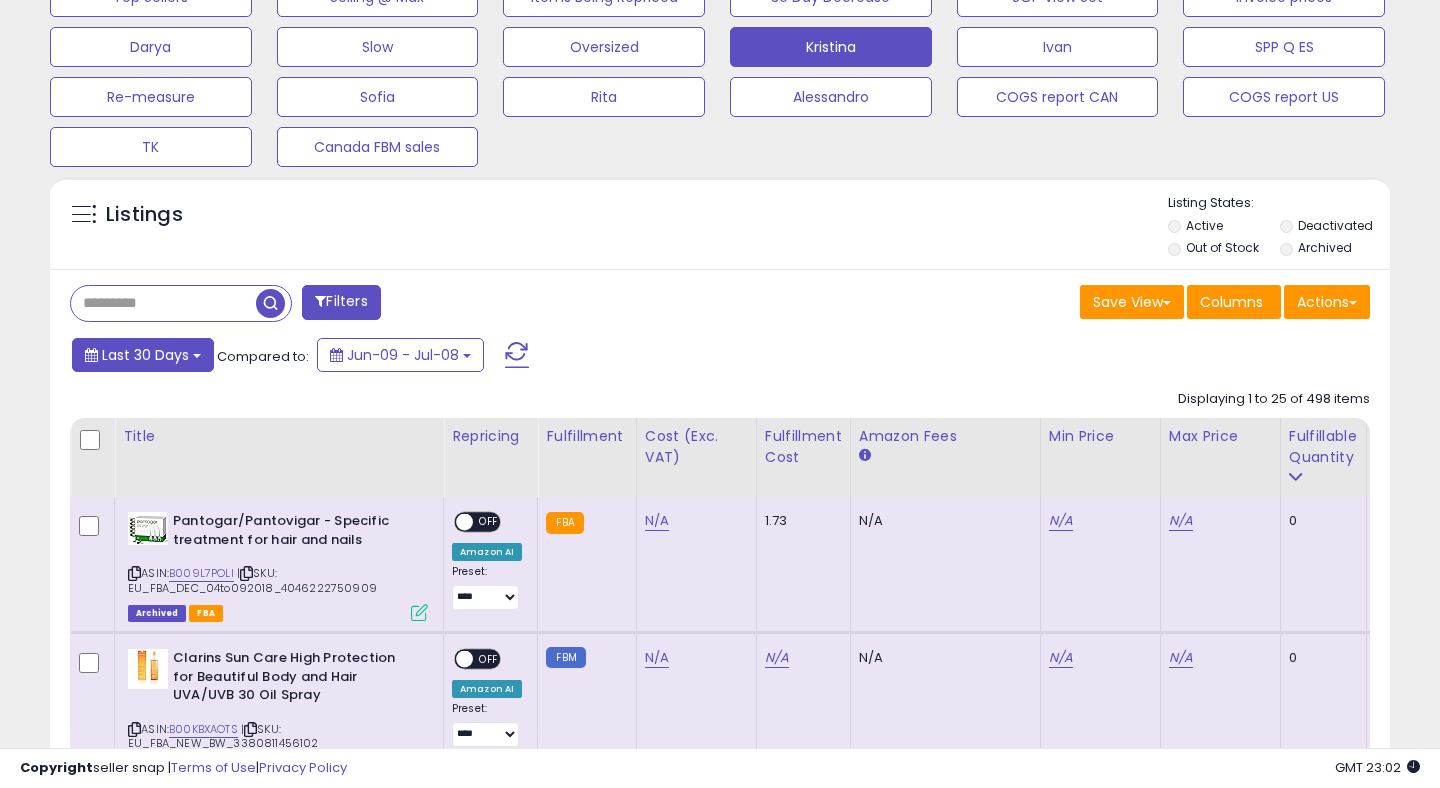 click on "Last 30 Days" at bounding box center [145, 355] 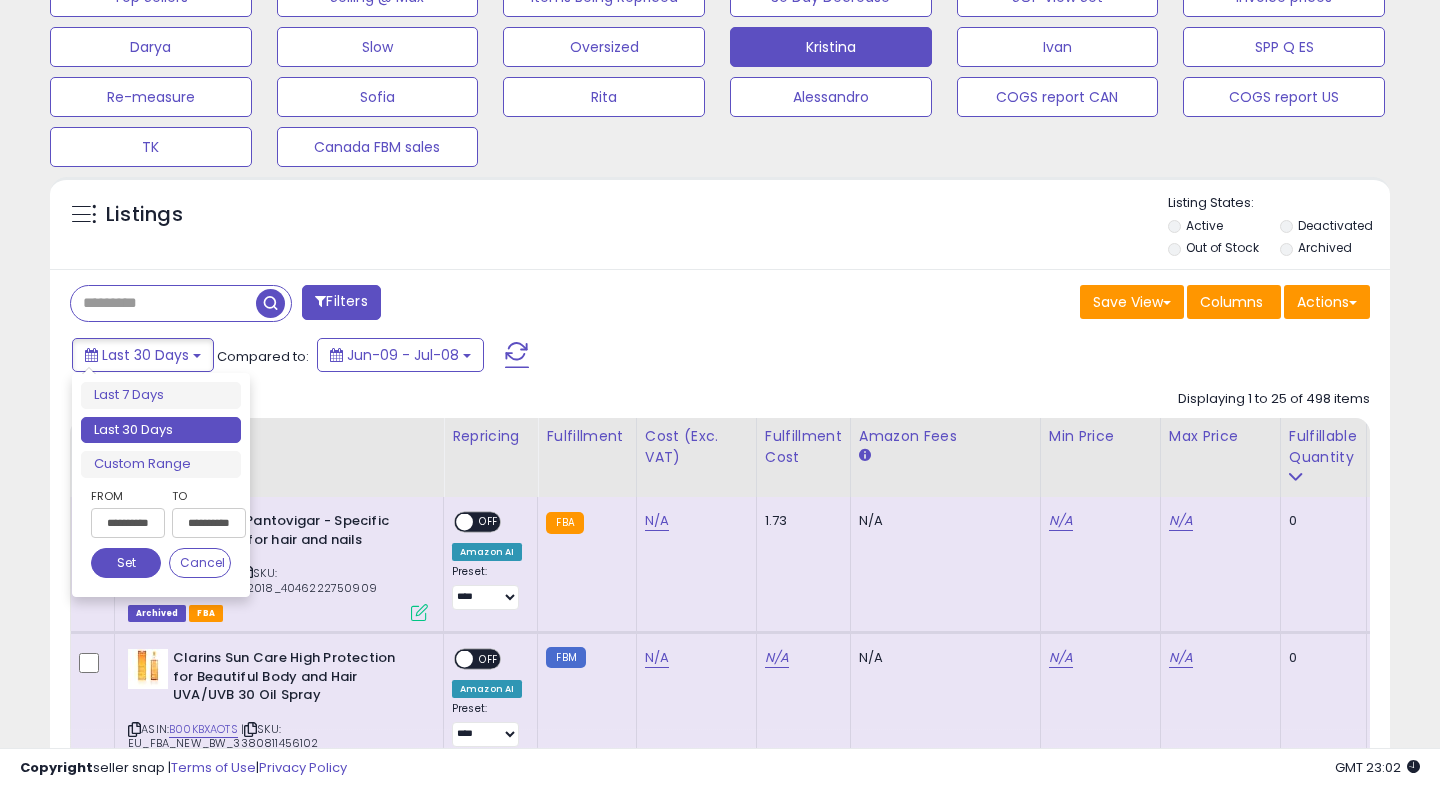 click on "**********" at bounding box center [126, 517] 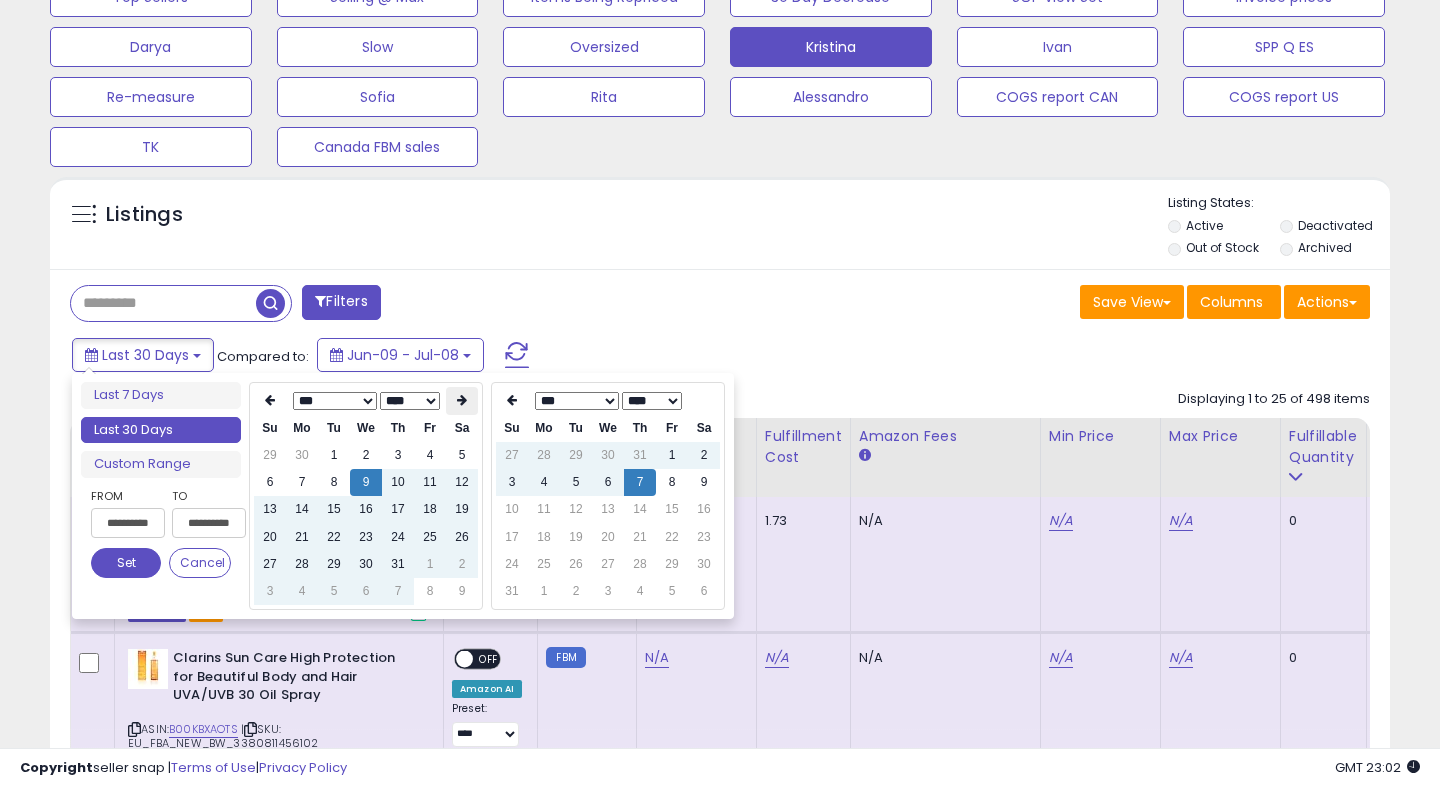 click at bounding box center [462, 401] 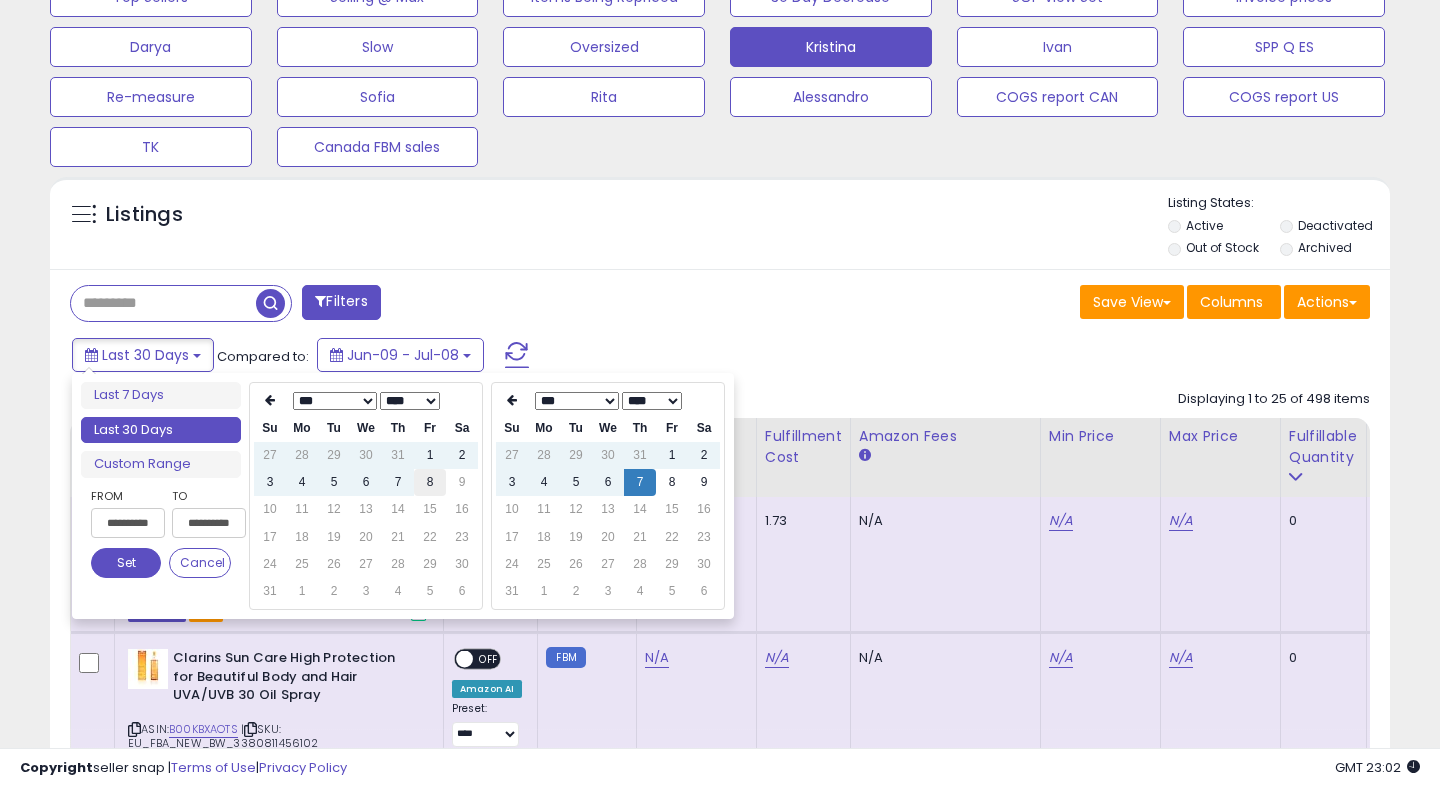 type on "**********" 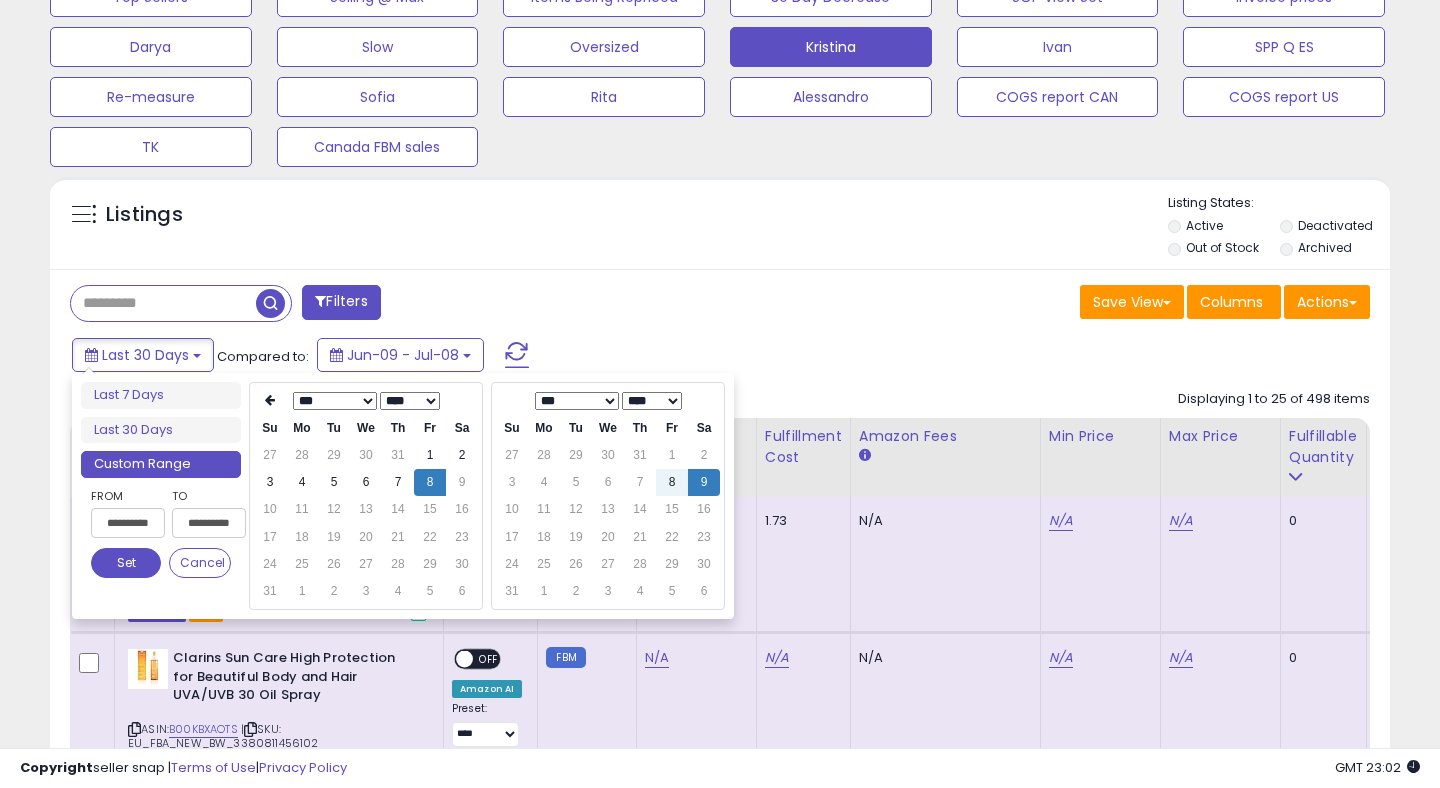 type on "**********" 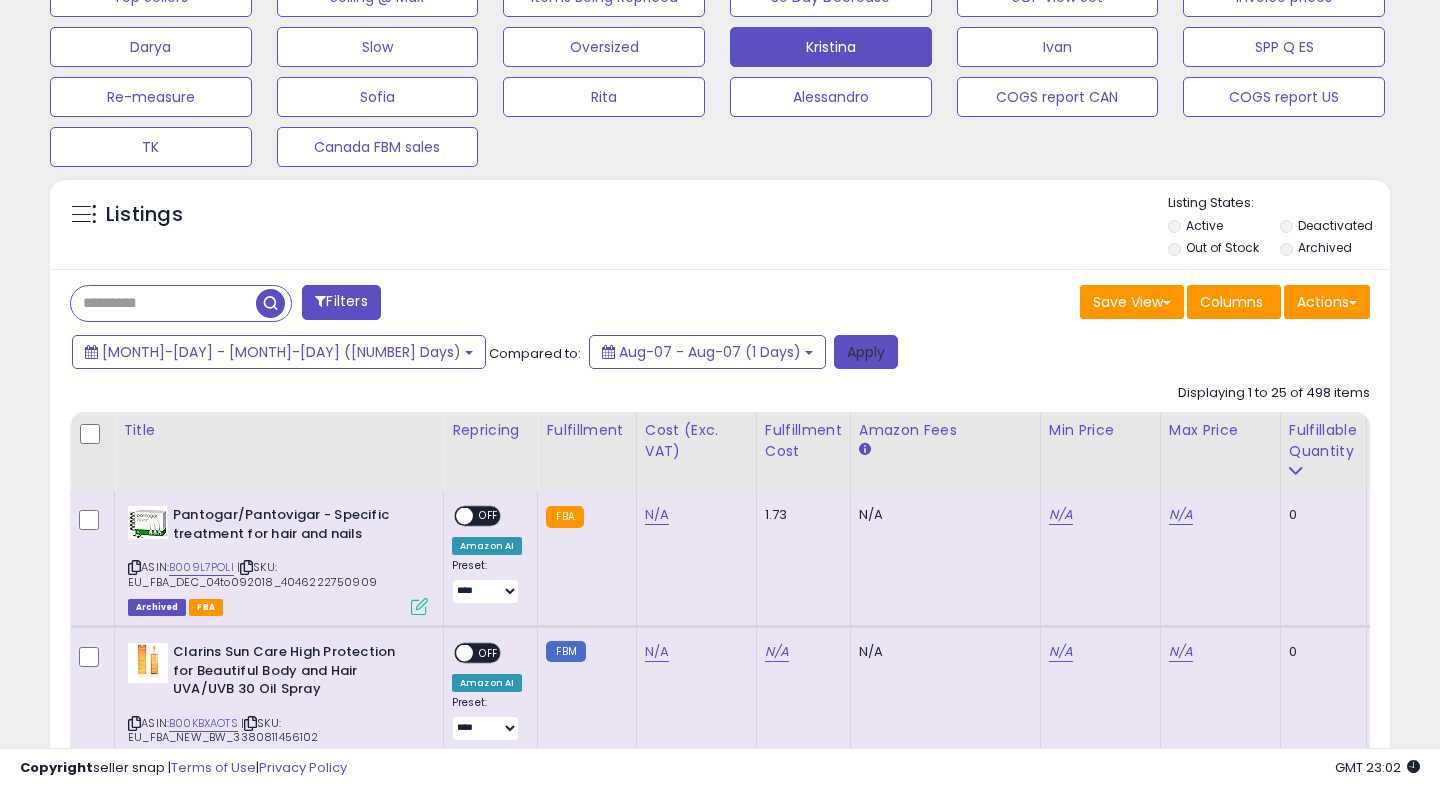 click on "Apply" at bounding box center (866, 352) 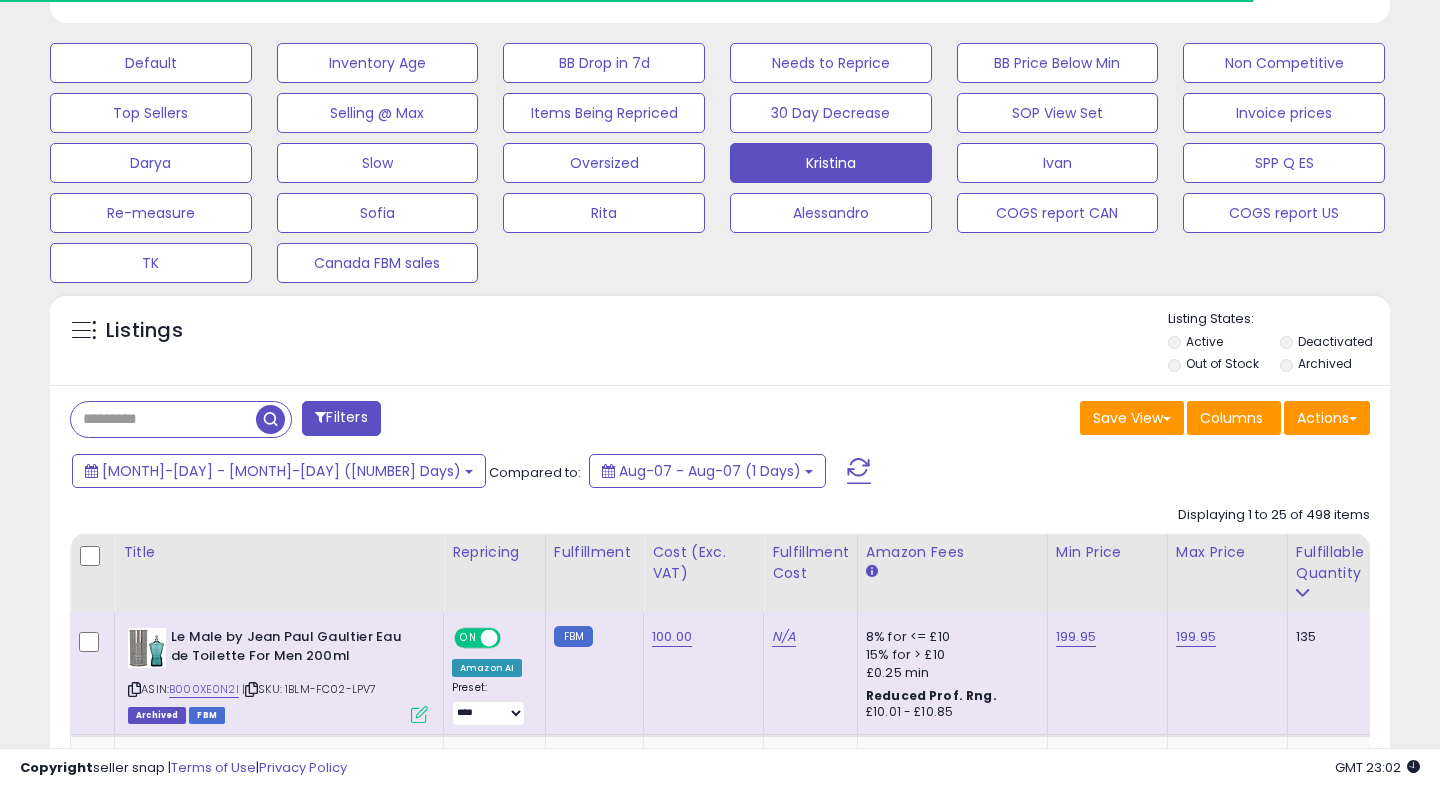 scroll, scrollTop: 703, scrollLeft: 0, axis: vertical 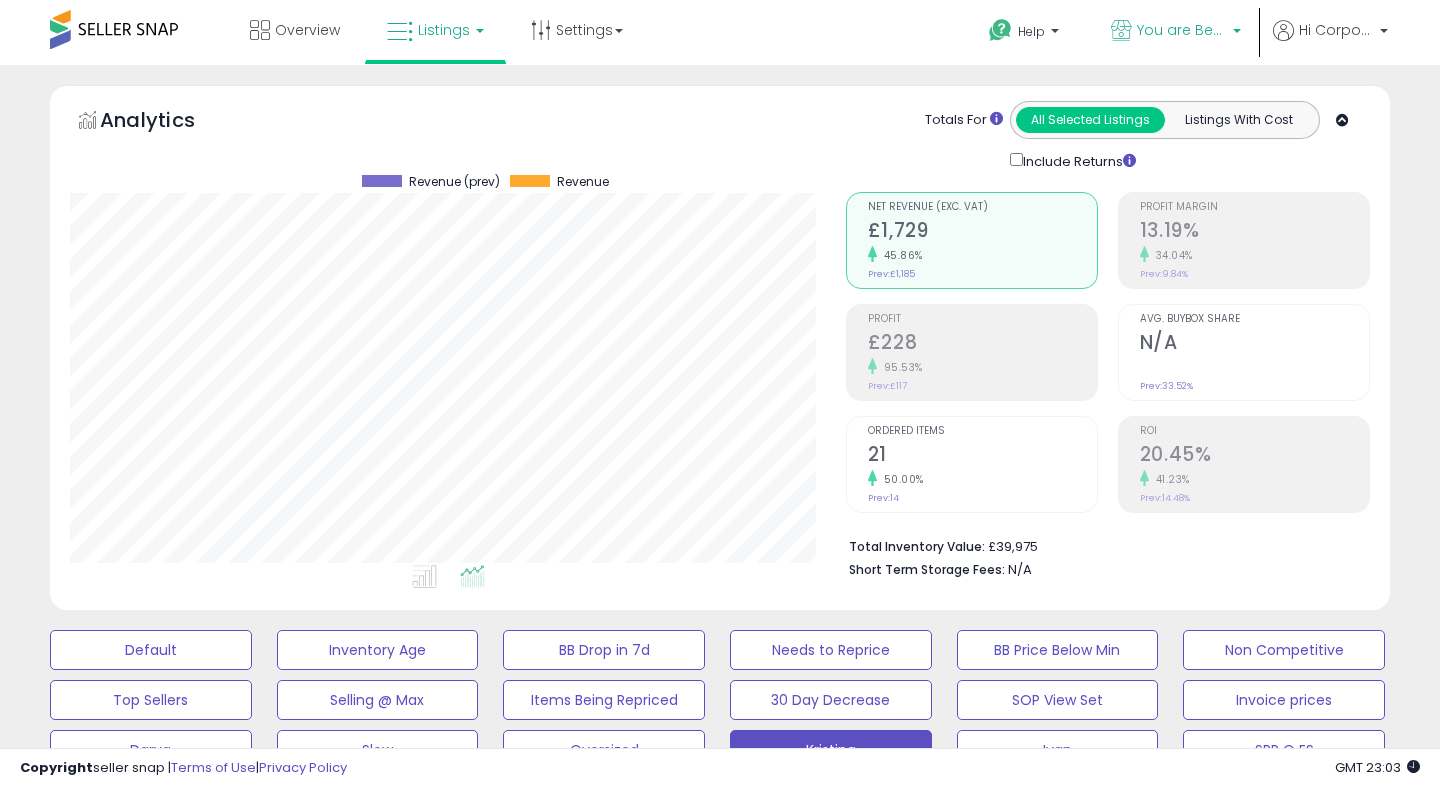 click on "You are Beautiful (UK)" at bounding box center [1182, 30] 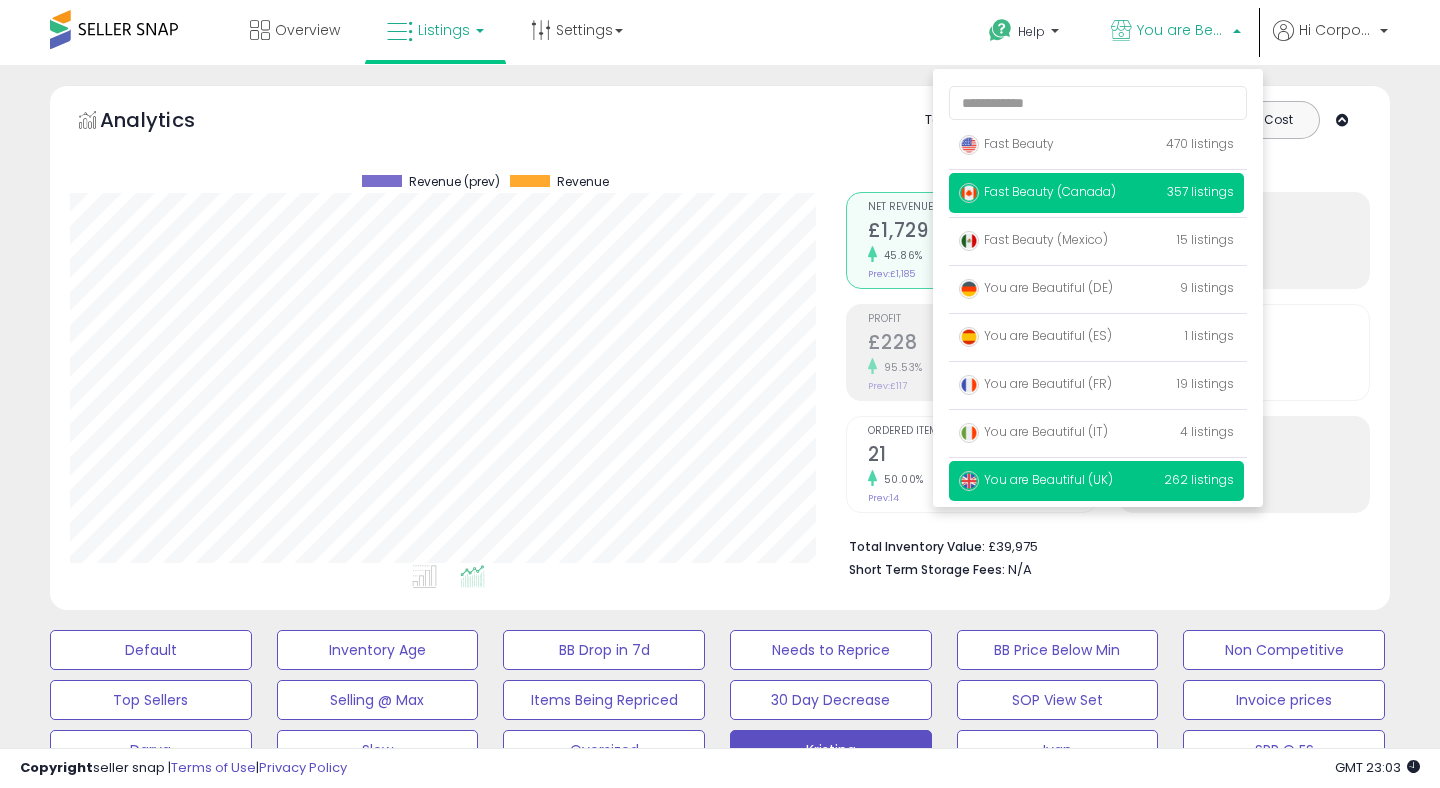 click on "Fast Beauty (Canada)" at bounding box center (1037, 191) 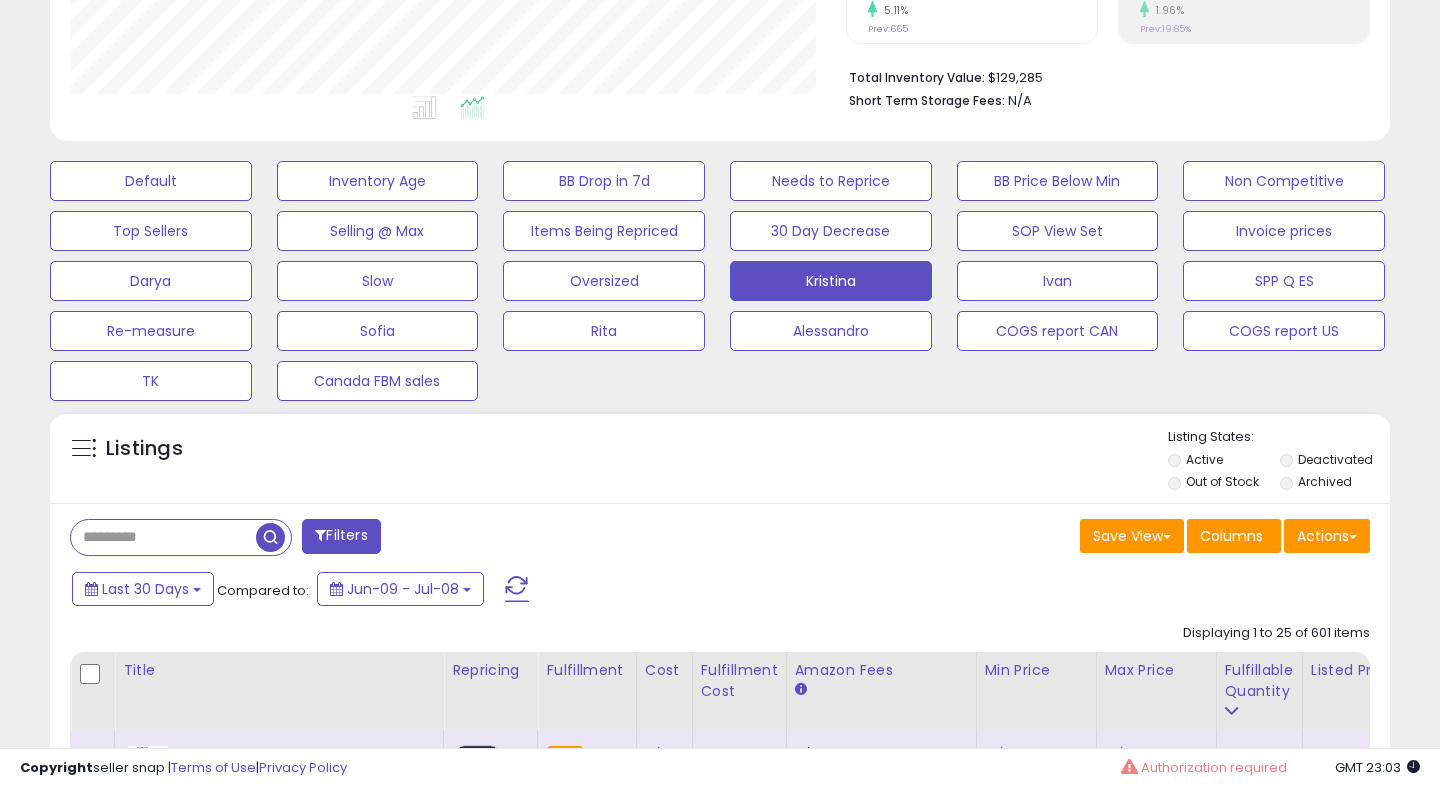 scroll, scrollTop: 539, scrollLeft: 0, axis: vertical 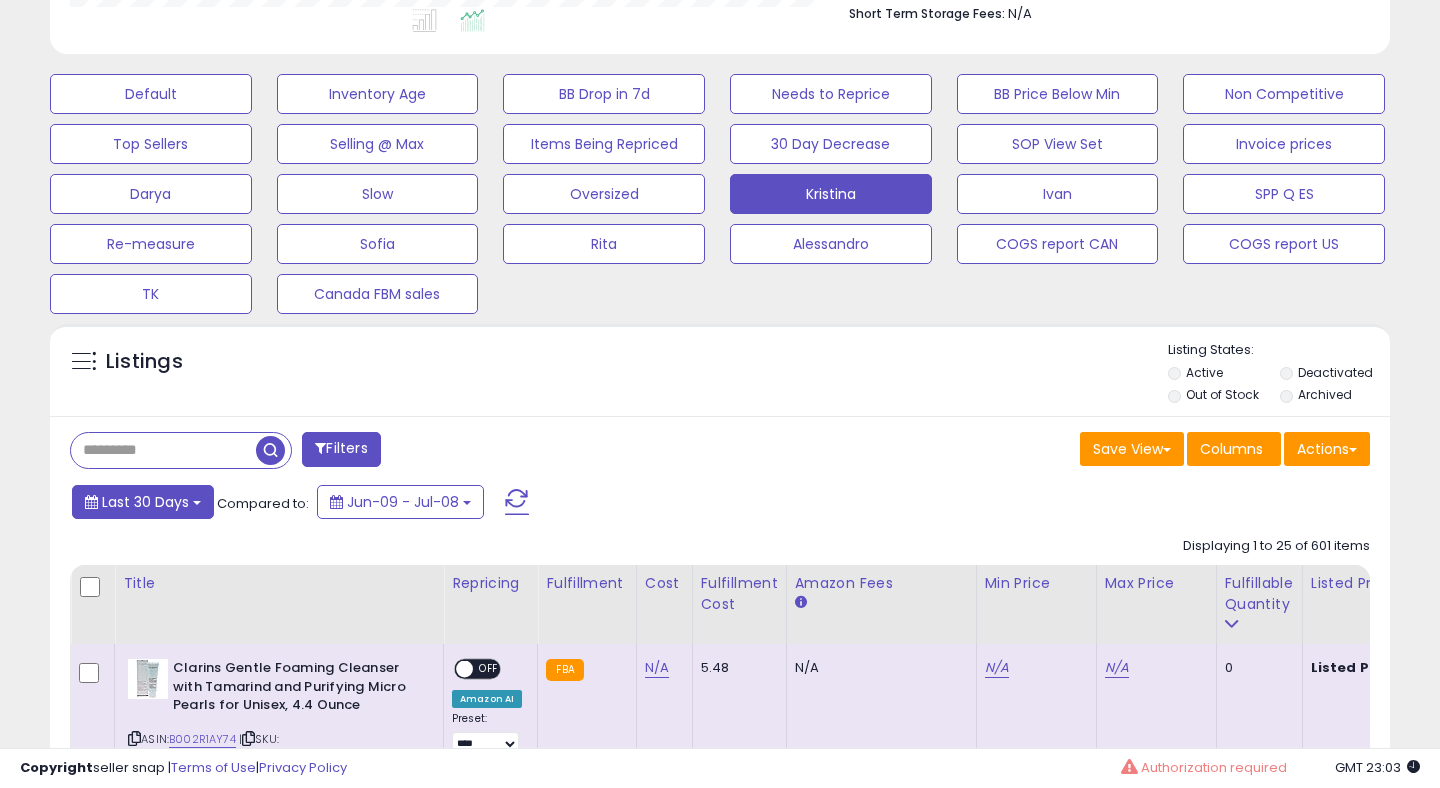 click on "Last 30 Days" at bounding box center [145, 502] 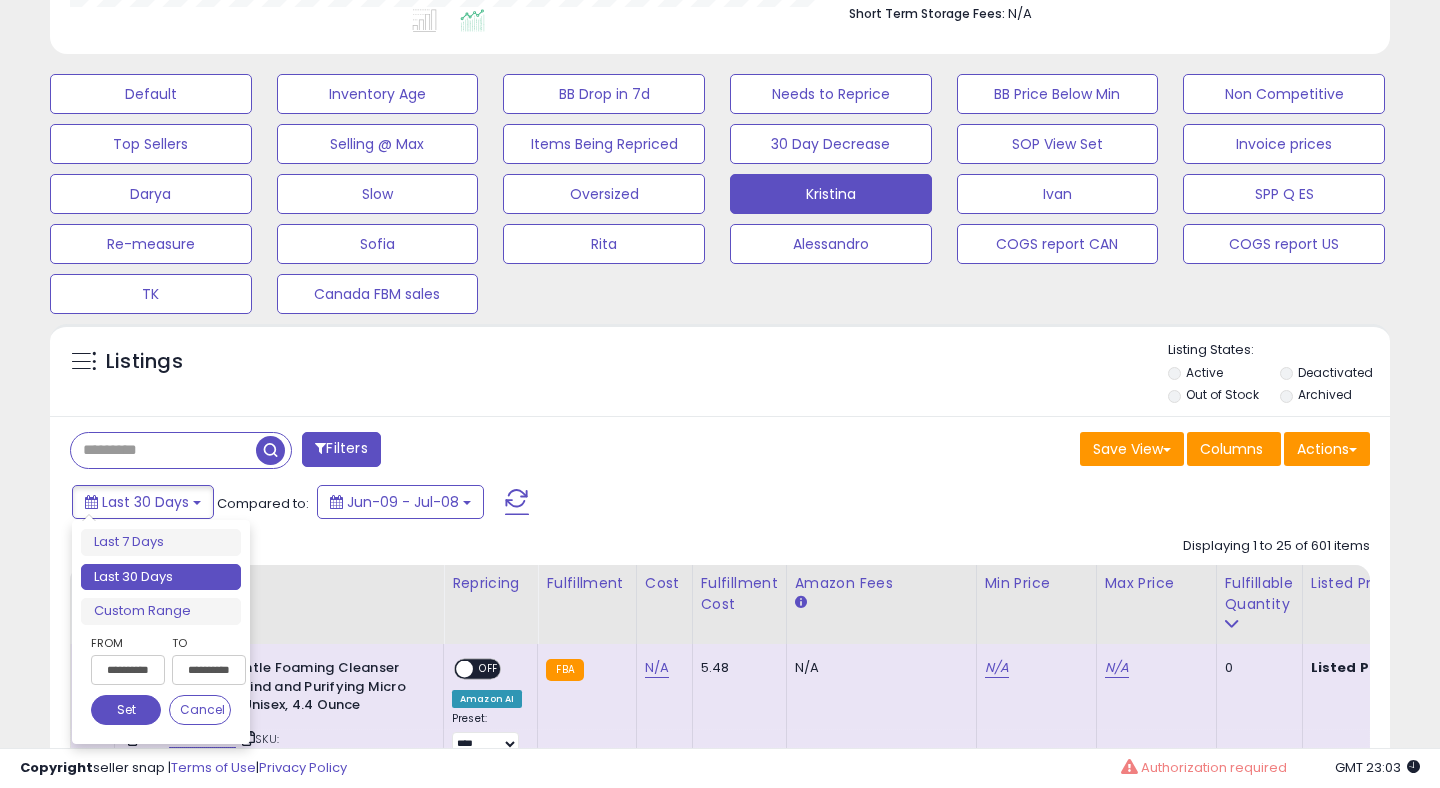 click on "**********" at bounding box center (128, 670) 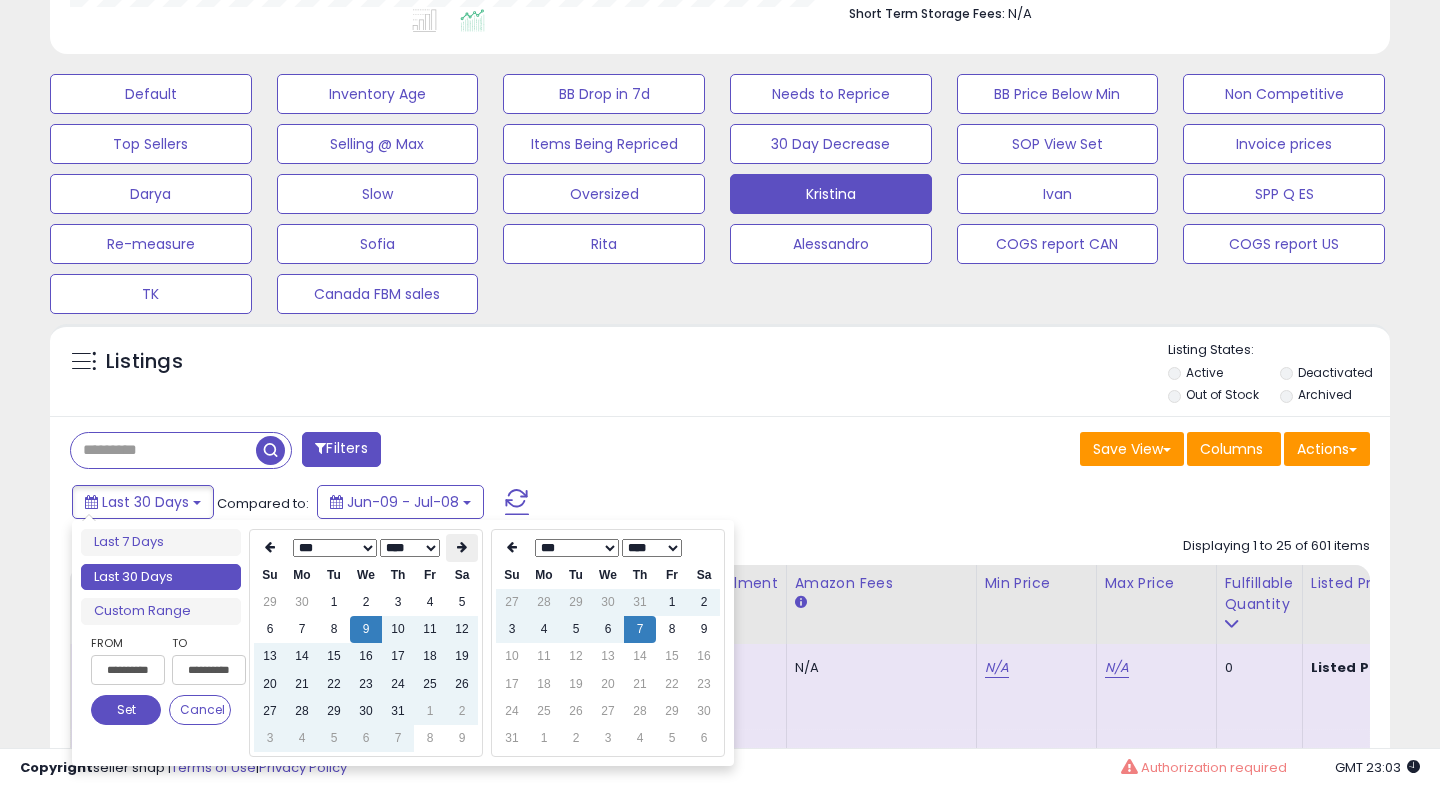 click at bounding box center (462, 547) 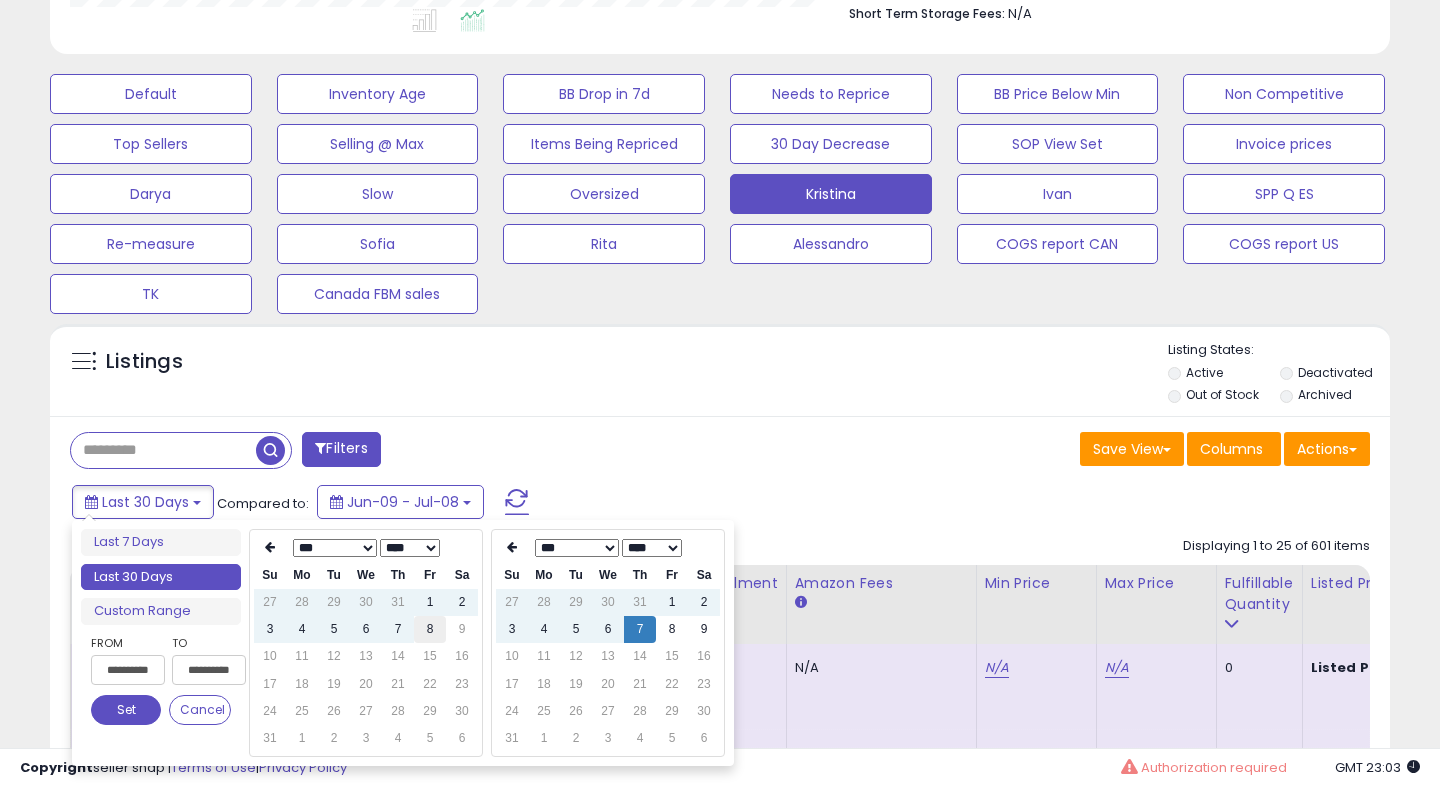 type on "**********" 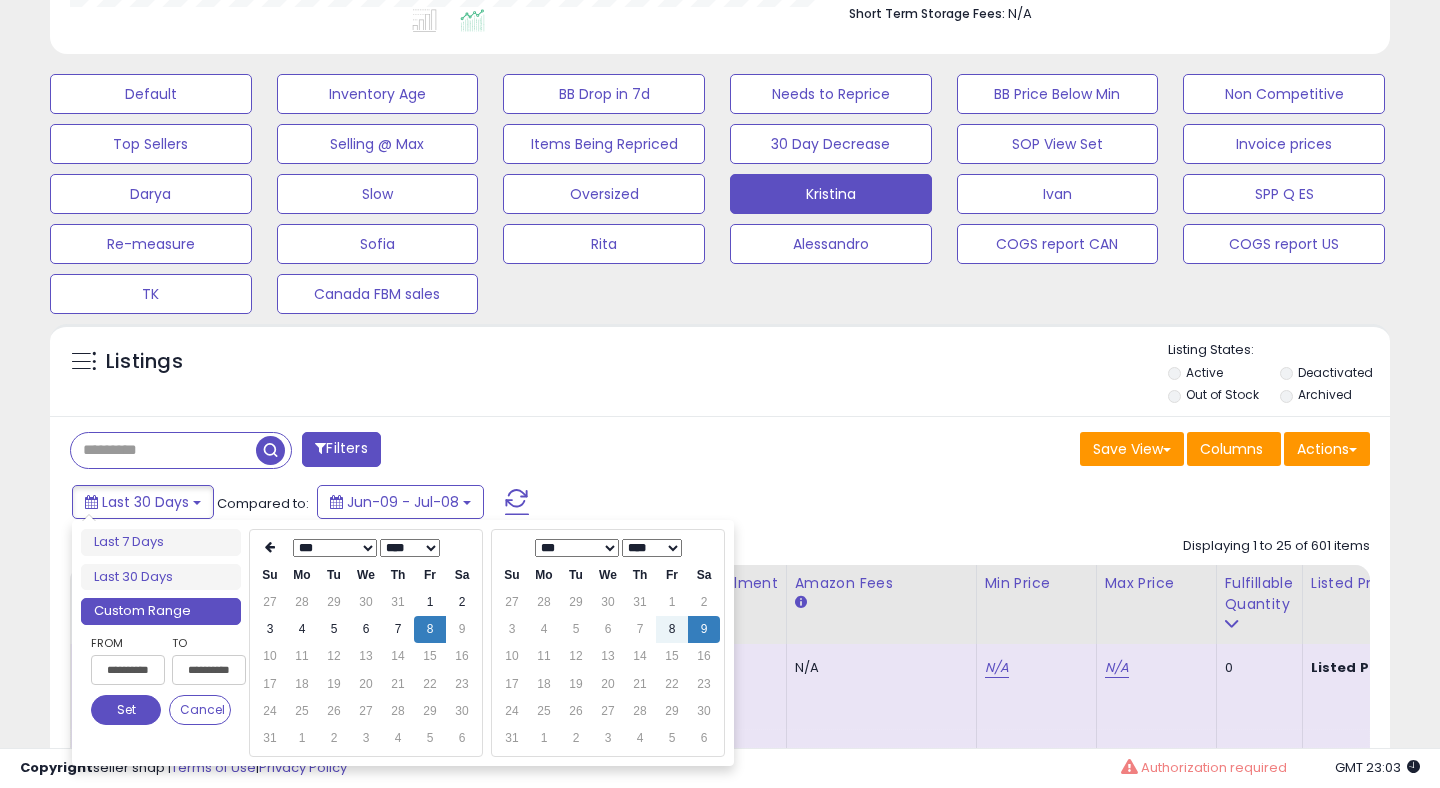 type on "**********" 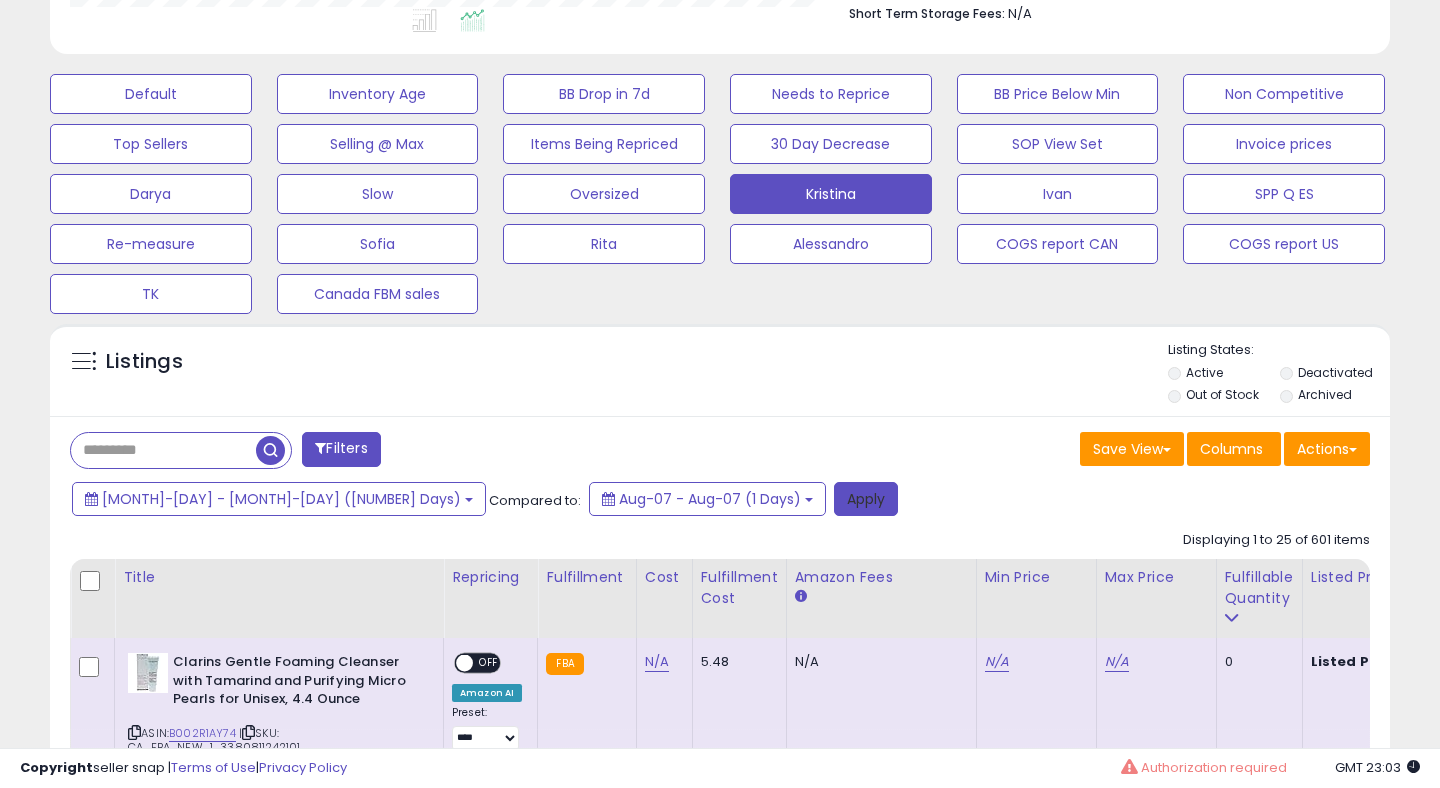 click on "Apply" at bounding box center [866, 499] 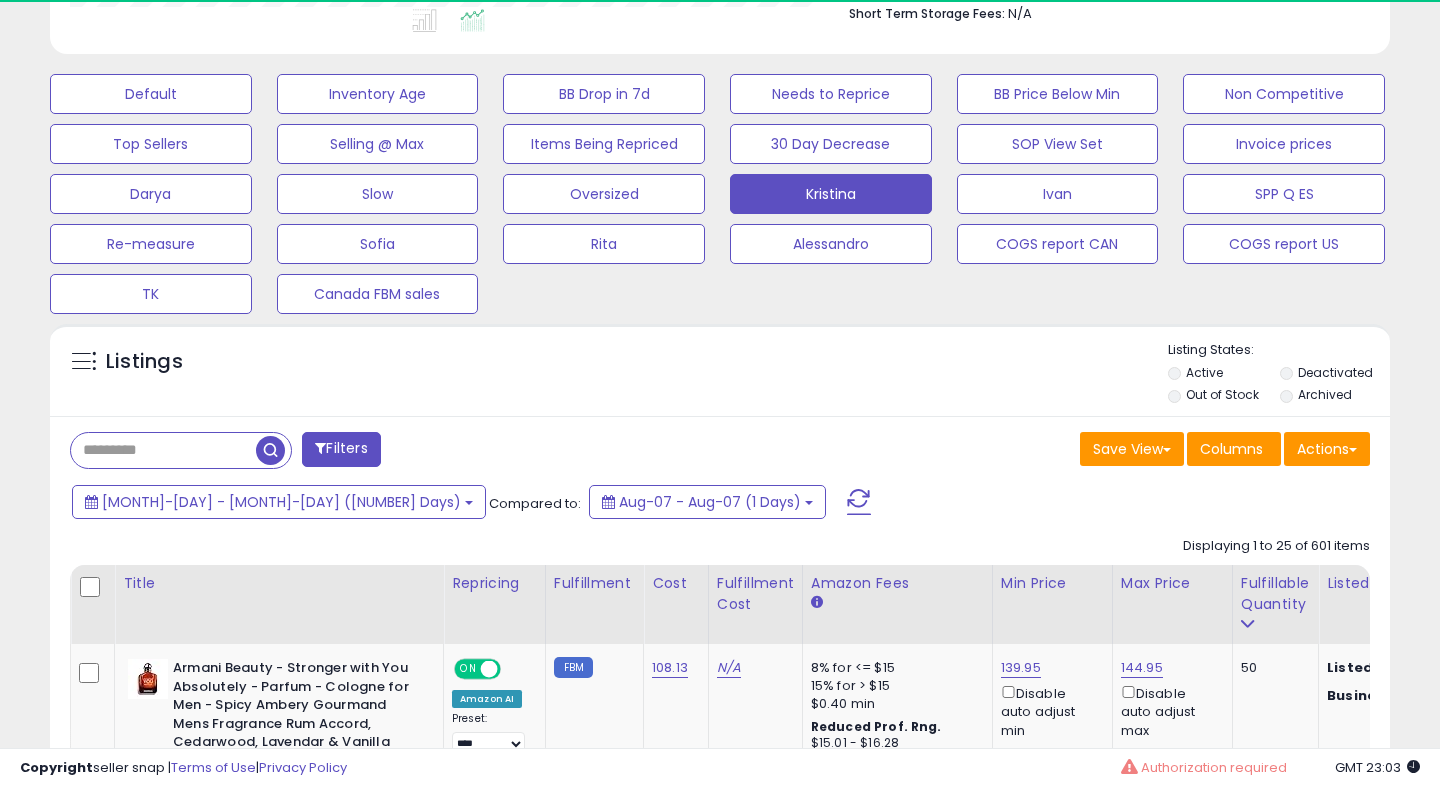 scroll, scrollTop: 999590, scrollLeft: 999224, axis: both 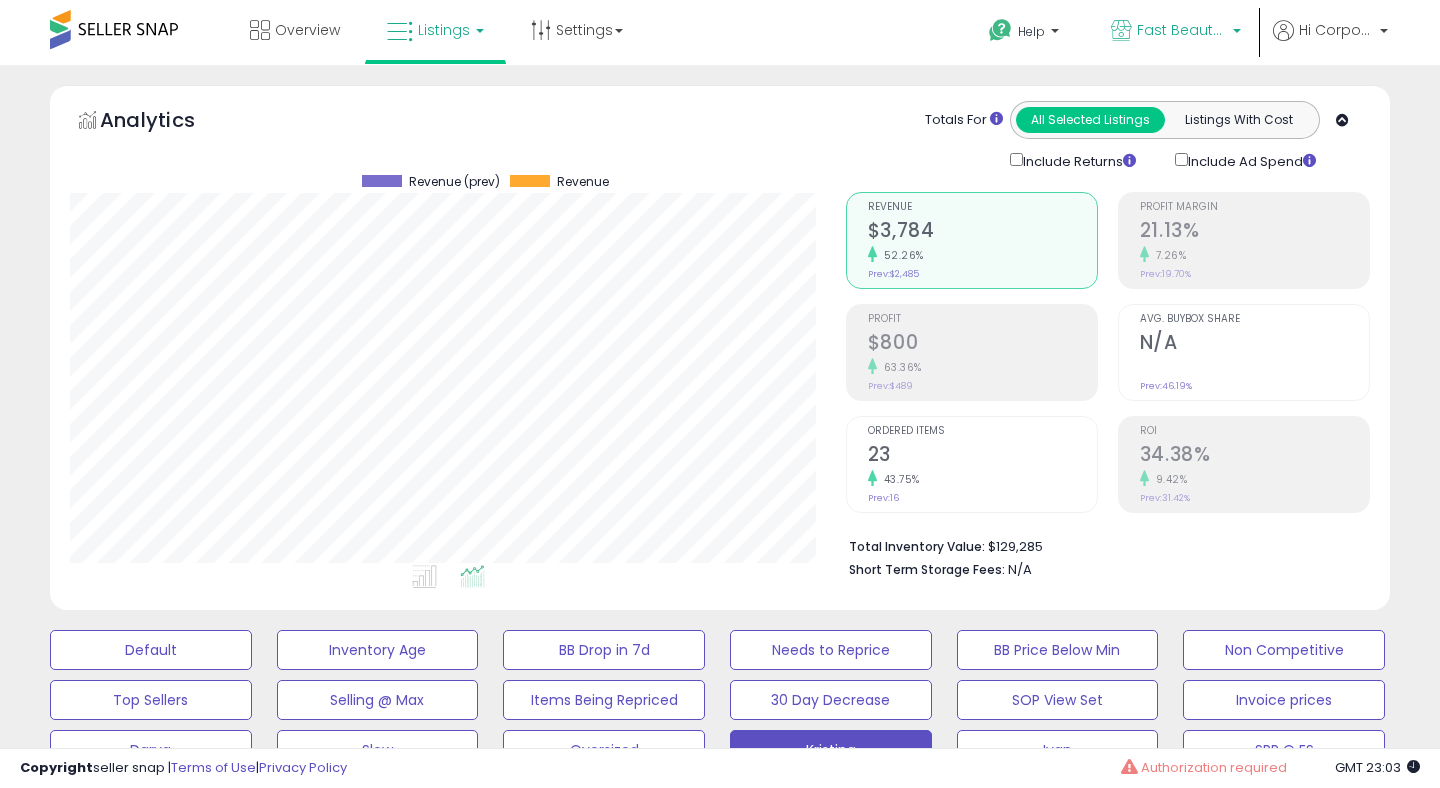 click on "Fast Beauty (Canada)" at bounding box center (1182, 30) 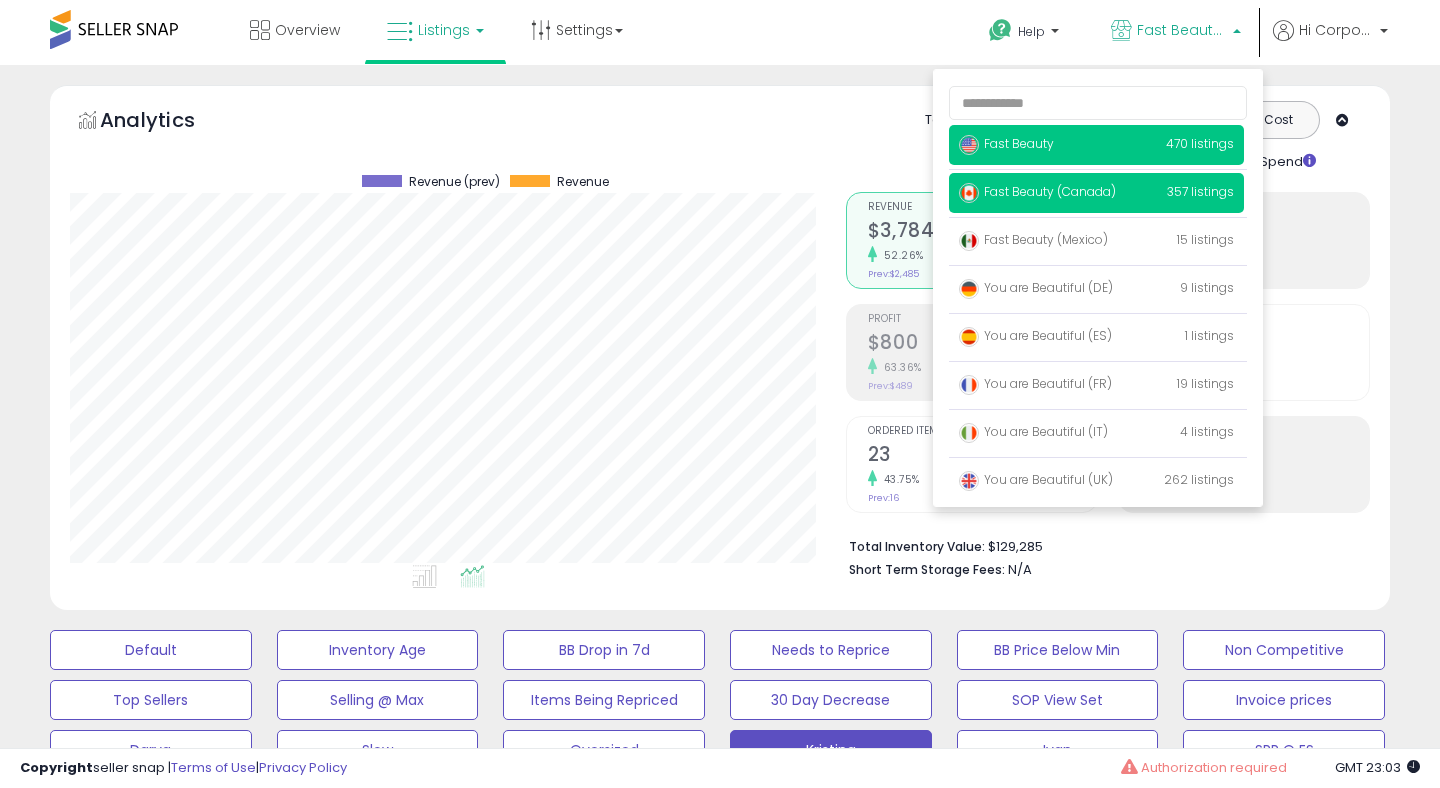 click on "Fast Beauty
470
listings" at bounding box center (1096, 145) 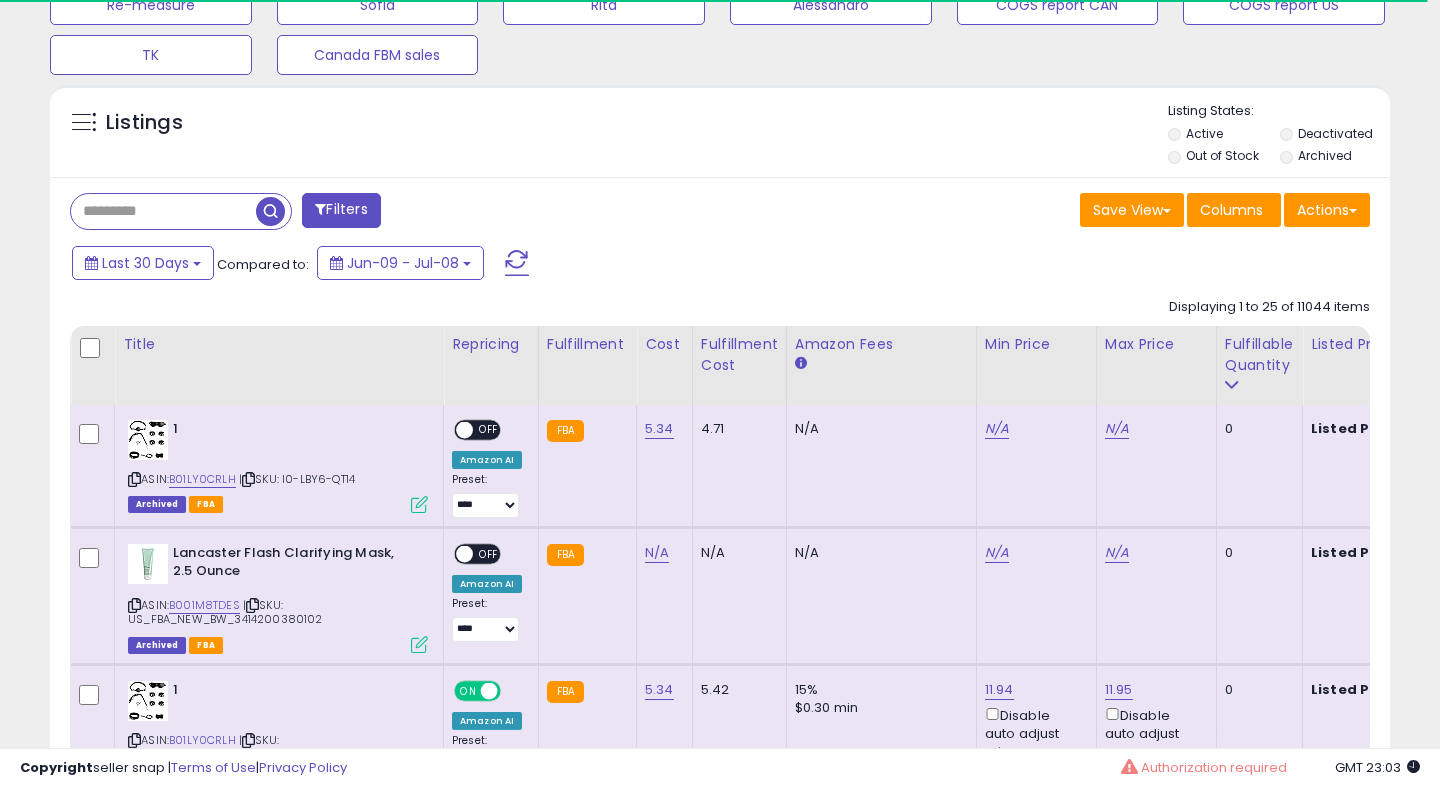 scroll, scrollTop: 743, scrollLeft: 0, axis: vertical 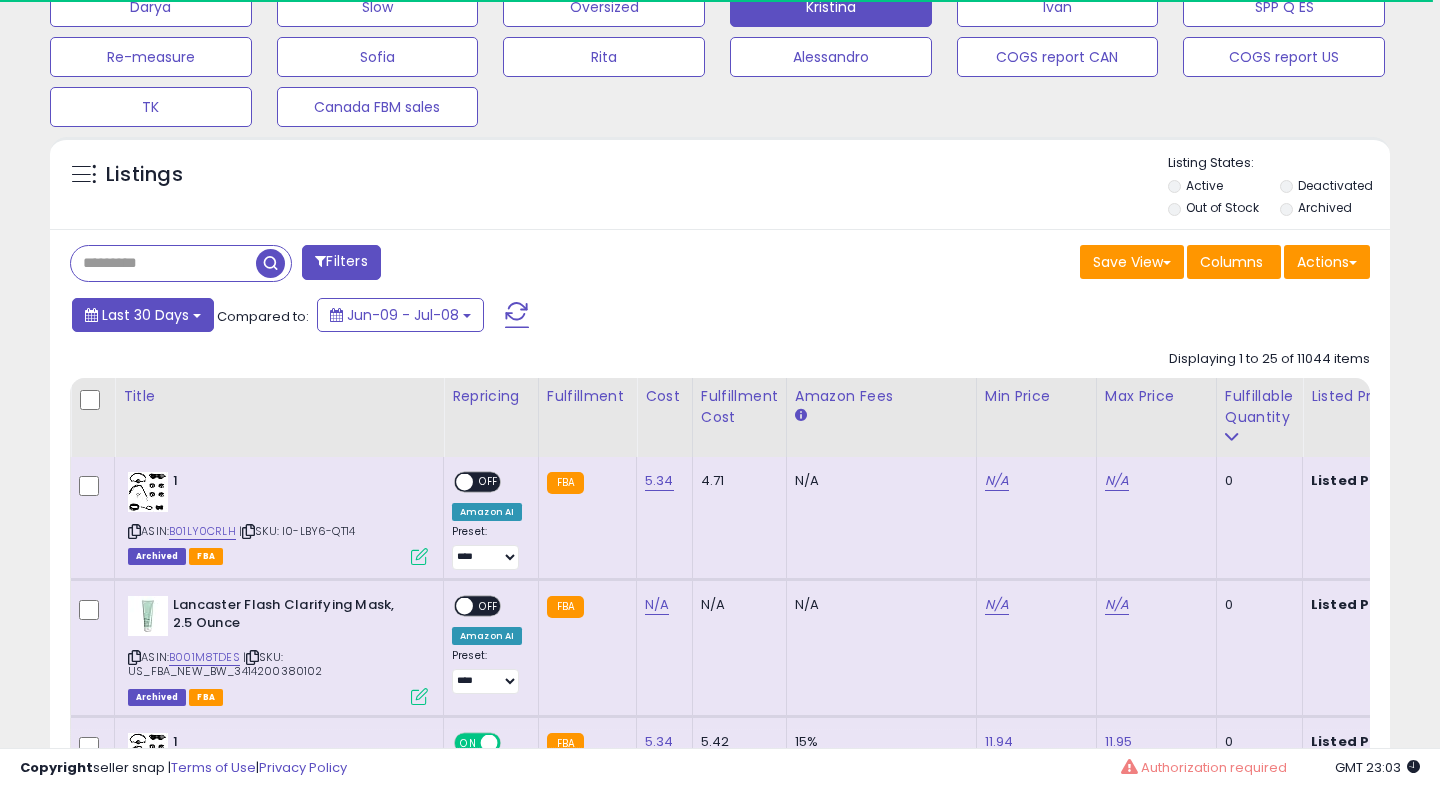 click on "Last 30 Days" at bounding box center (145, 315) 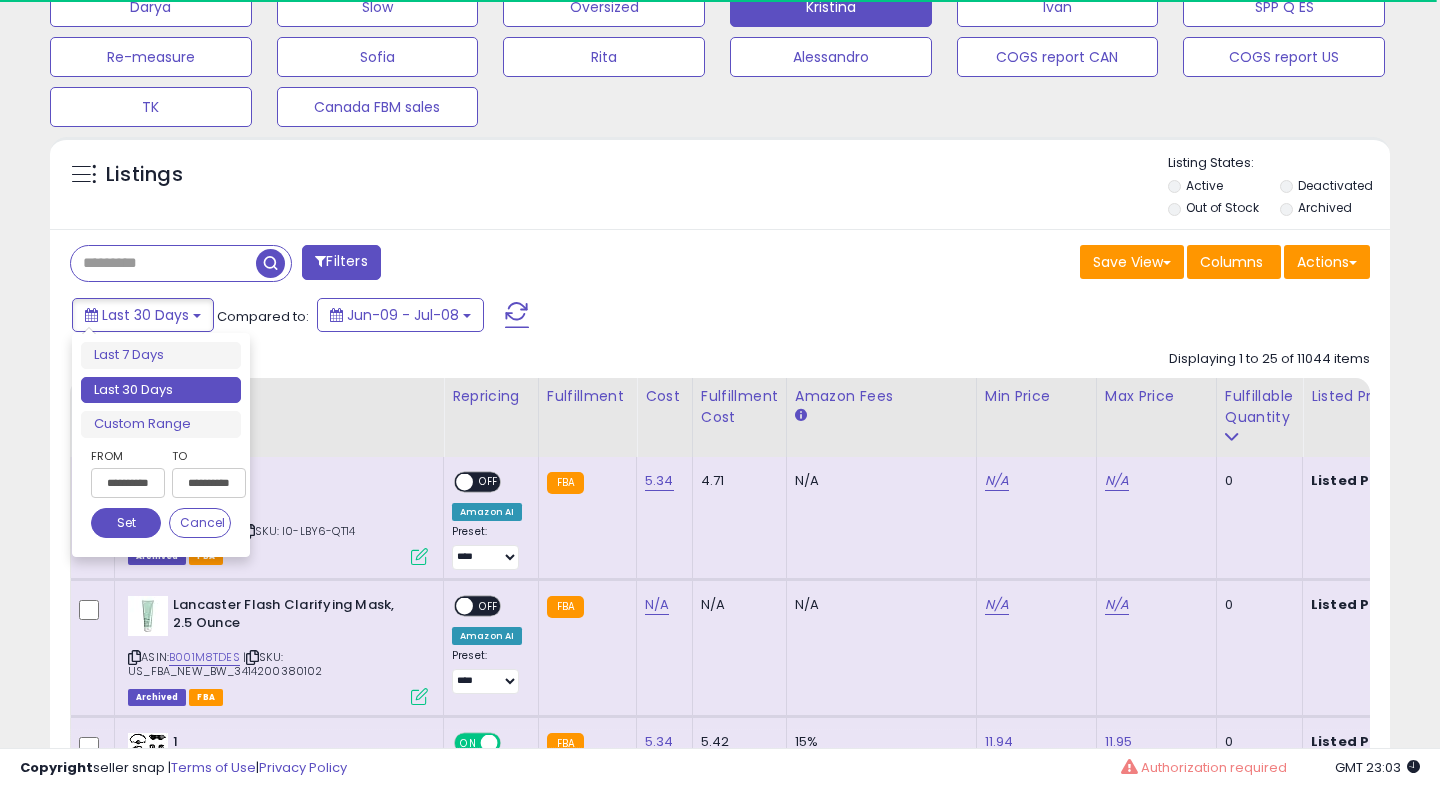 click on "**********" at bounding box center [128, 483] 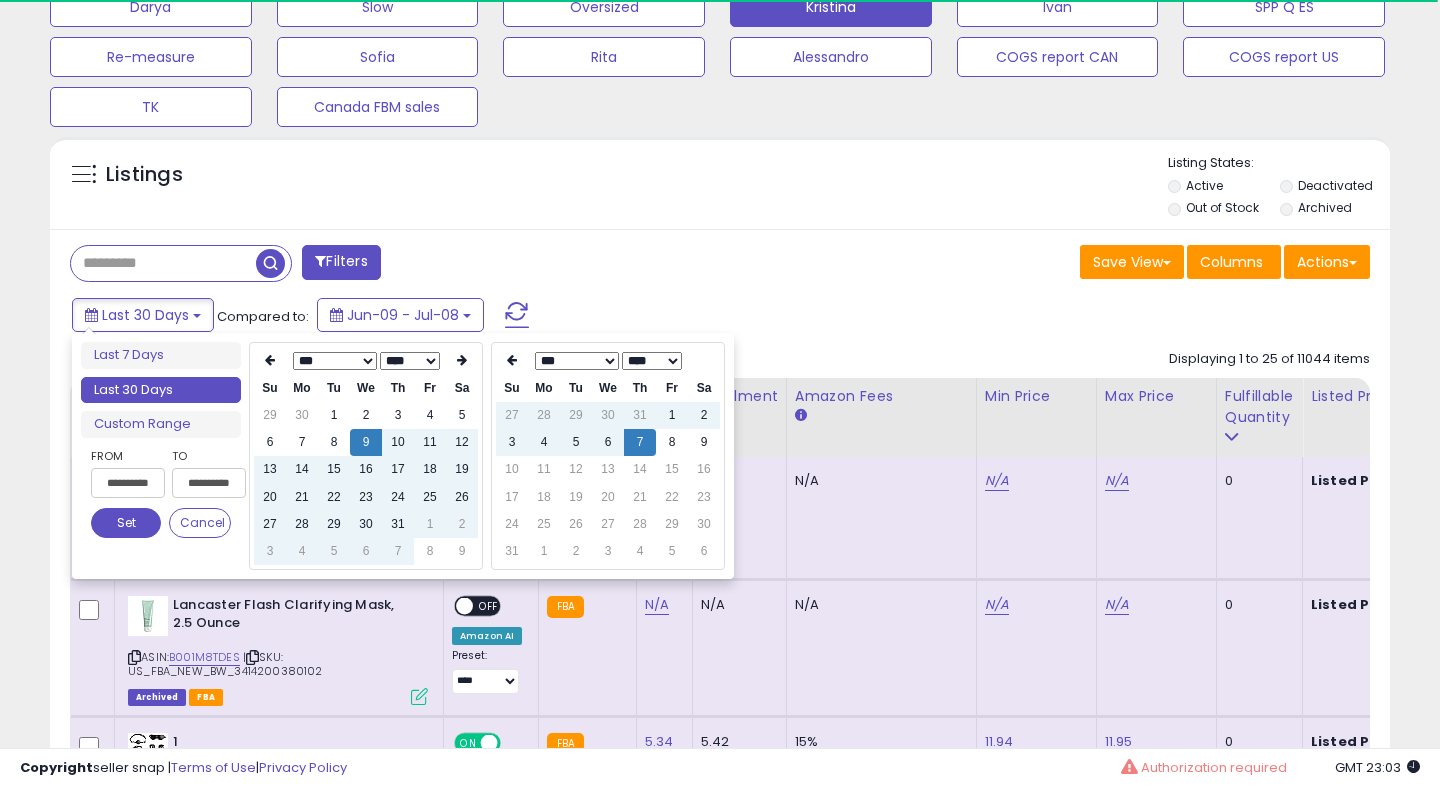 type on "**********" 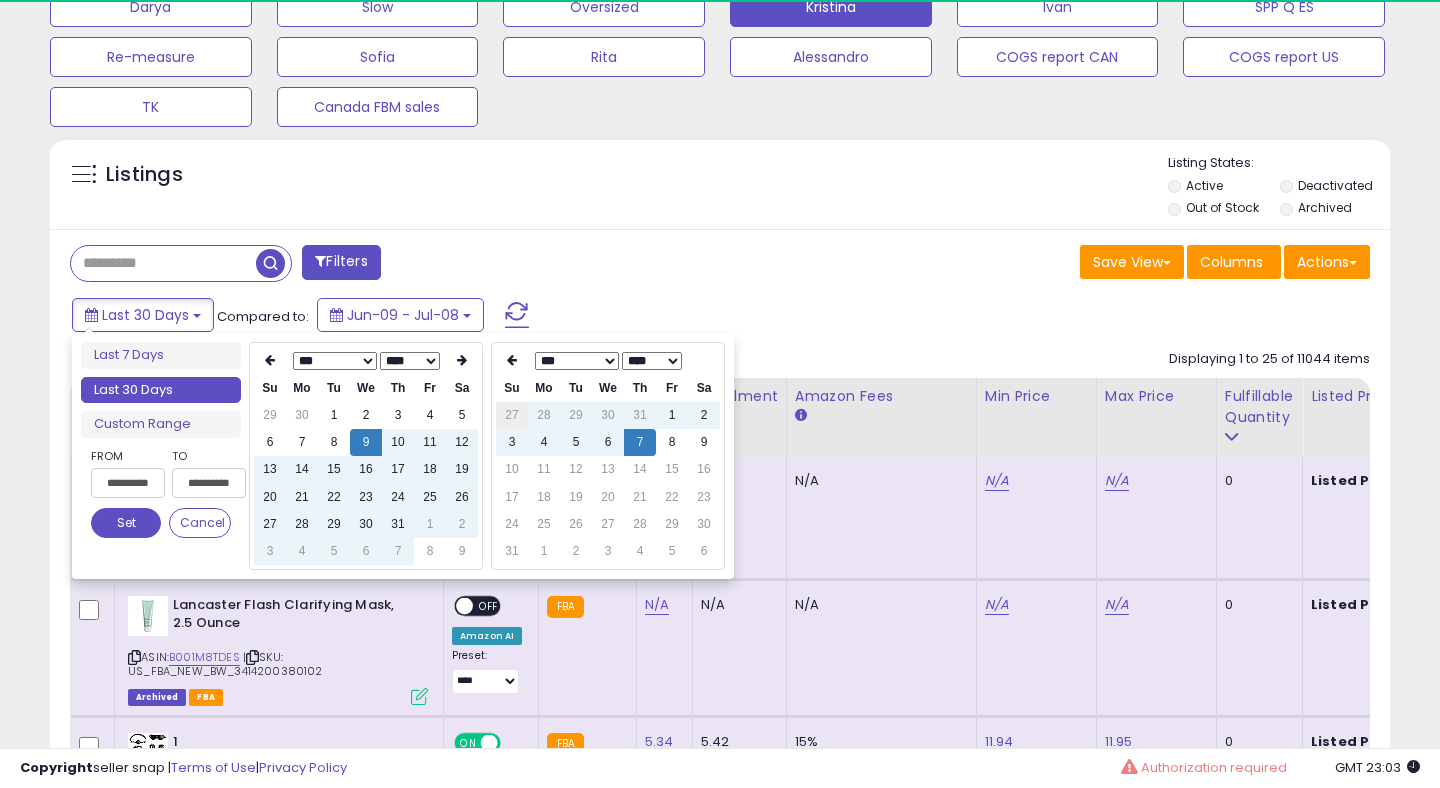 scroll, scrollTop: 999590, scrollLeft: 999224, axis: both 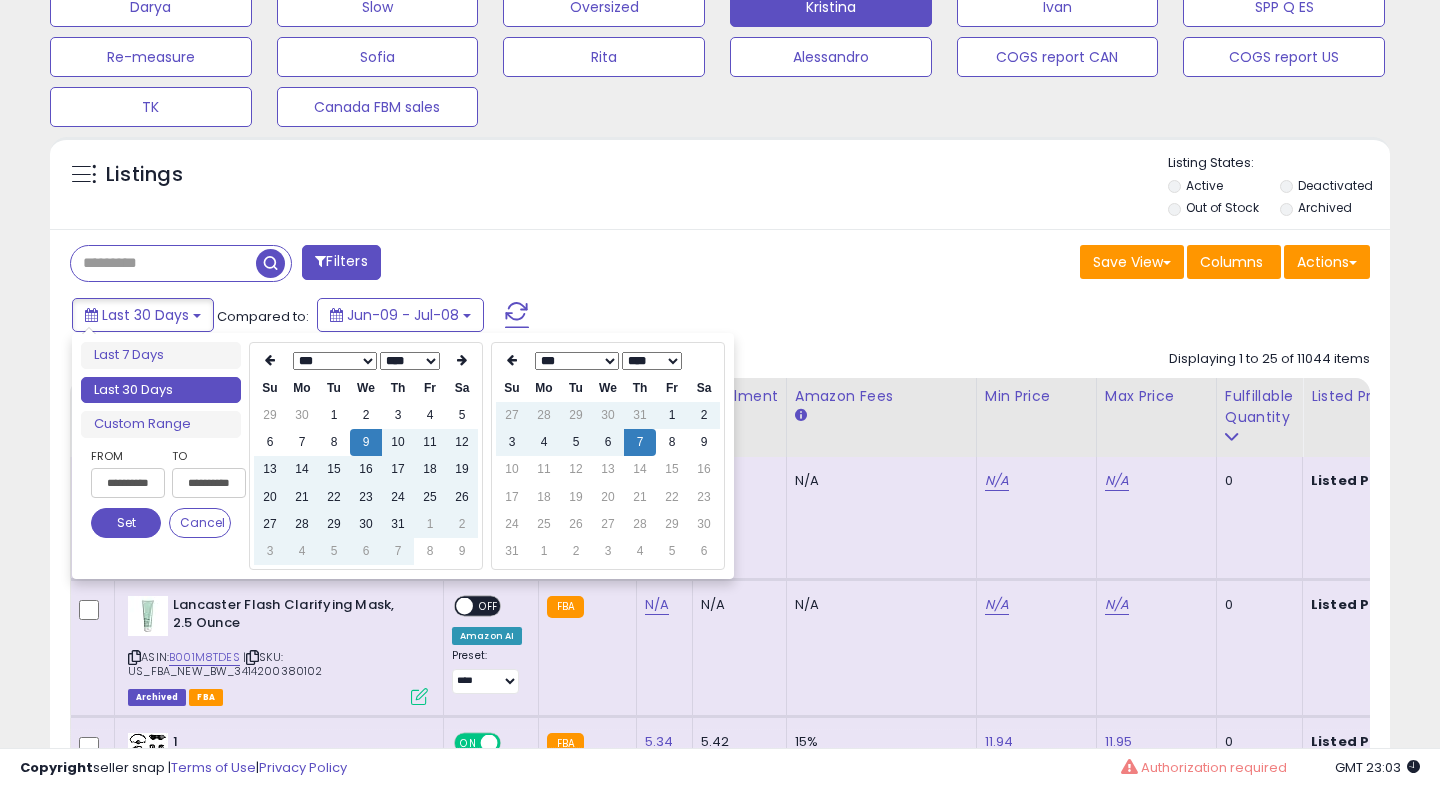 type on "**********" 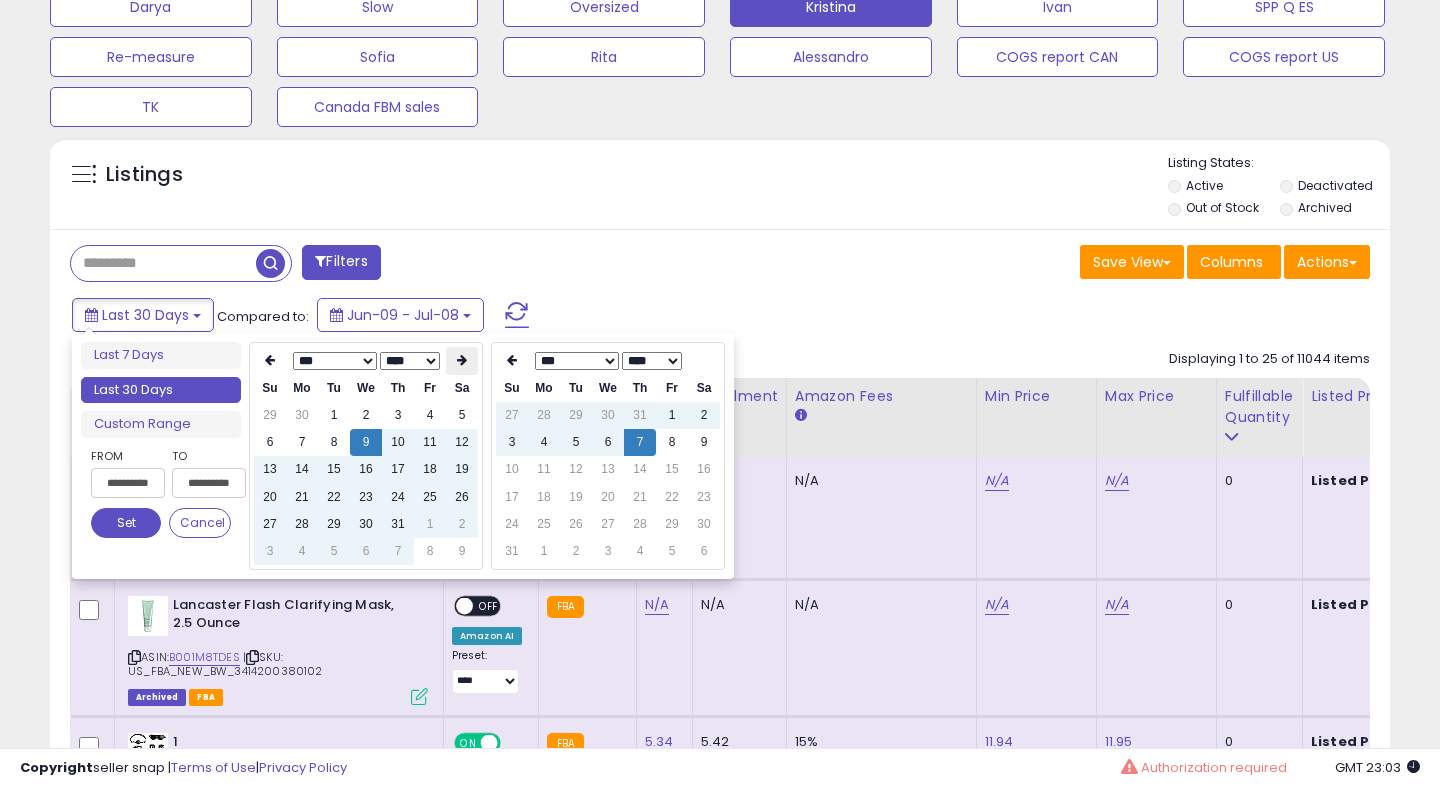 click at bounding box center [462, 361] 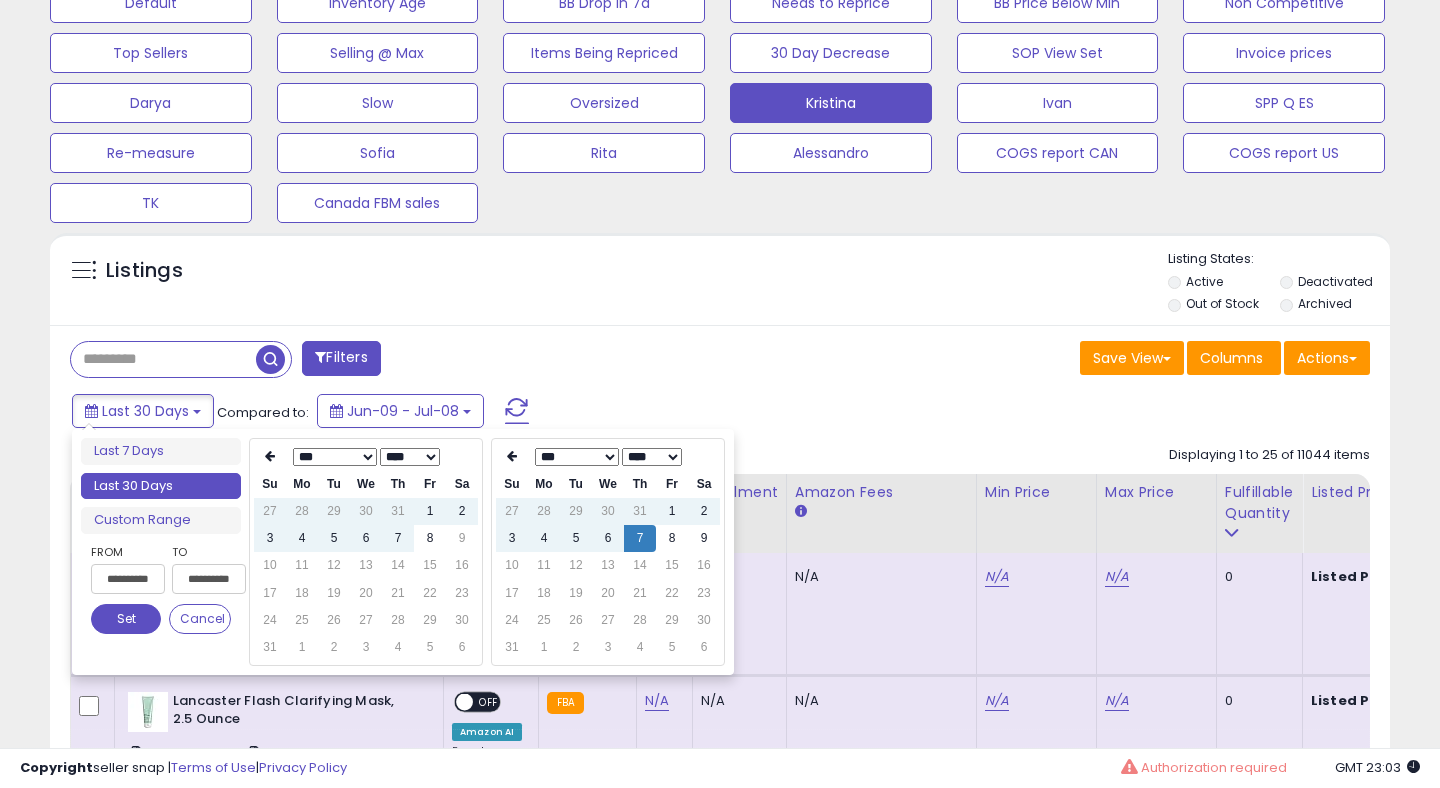 scroll, scrollTop: 642, scrollLeft: 0, axis: vertical 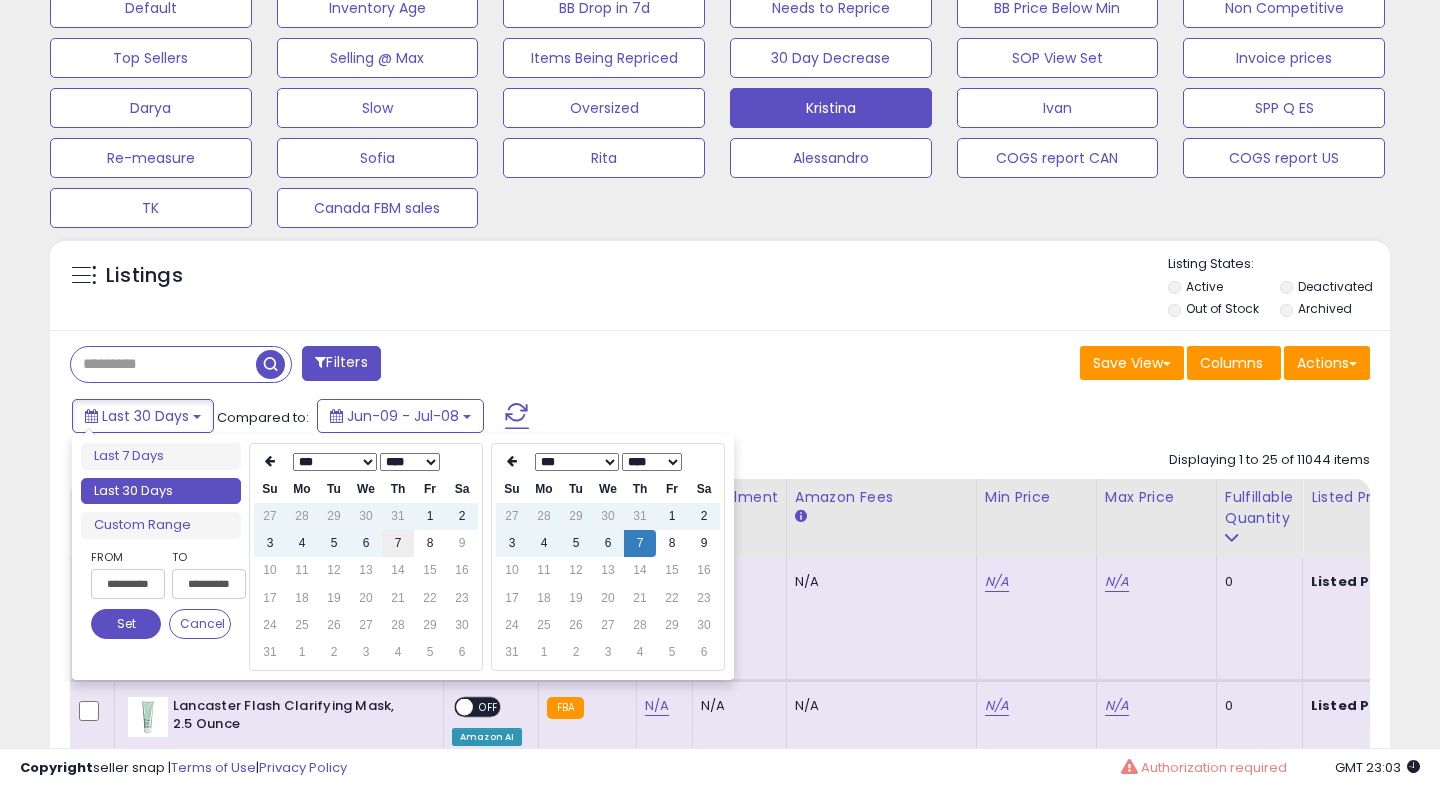 click on "7" at bounding box center (398, 543) 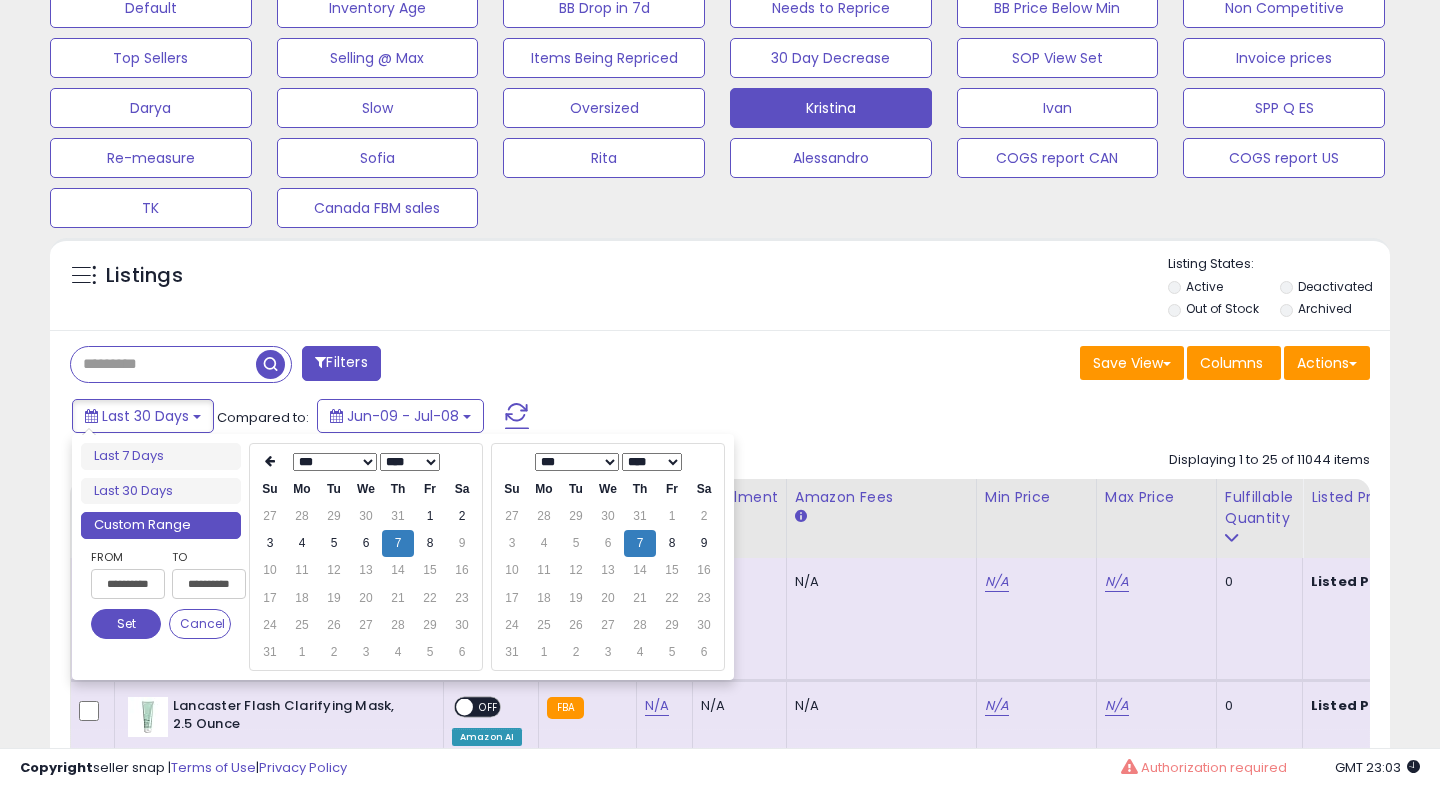 click on "7" at bounding box center (398, 543) 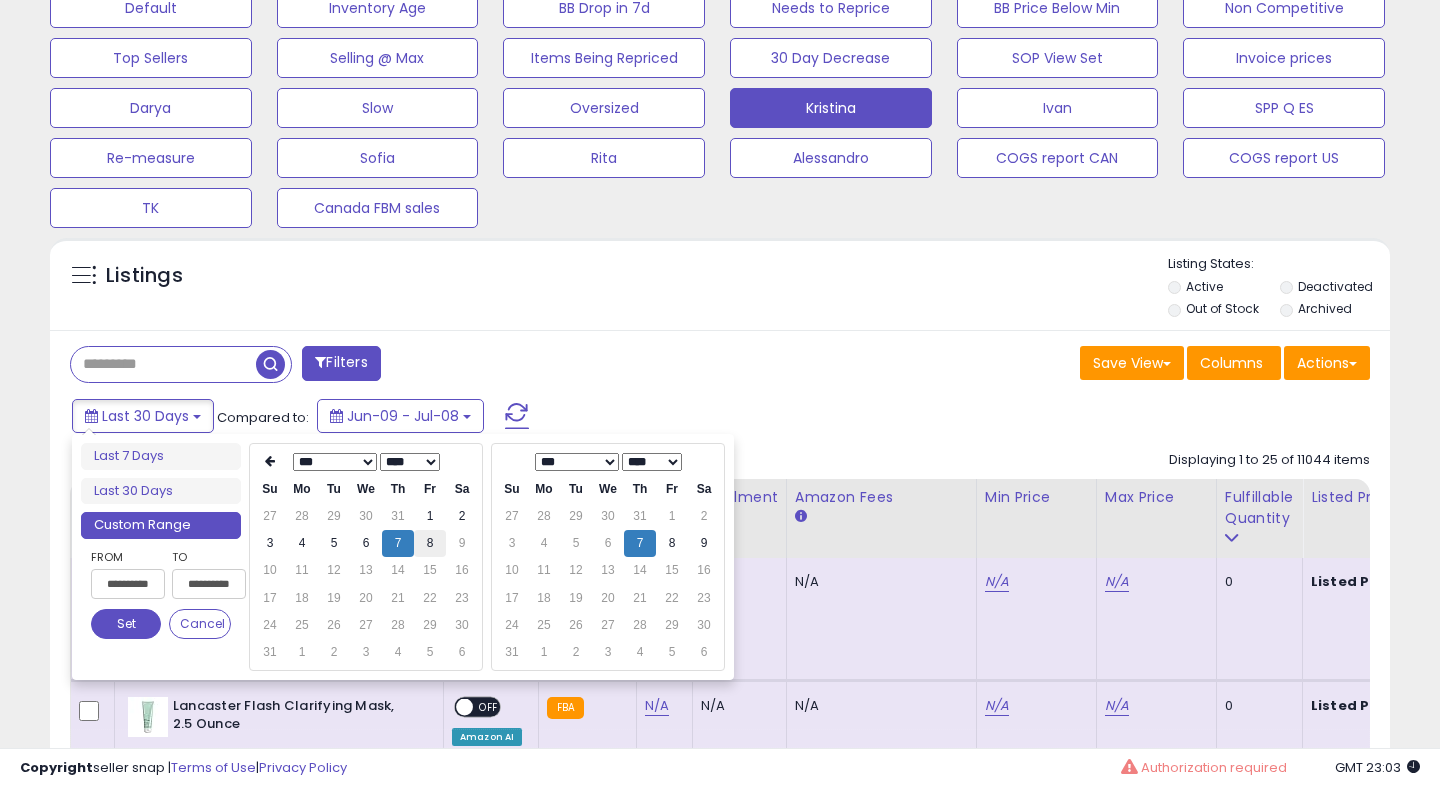 type on "**********" 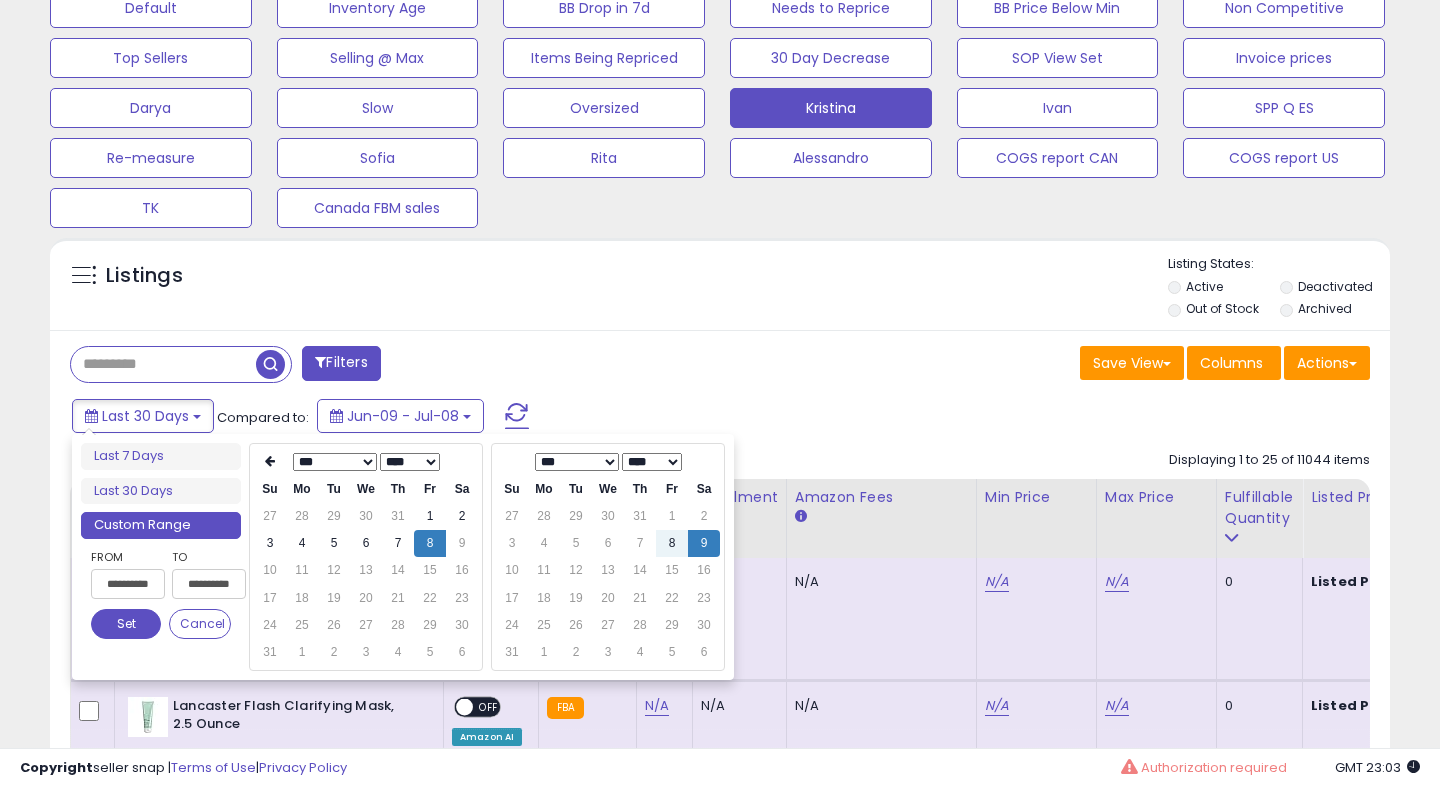 type on "**********" 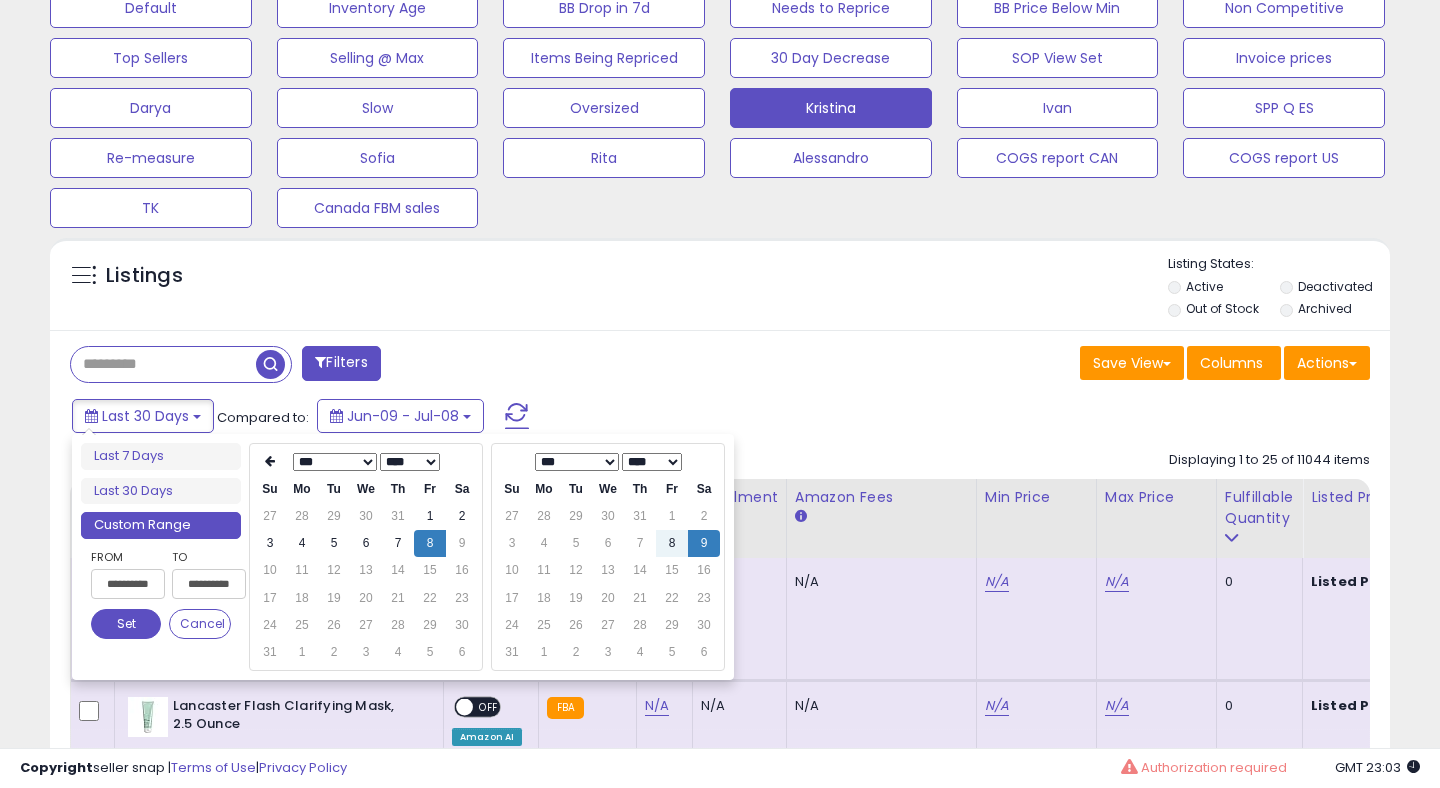 click on "Set" at bounding box center [126, 624] 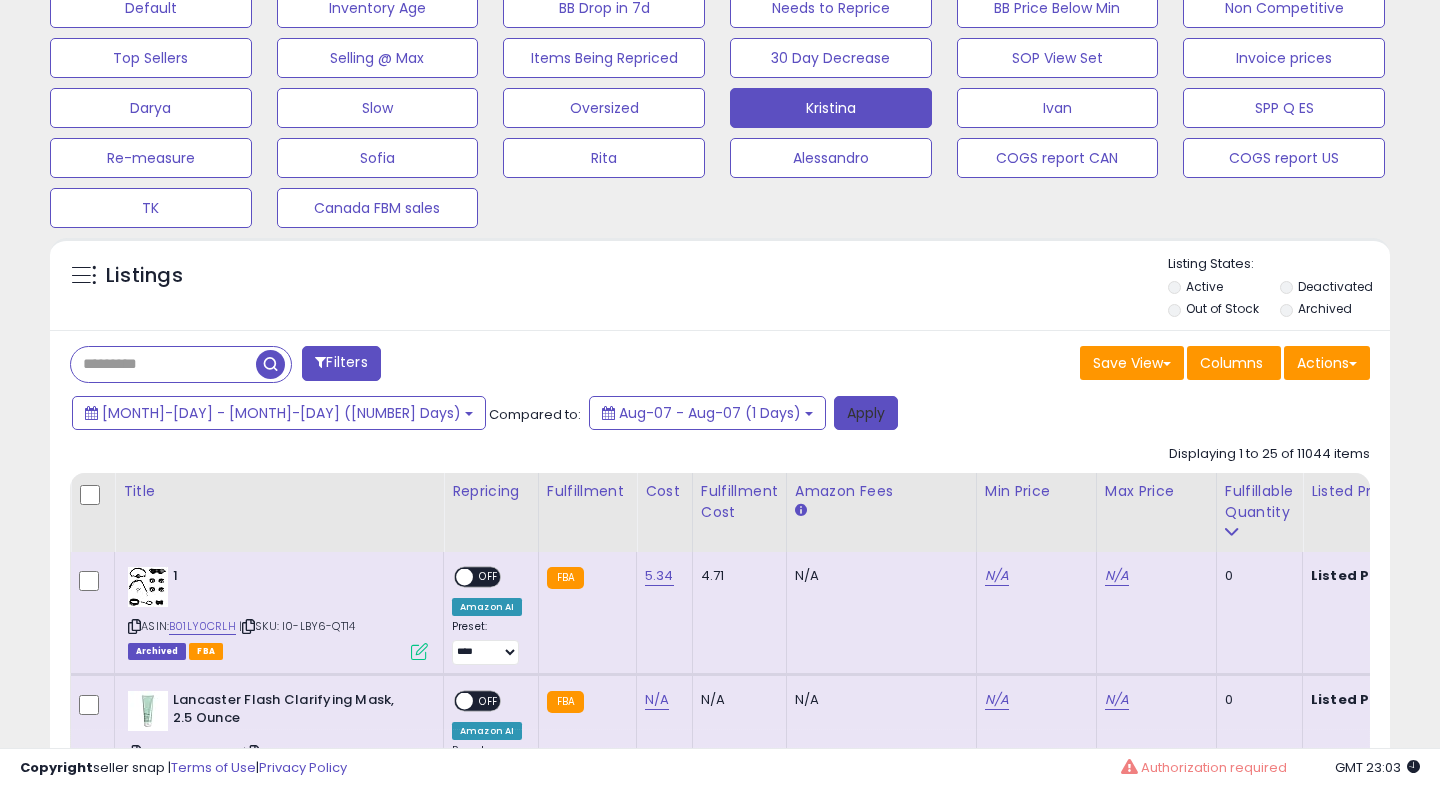 click on "Apply" at bounding box center [866, 413] 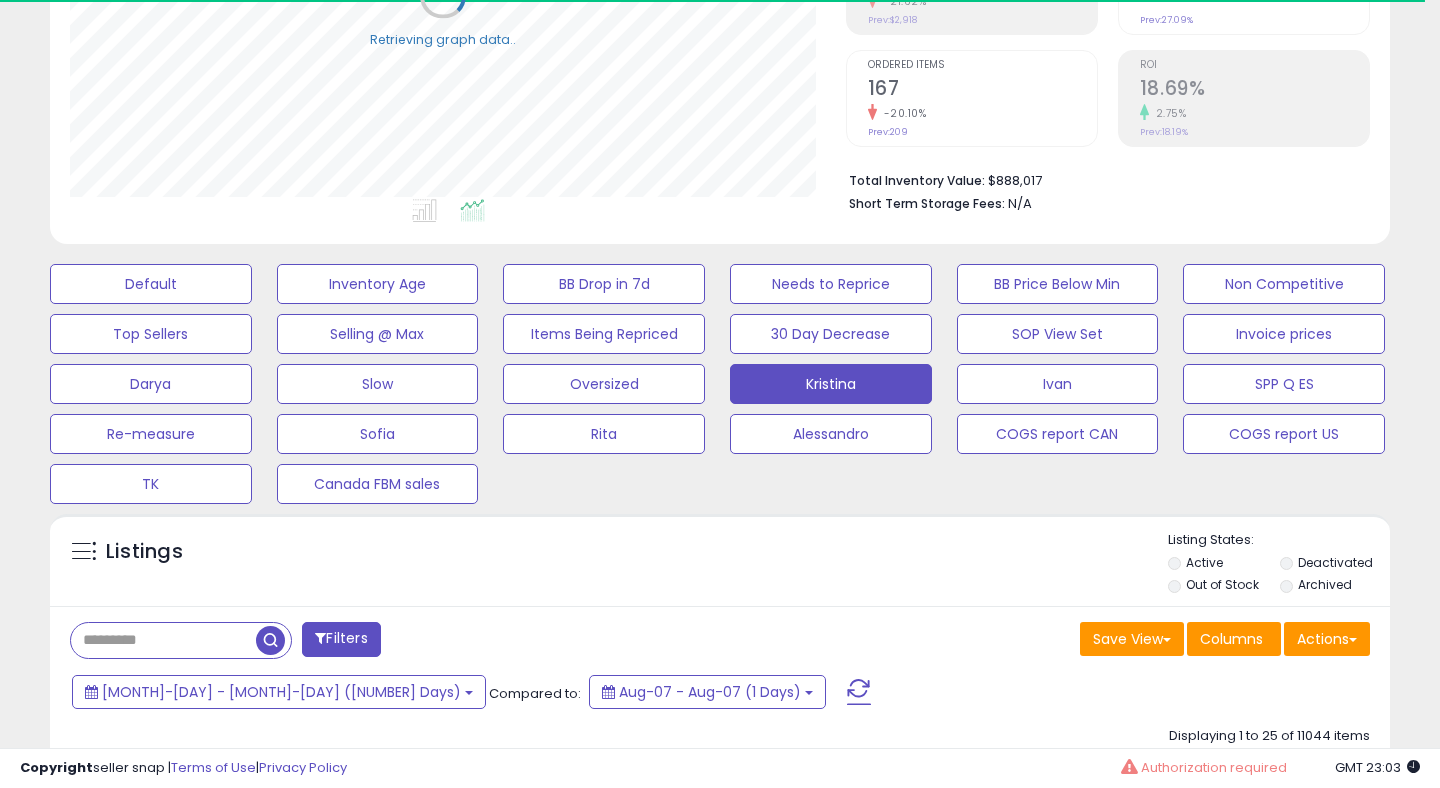 scroll, scrollTop: 0, scrollLeft: 0, axis: both 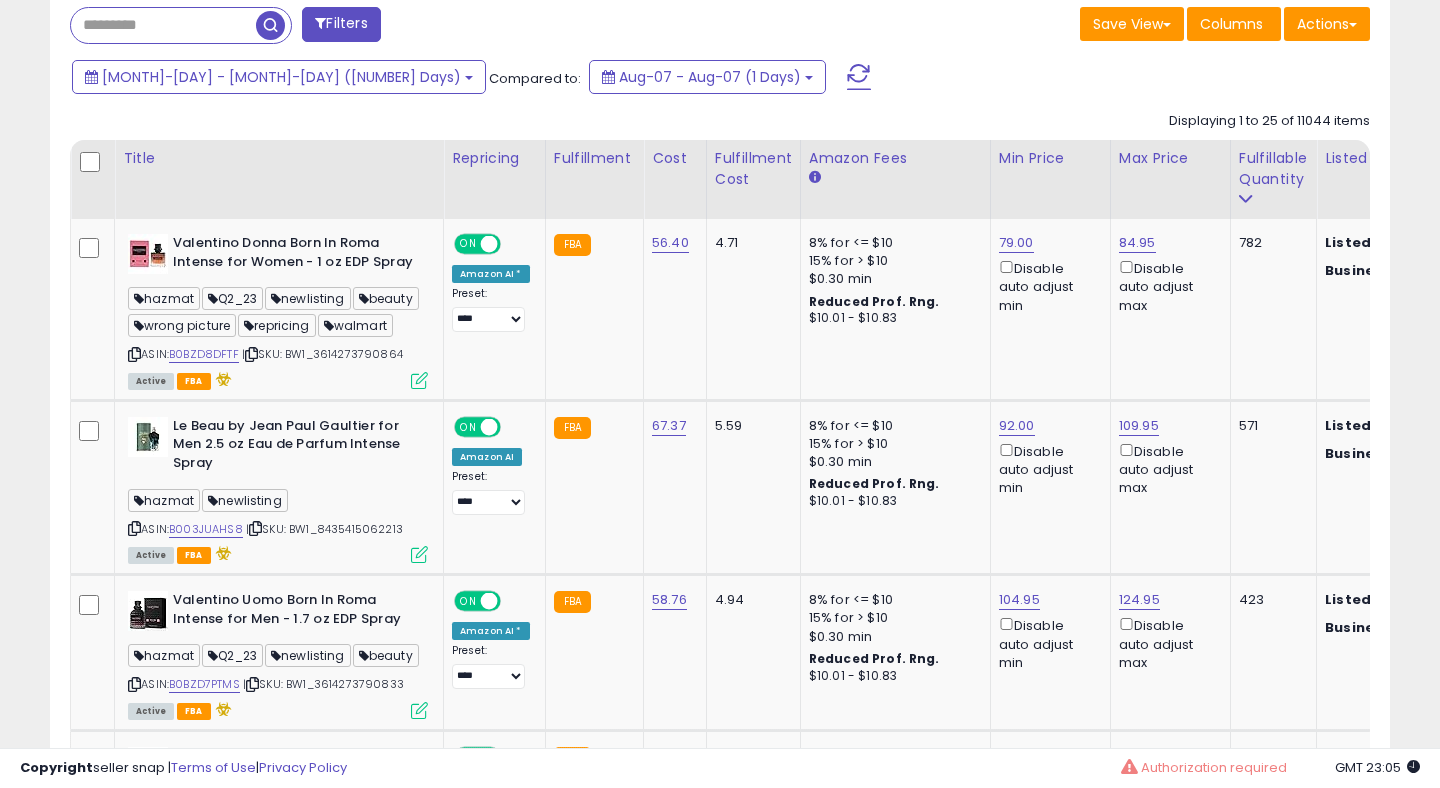 click at bounding box center (859, 77) 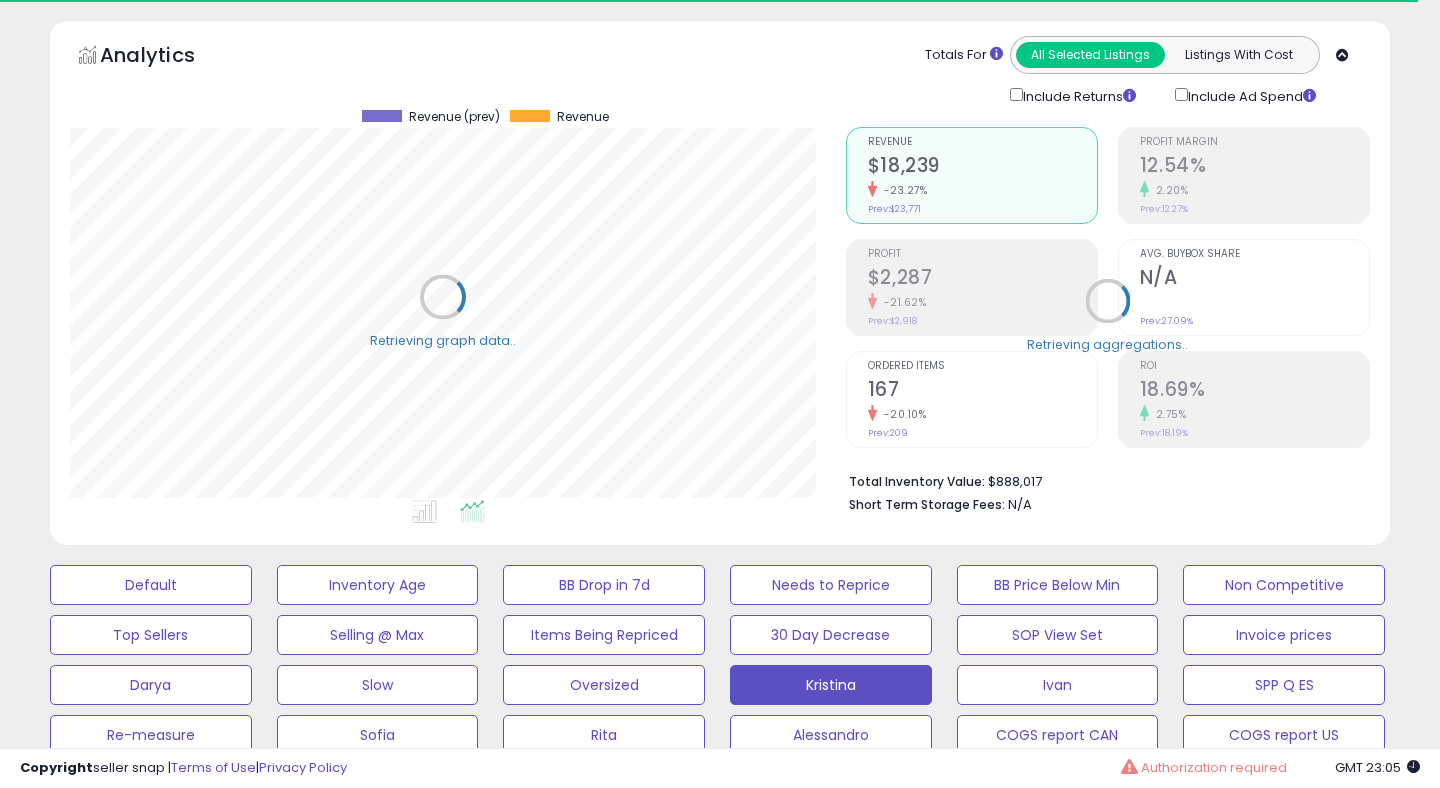 scroll, scrollTop: 0, scrollLeft: 0, axis: both 